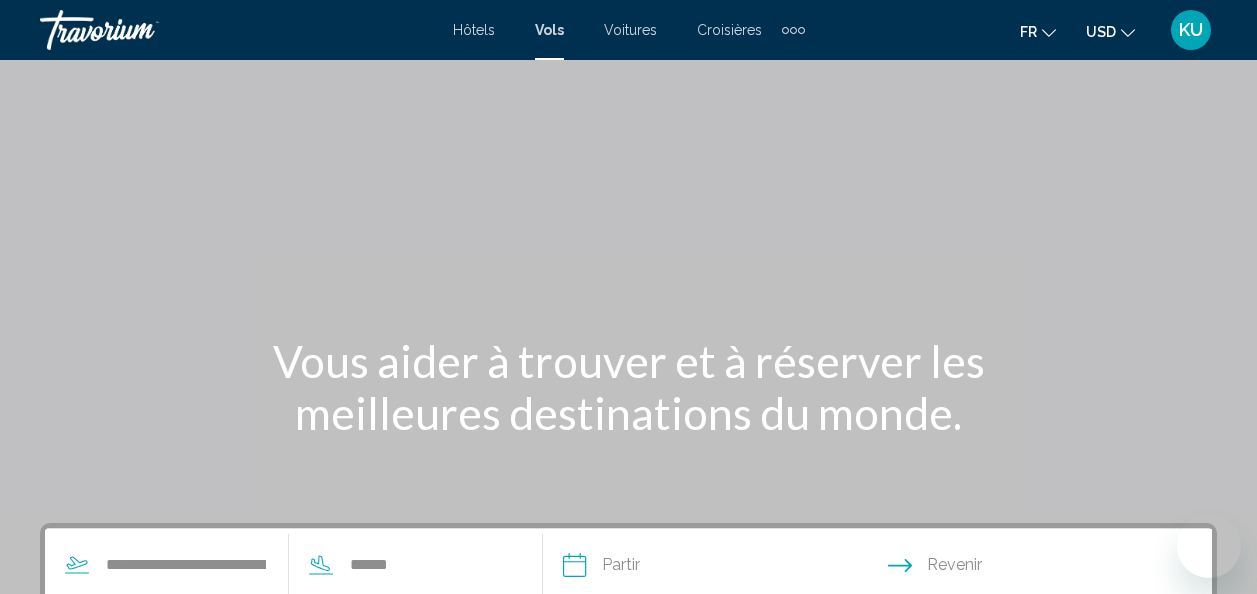 scroll, scrollTop: 458, scrollLeft: 0, axis: vertical 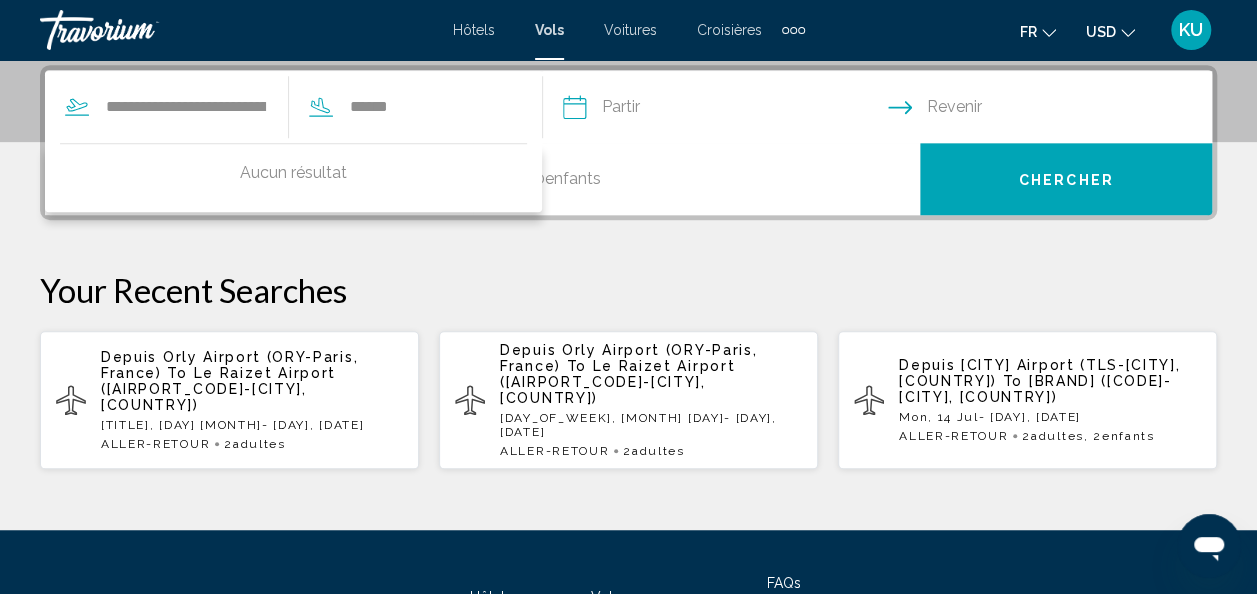 type on "******" 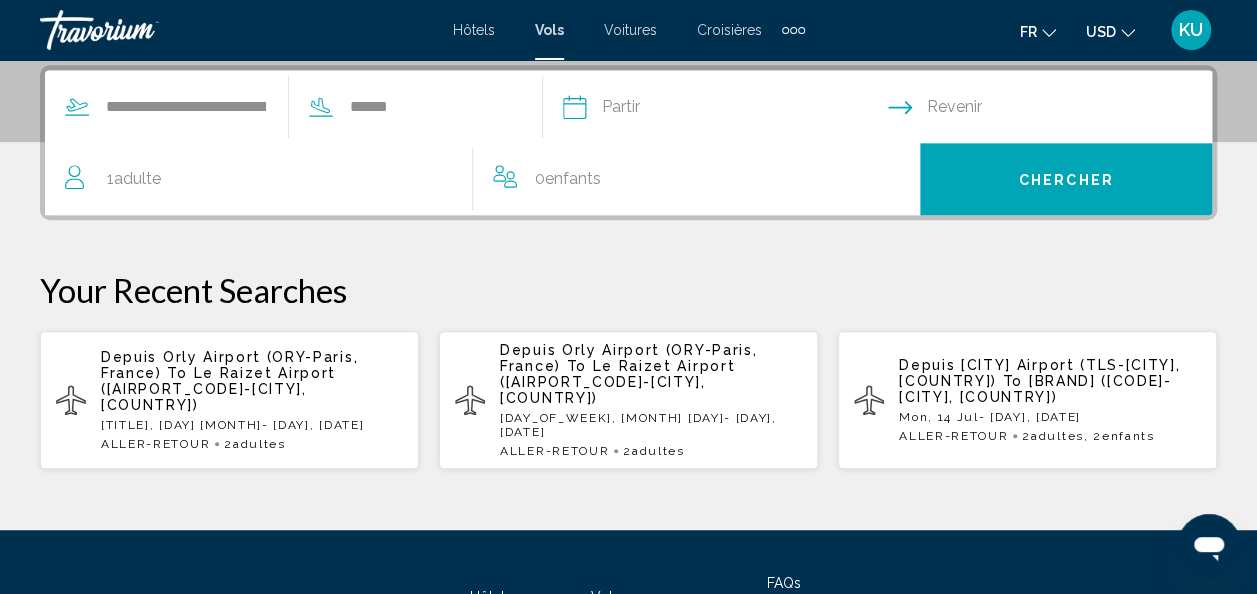 click at bounding box center (724, 110) 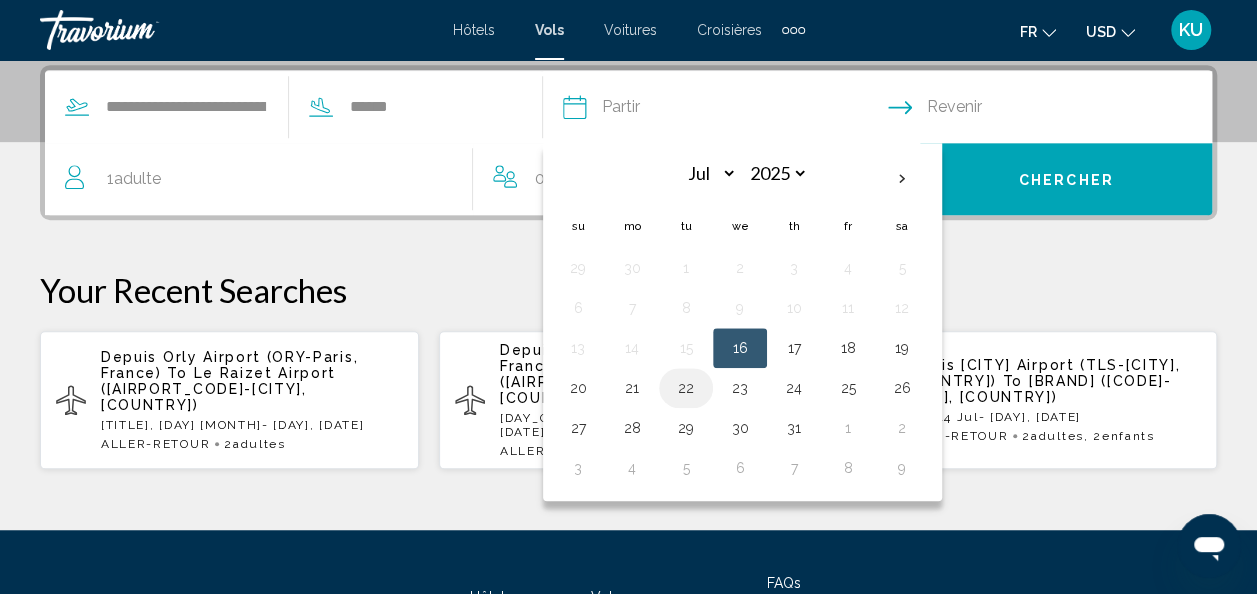 click on "22" at bounding box center [686, 388] 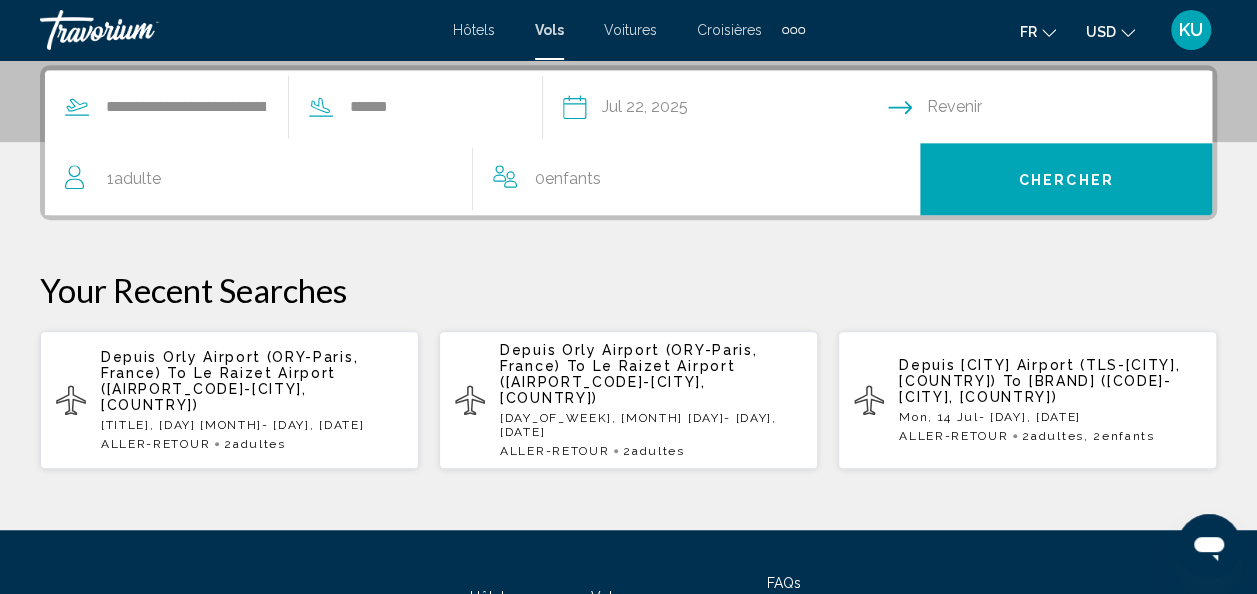 click at bounding box center (1054, 110) 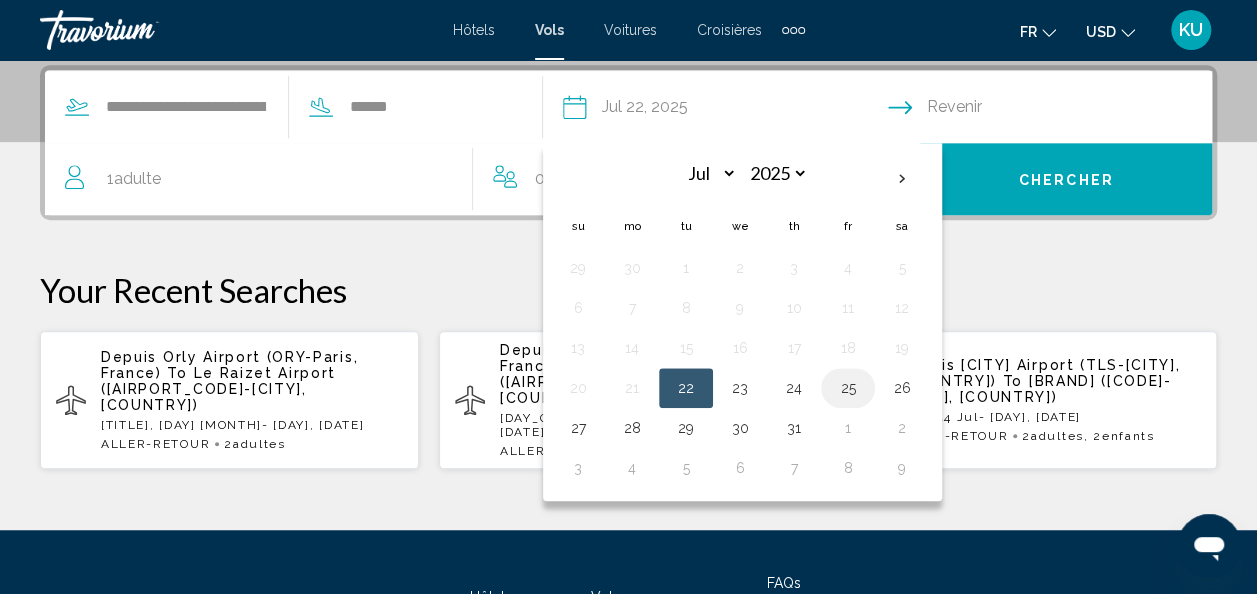 click on "25" at bounding box center (848, 388) 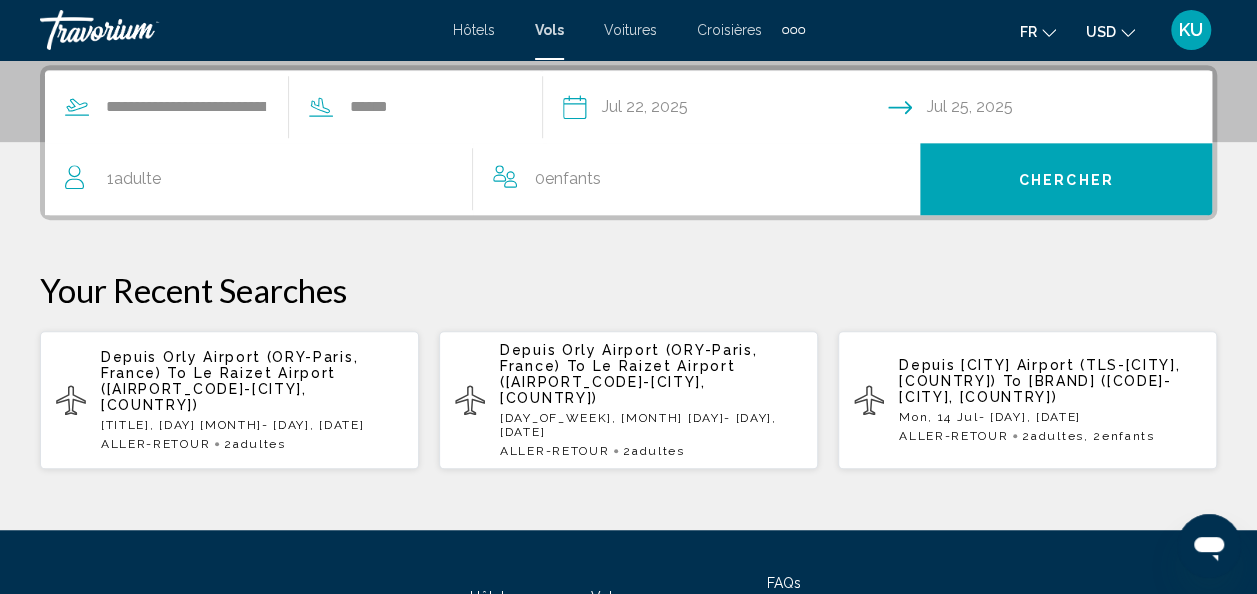 click on "Adulte" at bounding box center (137, 178) 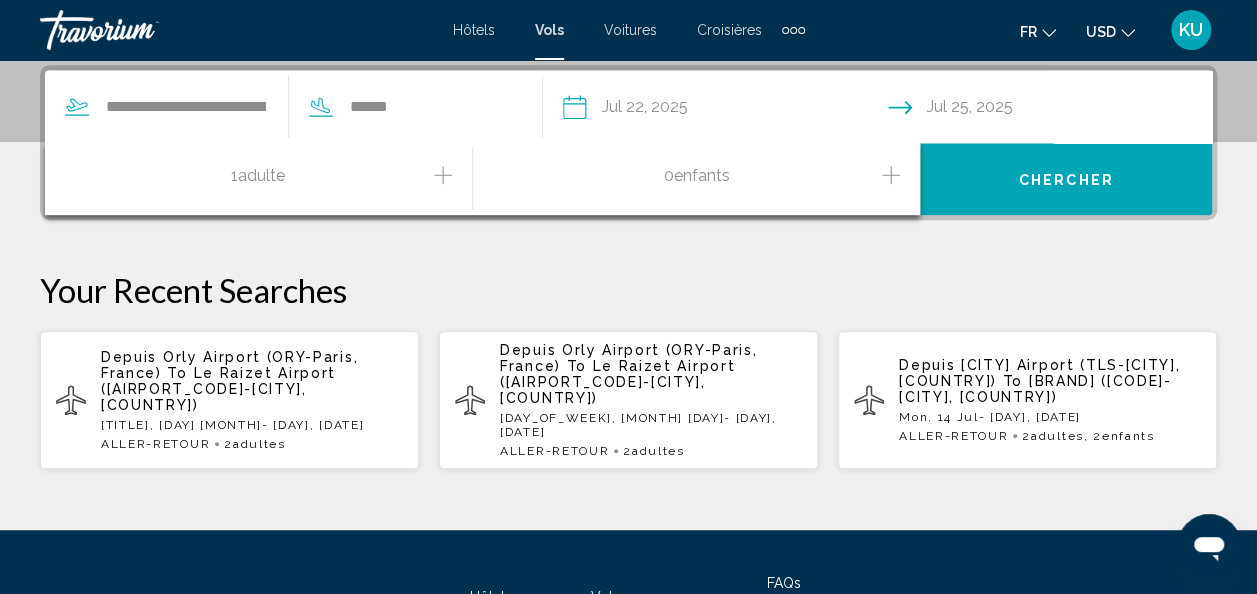 click 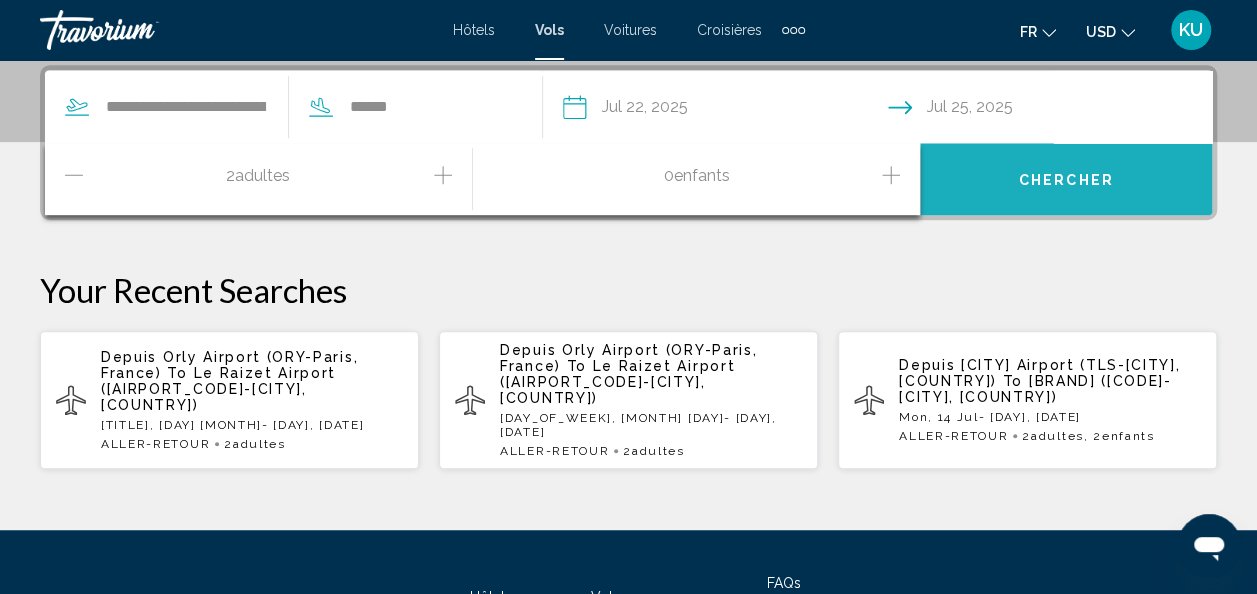 click on "Chercher" at bounding box center [1066, 180] 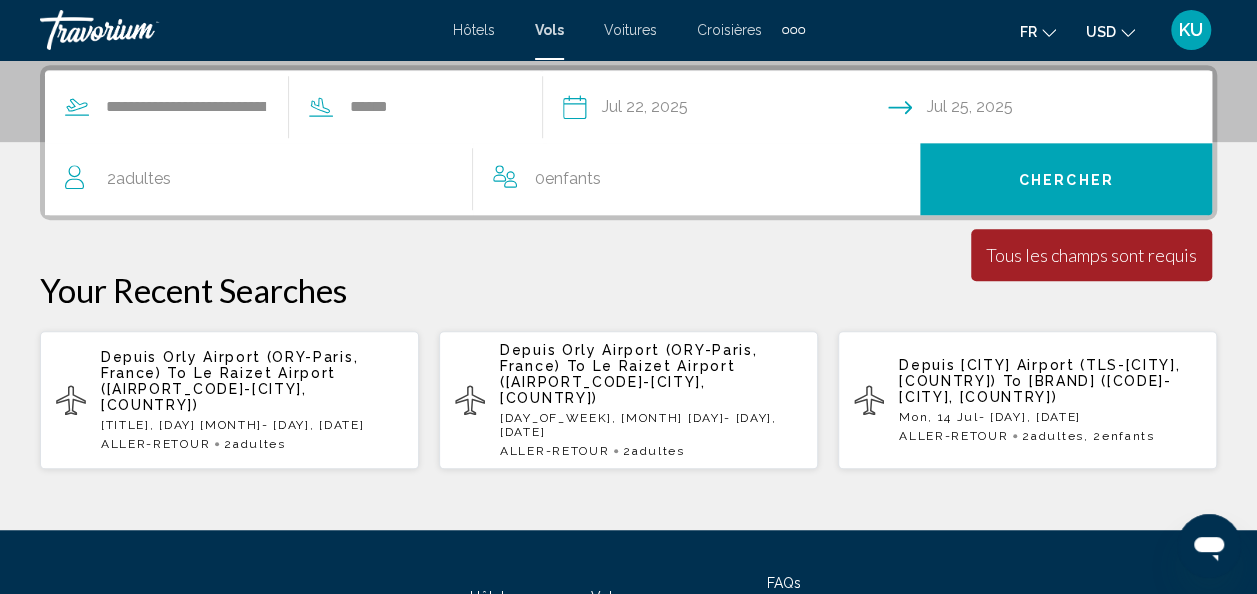 click on "Hôtels" at bounding box center [474, 30] 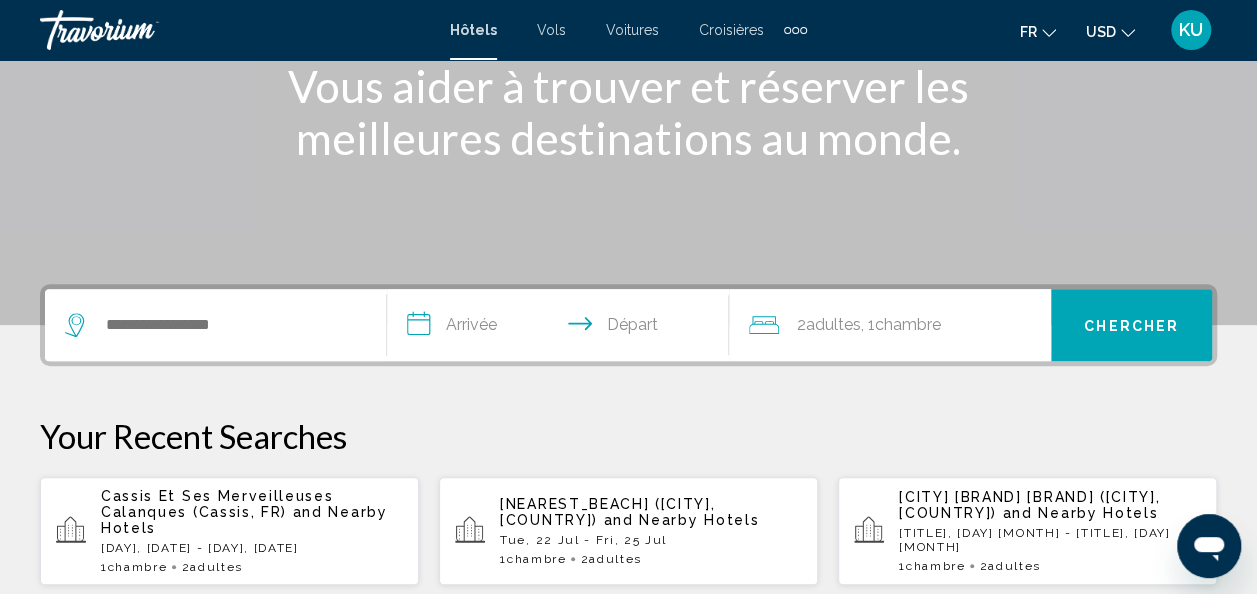 scroll, scrollTop: 328, scrollLeft: 0, axis: vertical 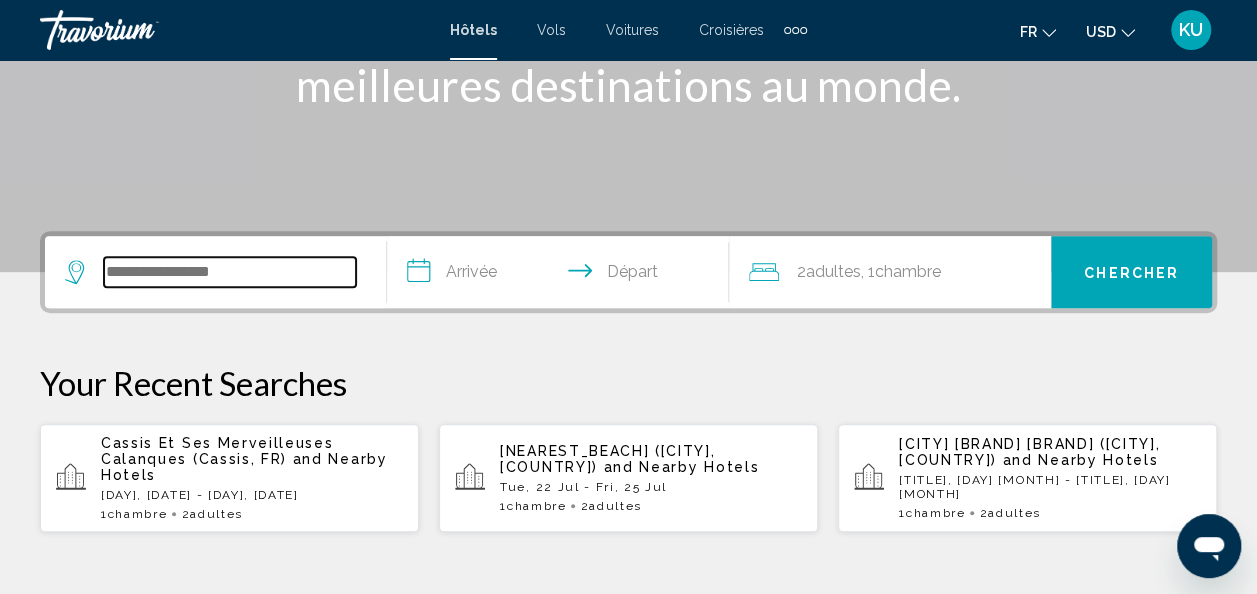 click at bounding box center (230, 272) 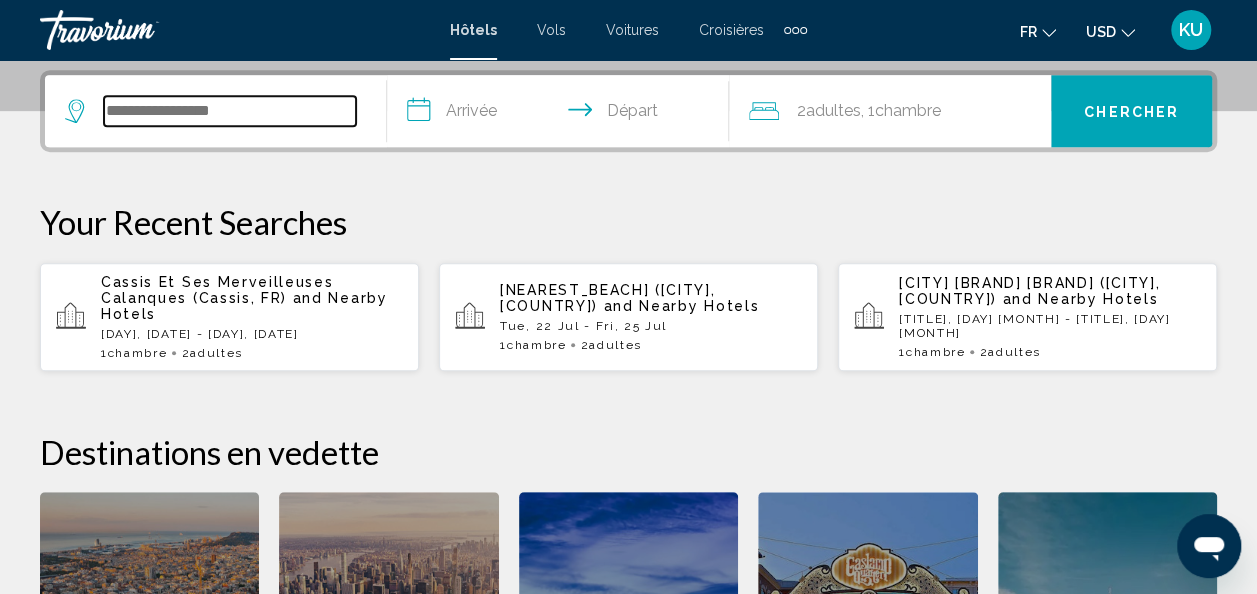 scroll, scrollTop: 494, scrollLeft: 0, axis: vertical 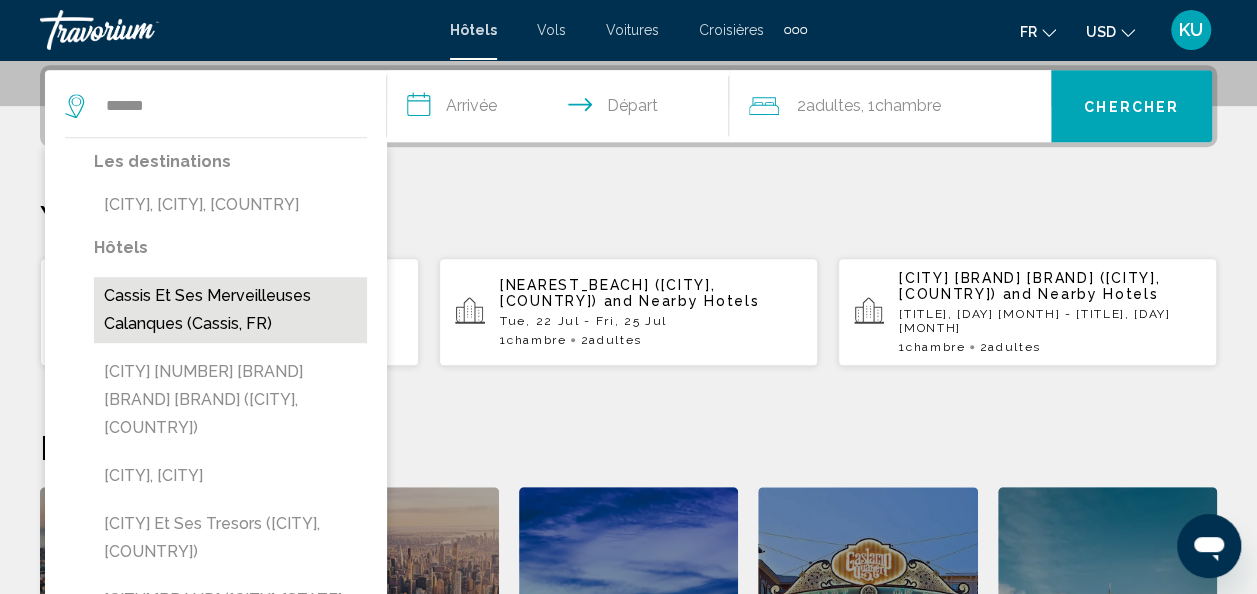 click on "Cassis Et Ses Merveilleuses Calanques (Cassis, FR)" at bounding box center (230, 310) 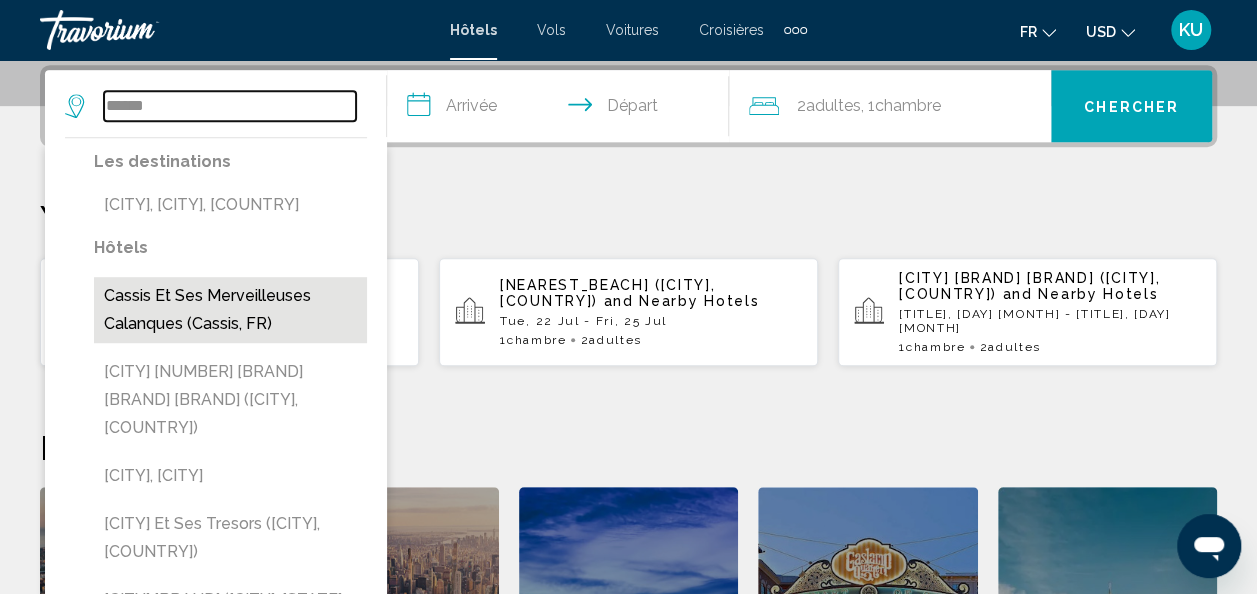 type on "**********" 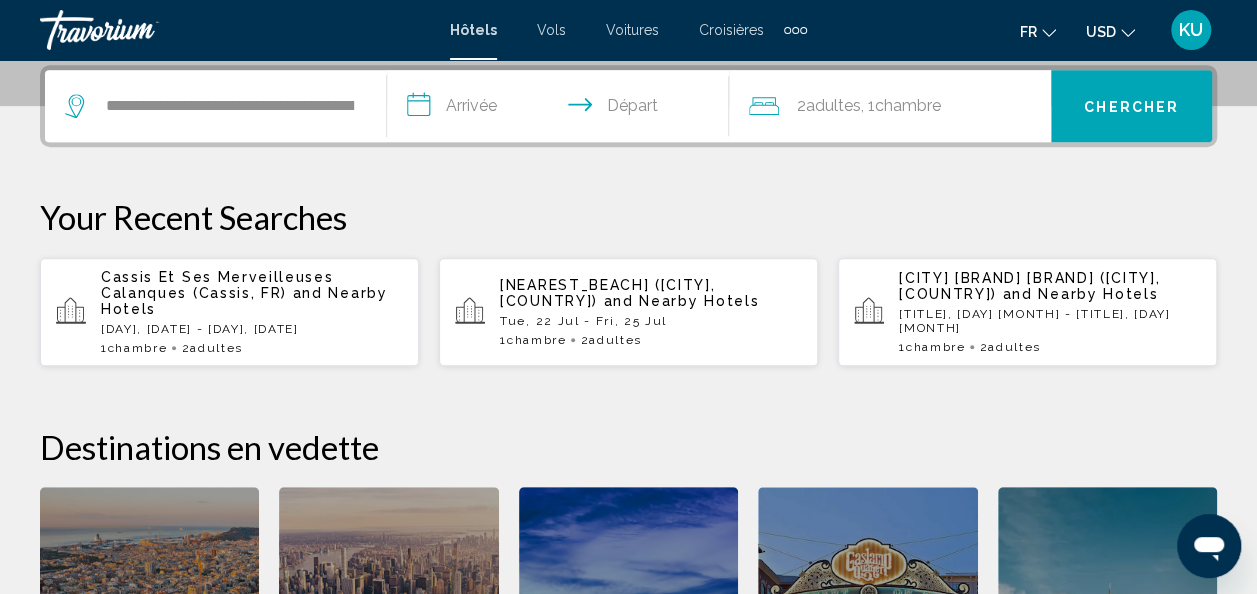 click on "**********" at bounding box center (562, 109) 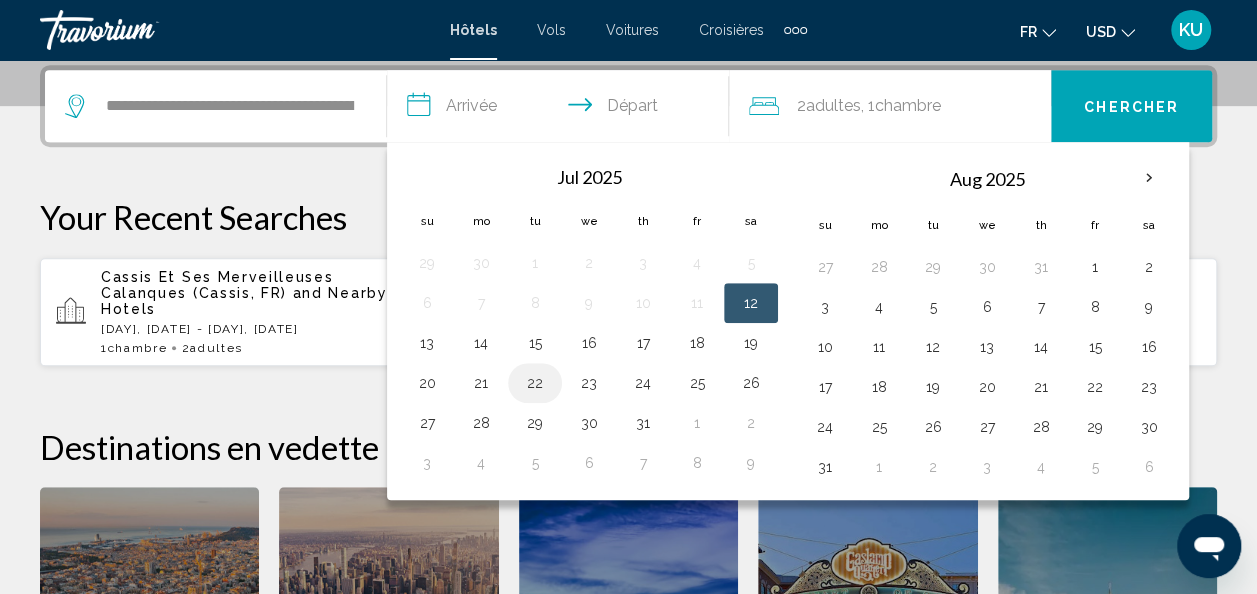 click on "22" at bounding box center (535, 383) 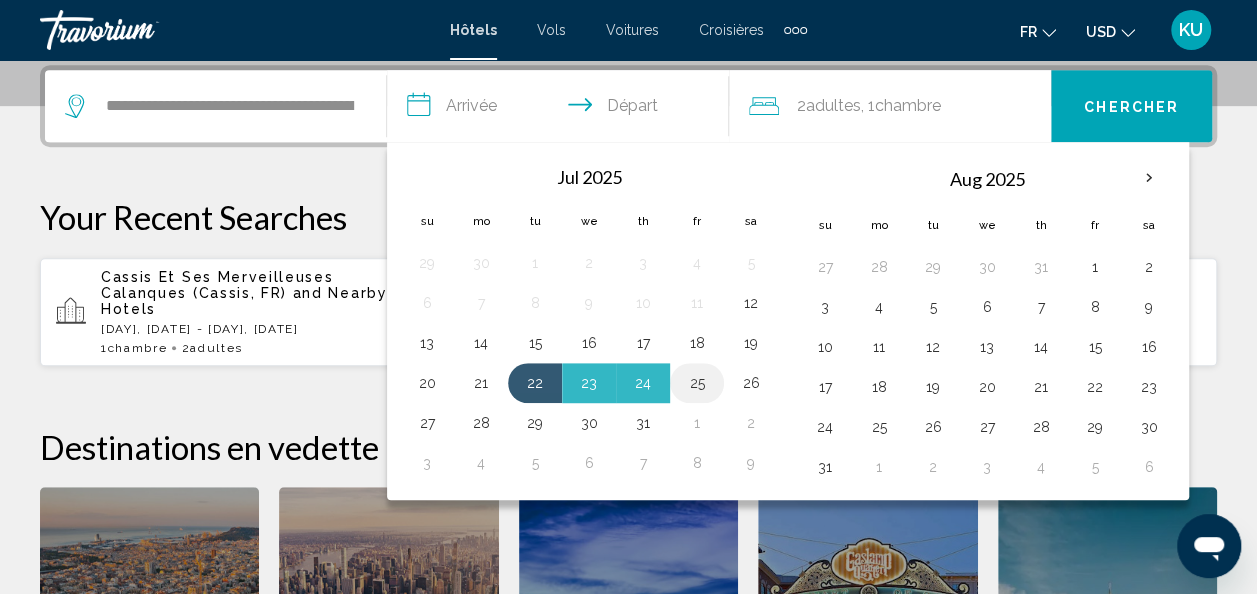 click on "25" at bounding box center (697, 383) 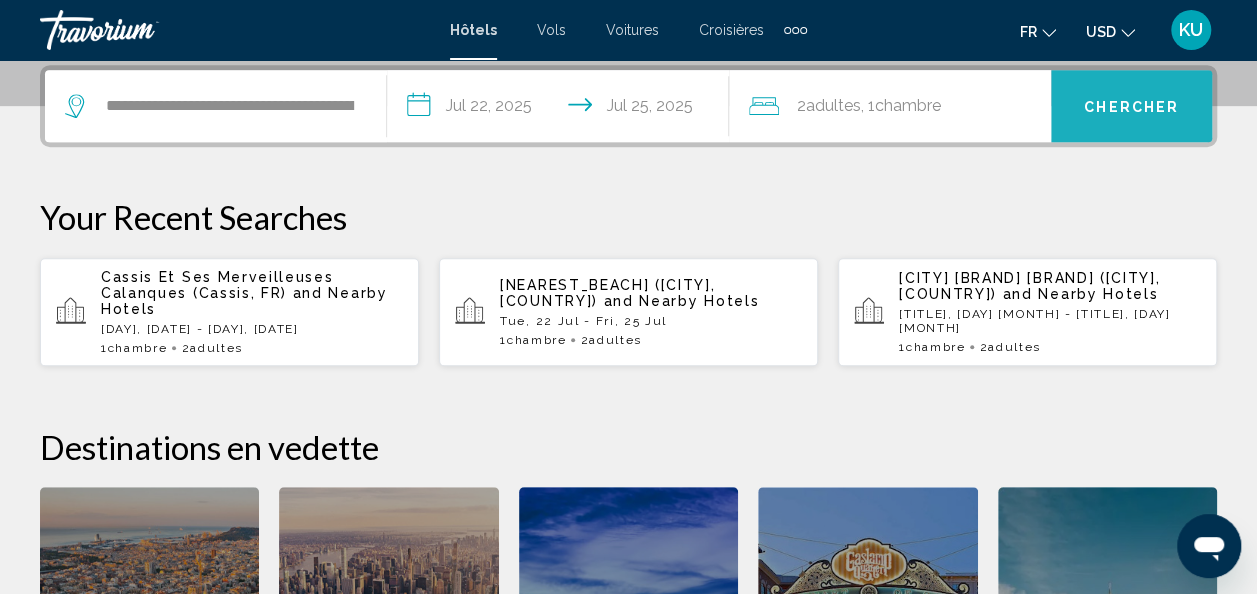 click on "Chercher" at bounding box center [1131, 106] 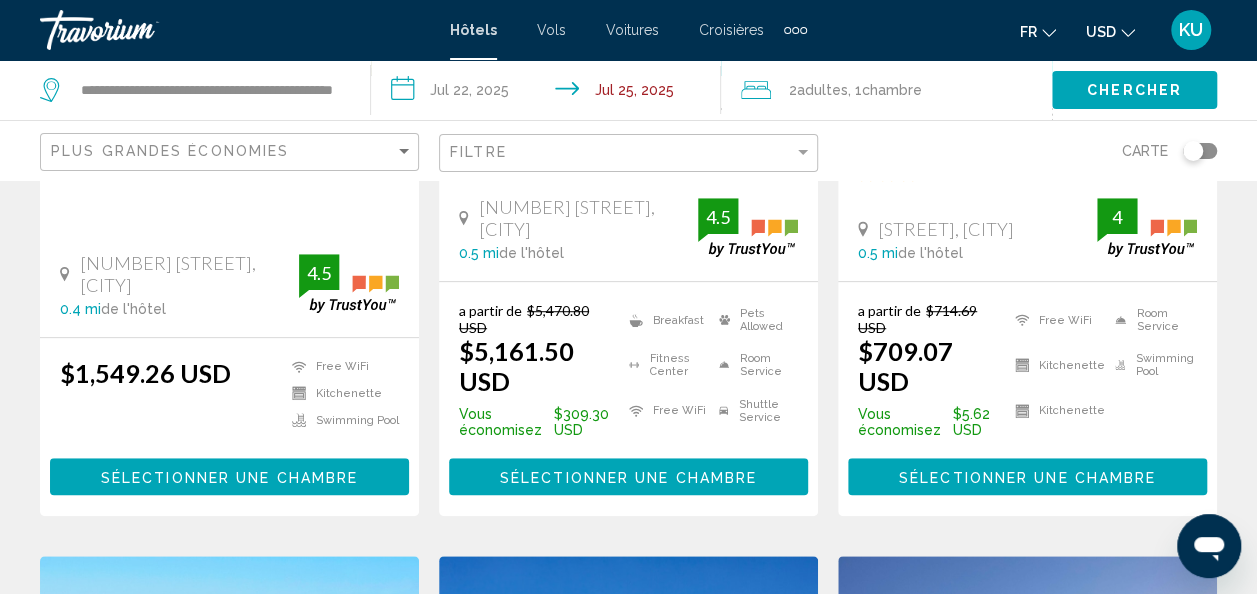 scroll, scrollTop: 0, scrollLeft: 0, axis: both 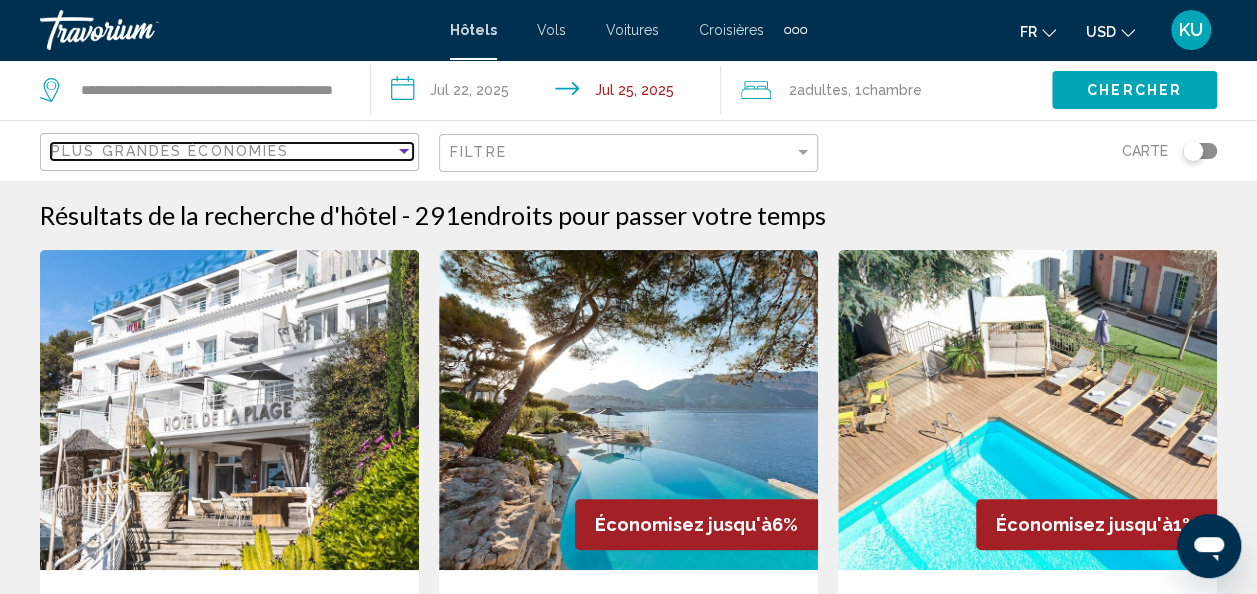 click at bounding box center (404, 151) 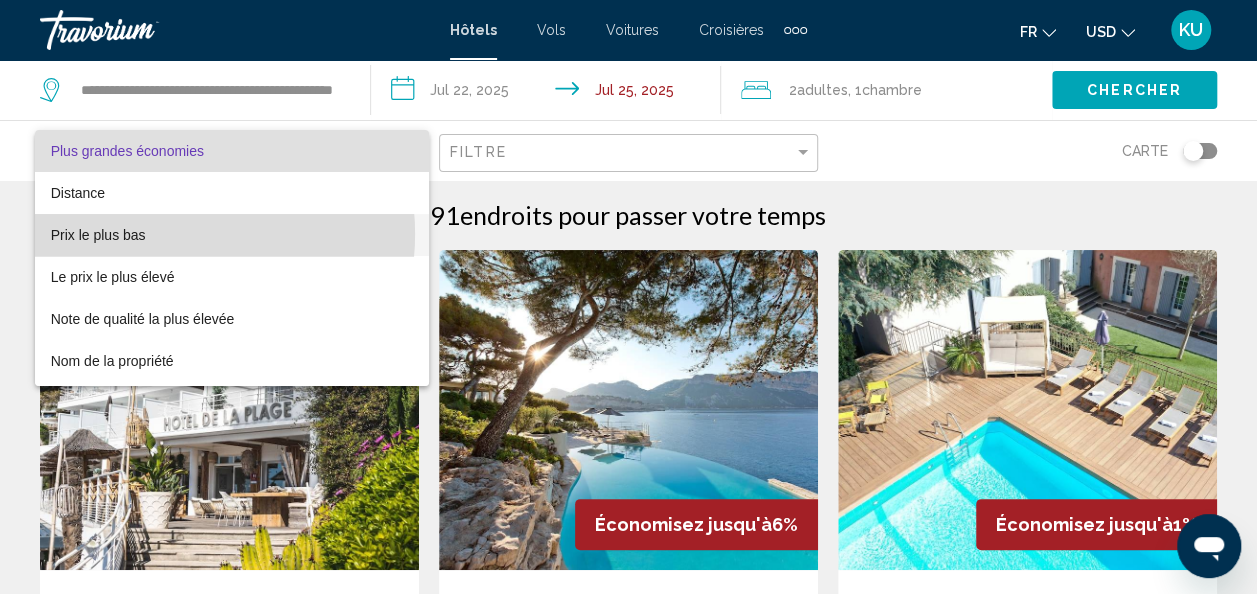click on "Prix le plus bas" at bounding box center [232, 235] 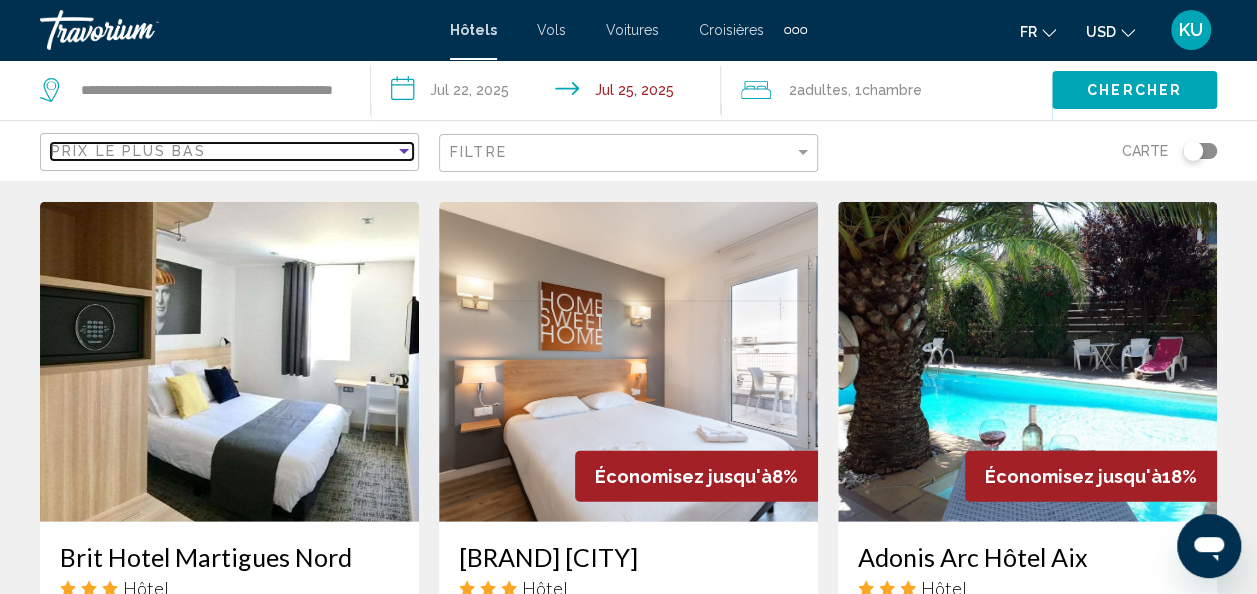 scroll, scrollTop: 2360, scrollLeft: 0, axis: vertical 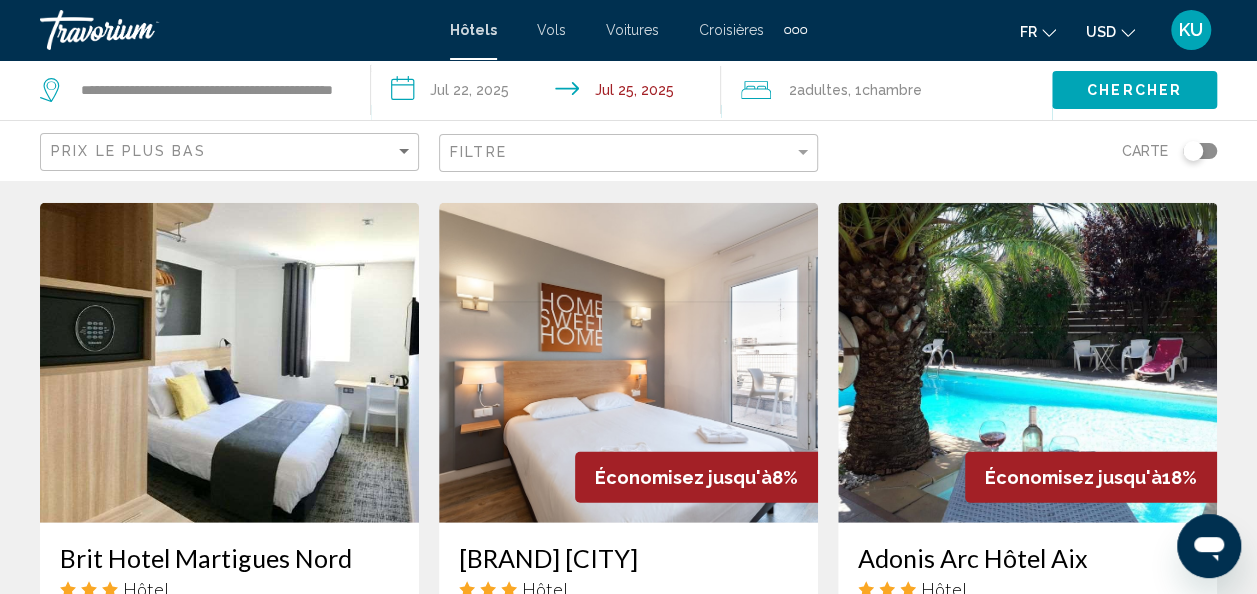 click on "USD
USD ($) MXN (Mex$) CAD (Can$) GBP (£) EUR (€) AUD (A$) NZD (NZ$) CNY (CN¥)" 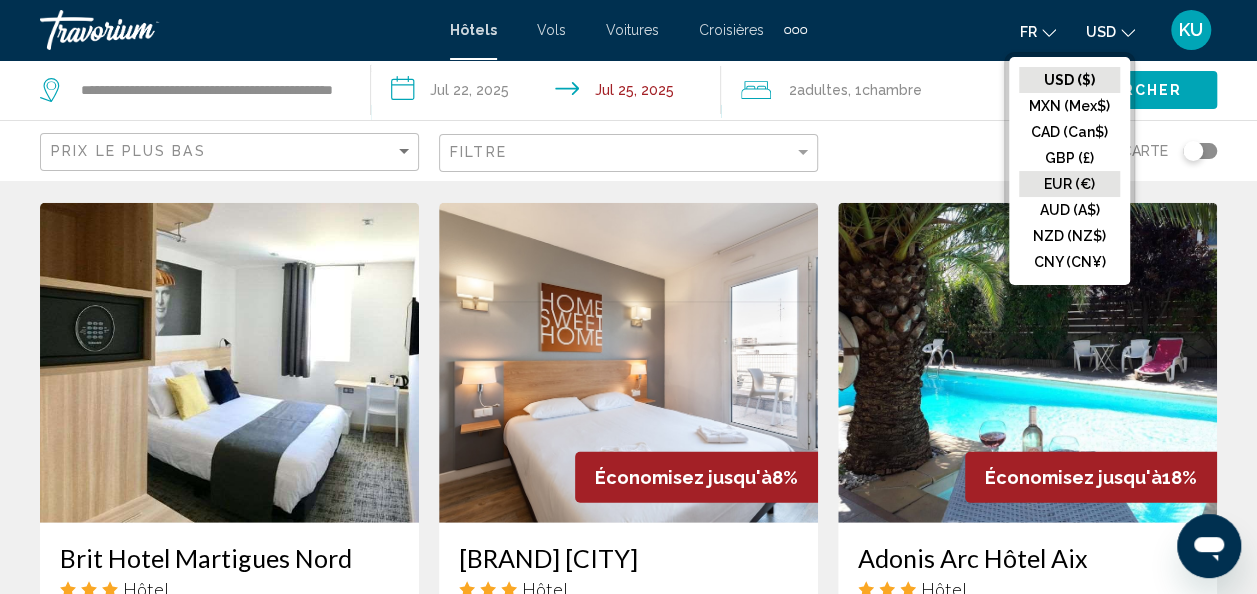 click on "EUR (€)" 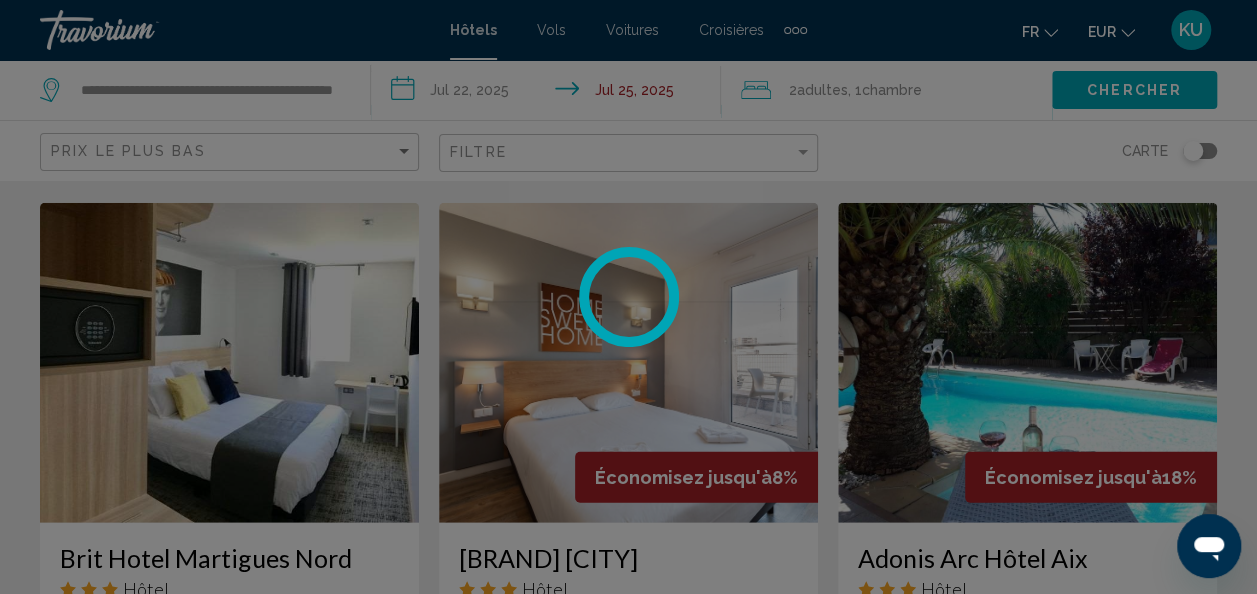 scroll, scrollTop: 62, scrollLeft: 0, axis: vertical 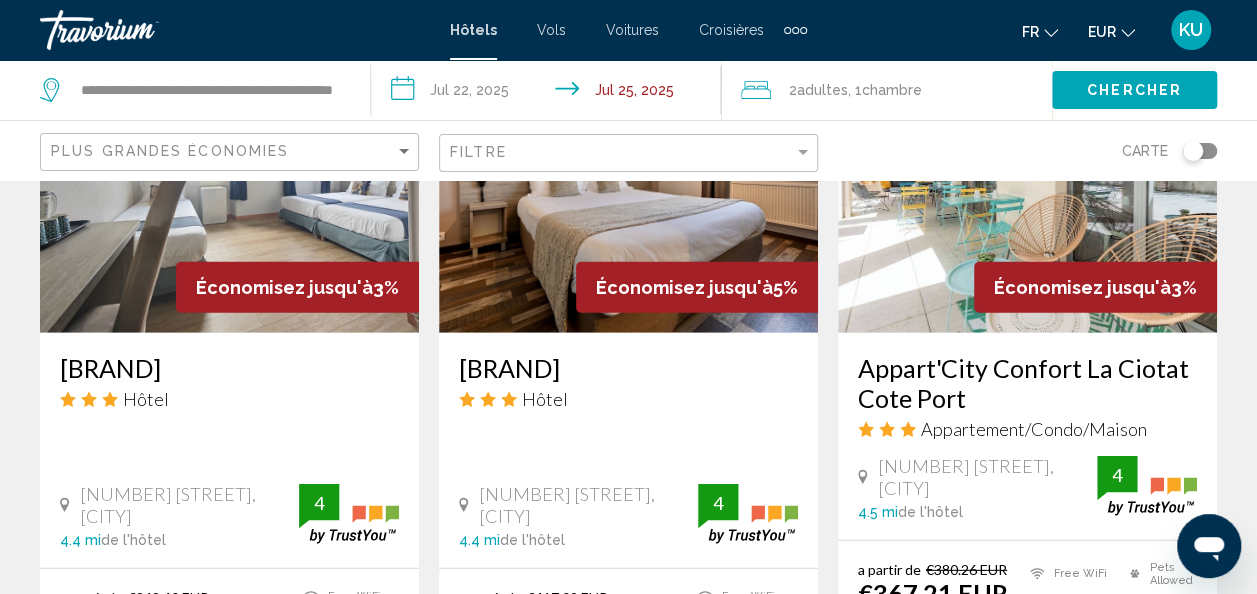 click on "**********" at bounding box center (550, 93) 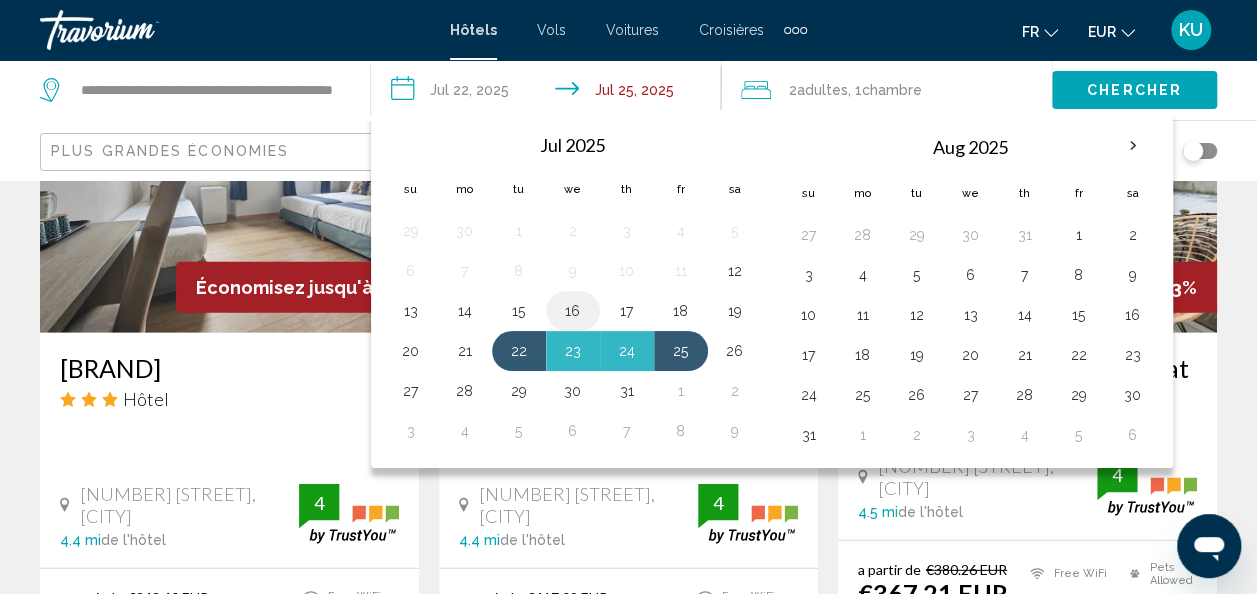 type 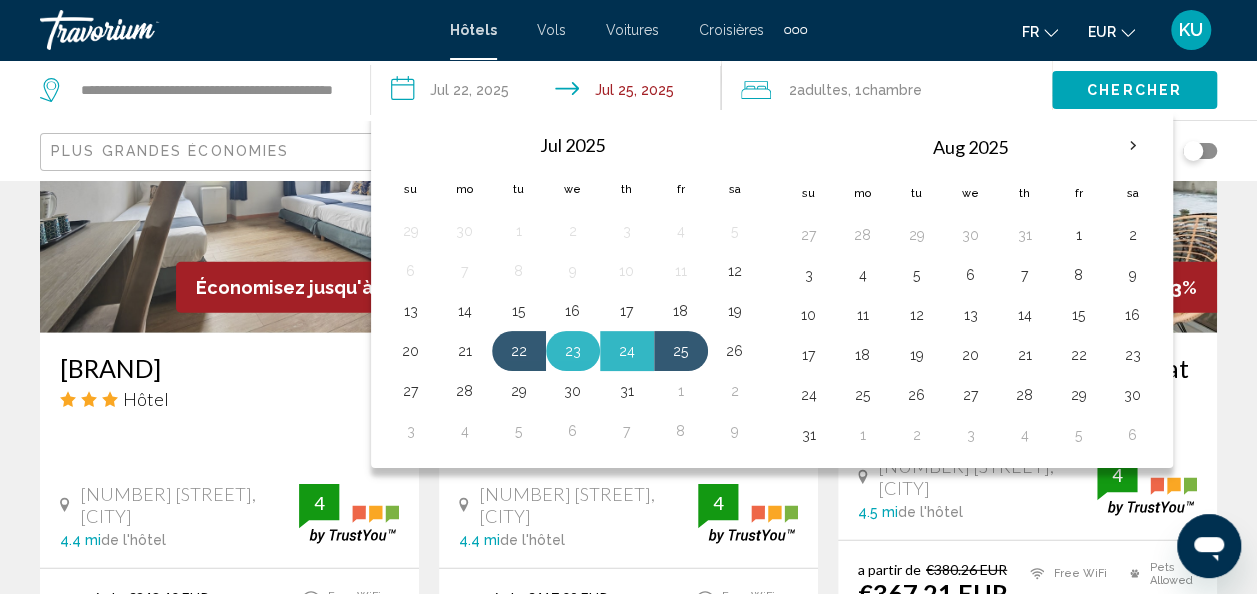 click on "23" at bounding box center (573, 351) 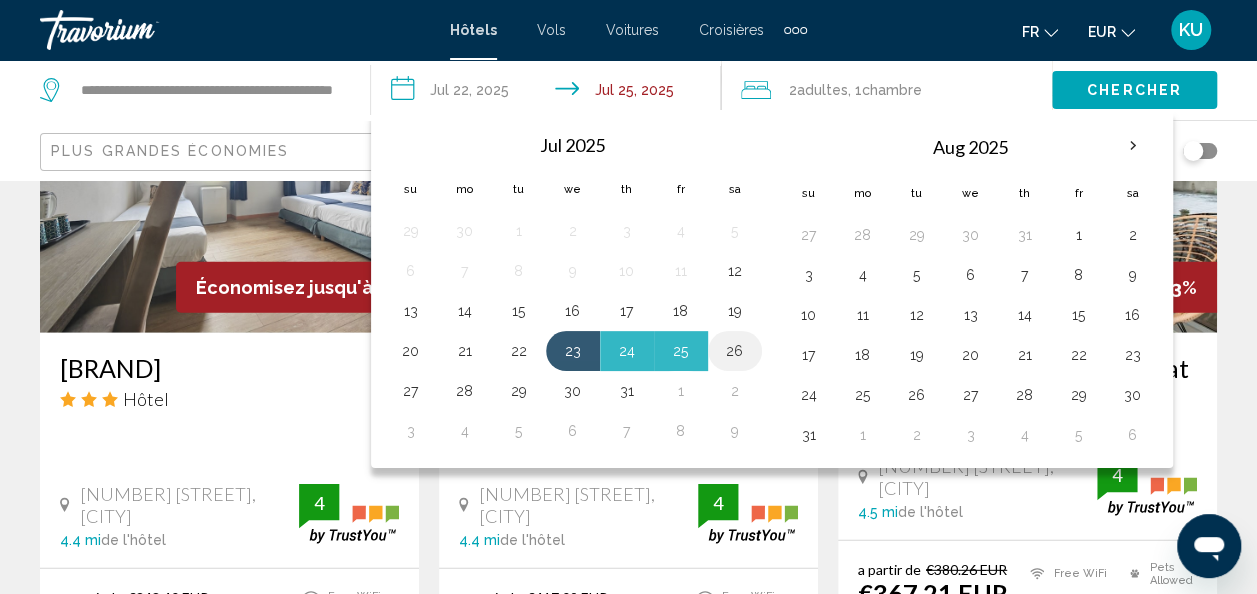 click on "26" at bounding box center [735, 351] 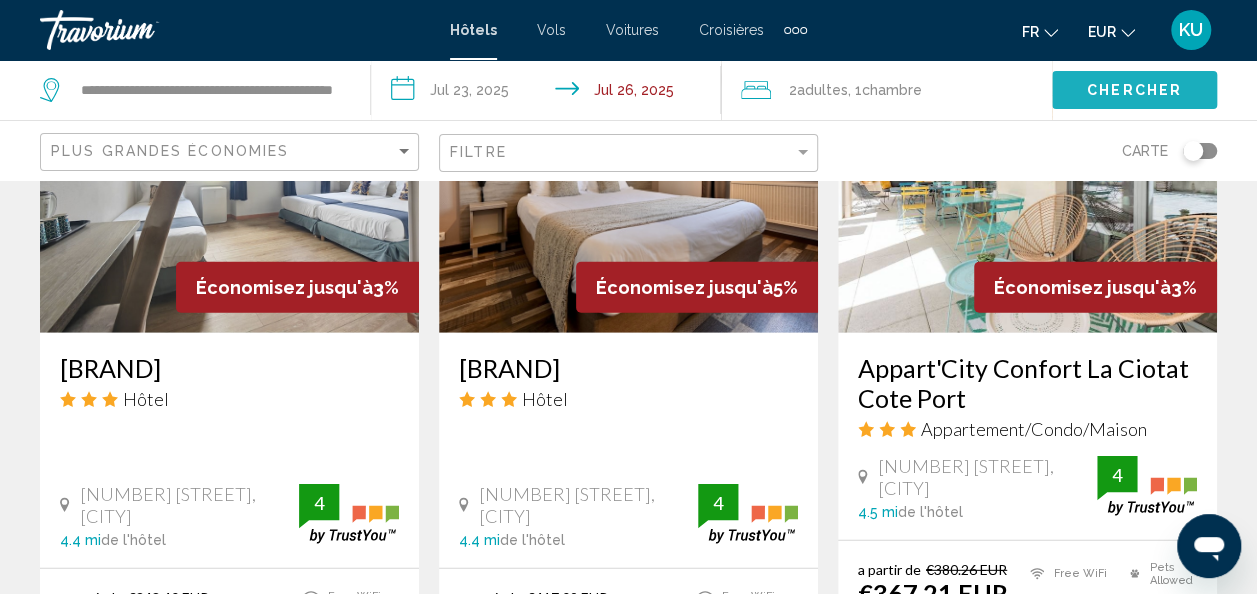 click on "Chercher" 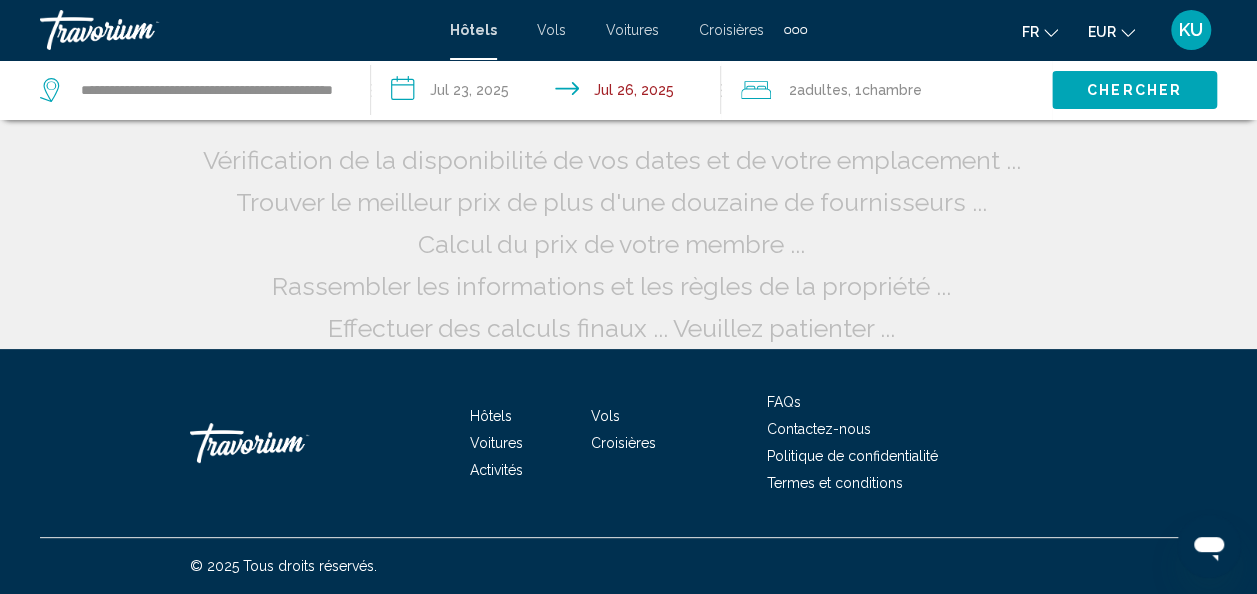 scroll, scrollTop: 62, scrollLeft: 0, axis: vertical 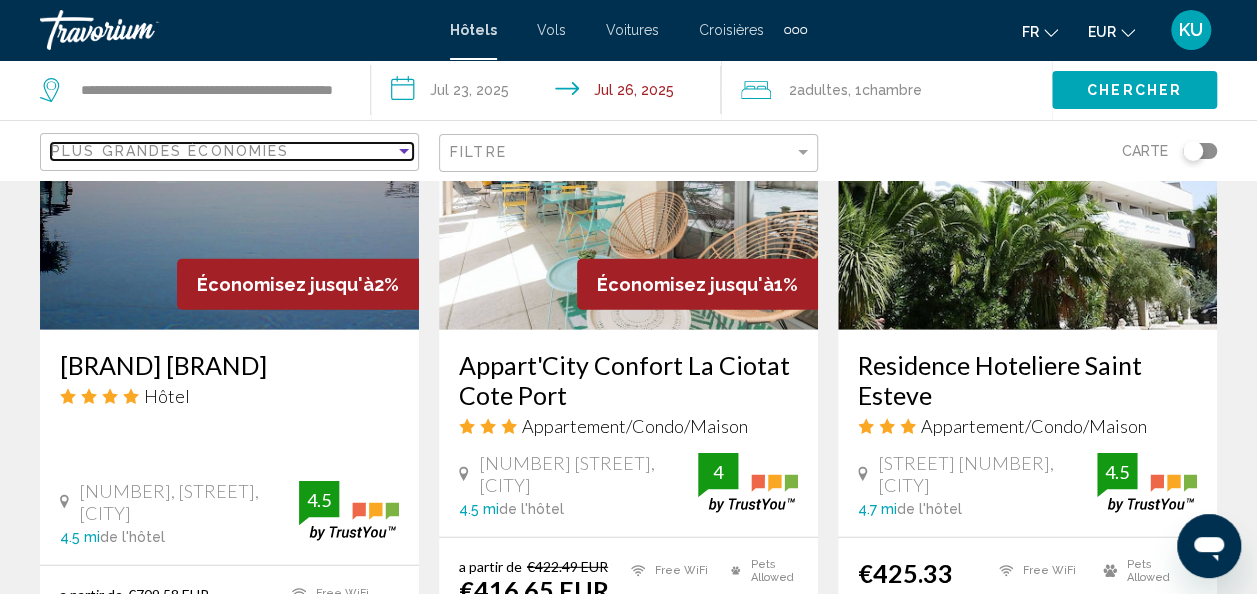 click at bounding box center [404, 151] 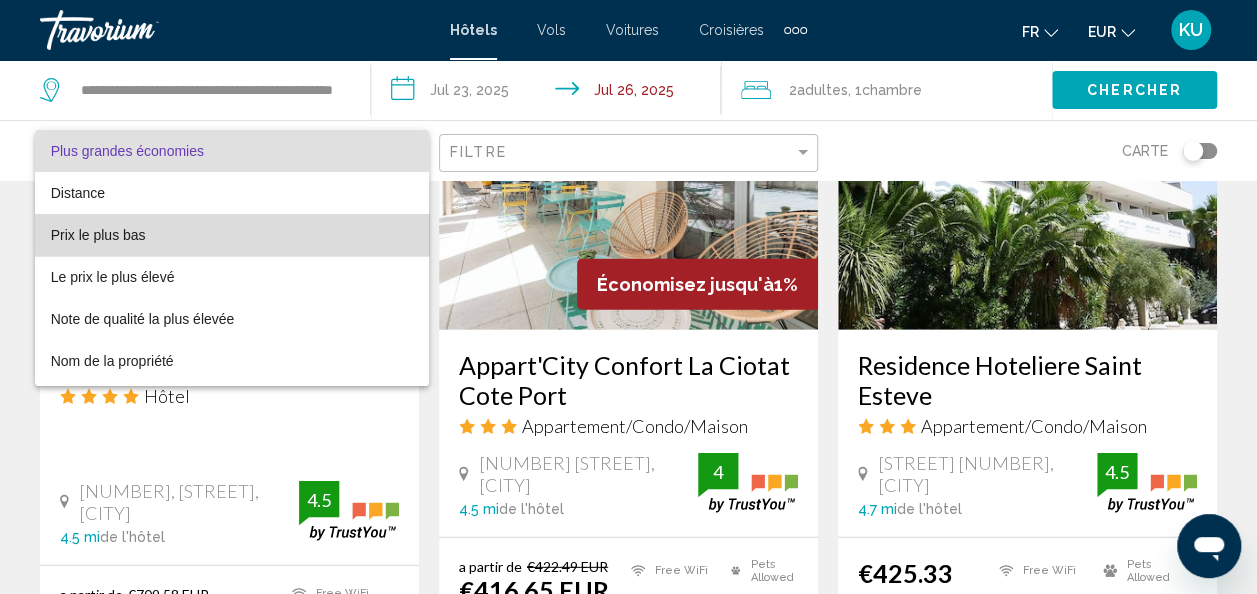 click on "Prix le plus bas" at bounding box center (232, 235) 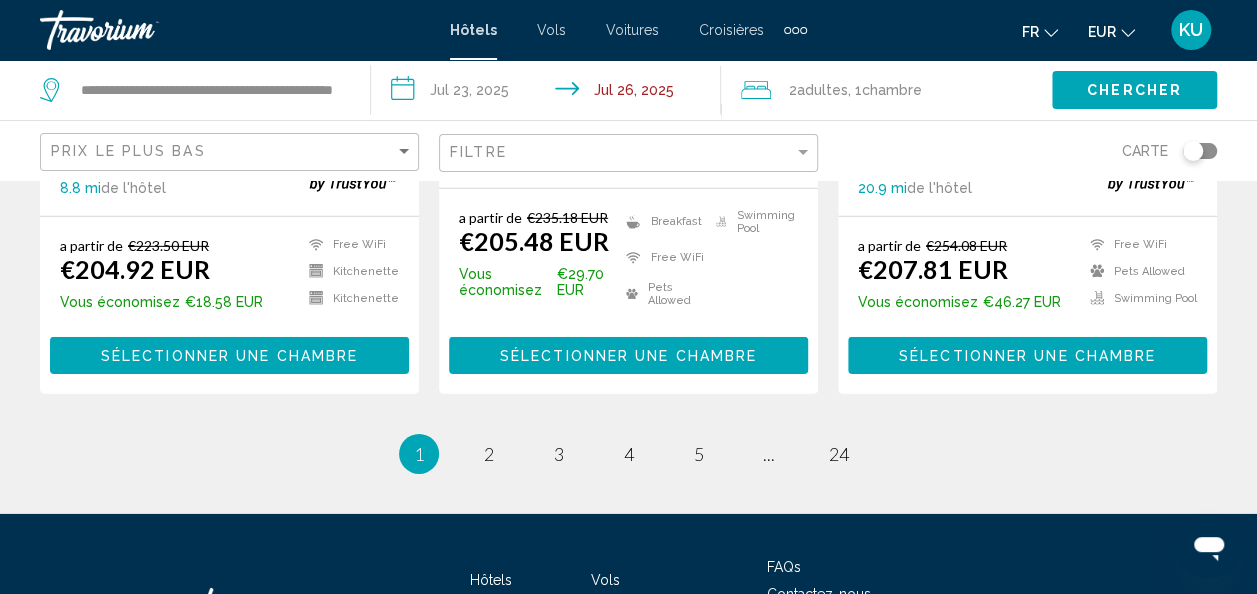 scroll, scrollTop: 2931, scrollLeft: 0, axis: vertical 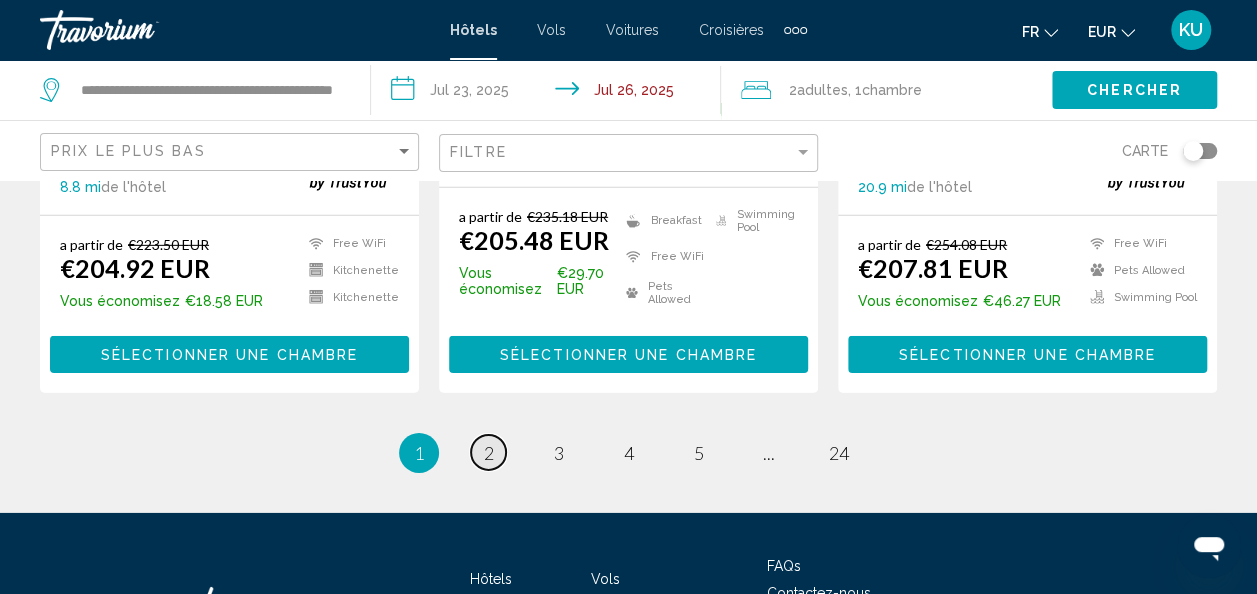 click on "2" at bounding box center (489, 453) 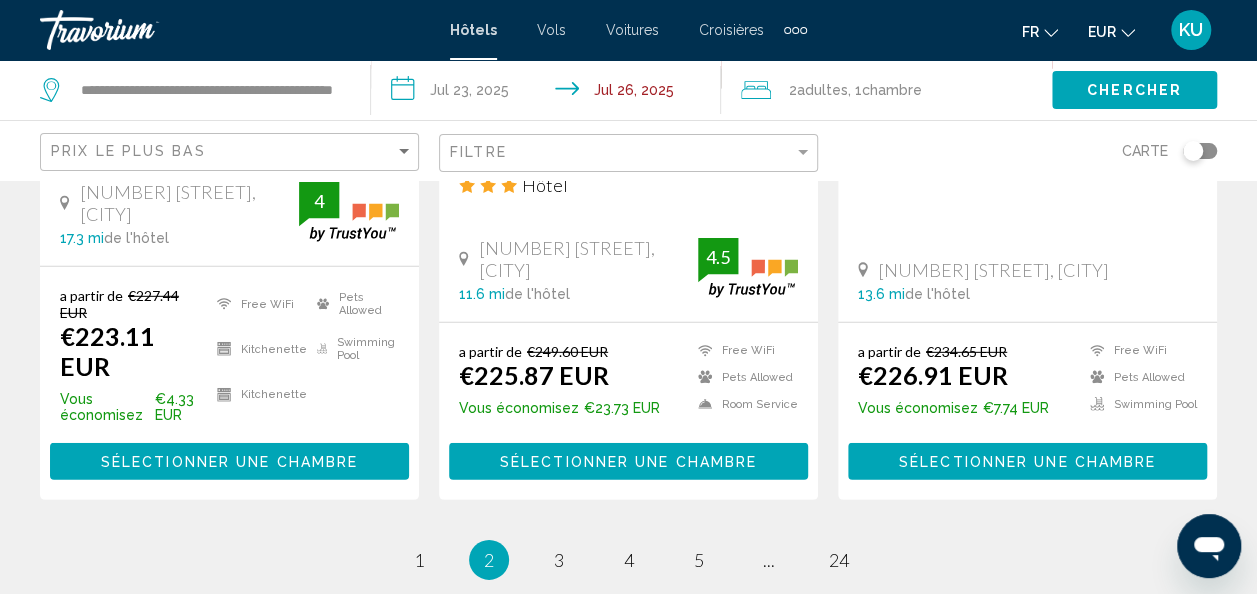 scroll, scrollTop: 2899, scrollLeft: 0, axis: vertical 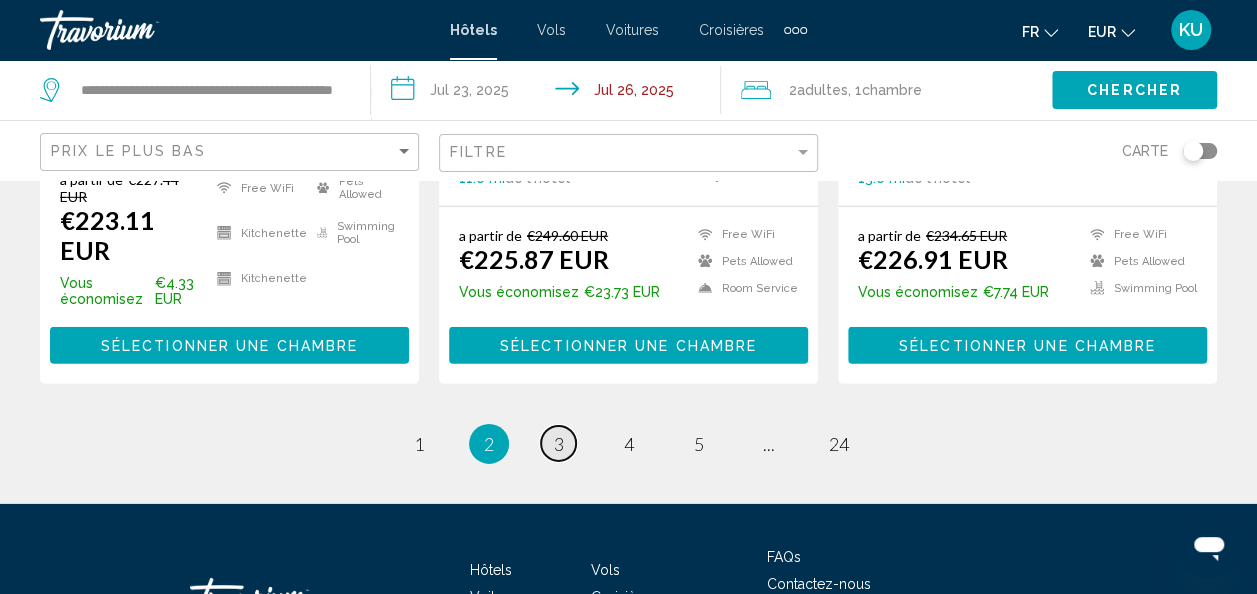 click on "page  3" at bounding box center [558, 443] 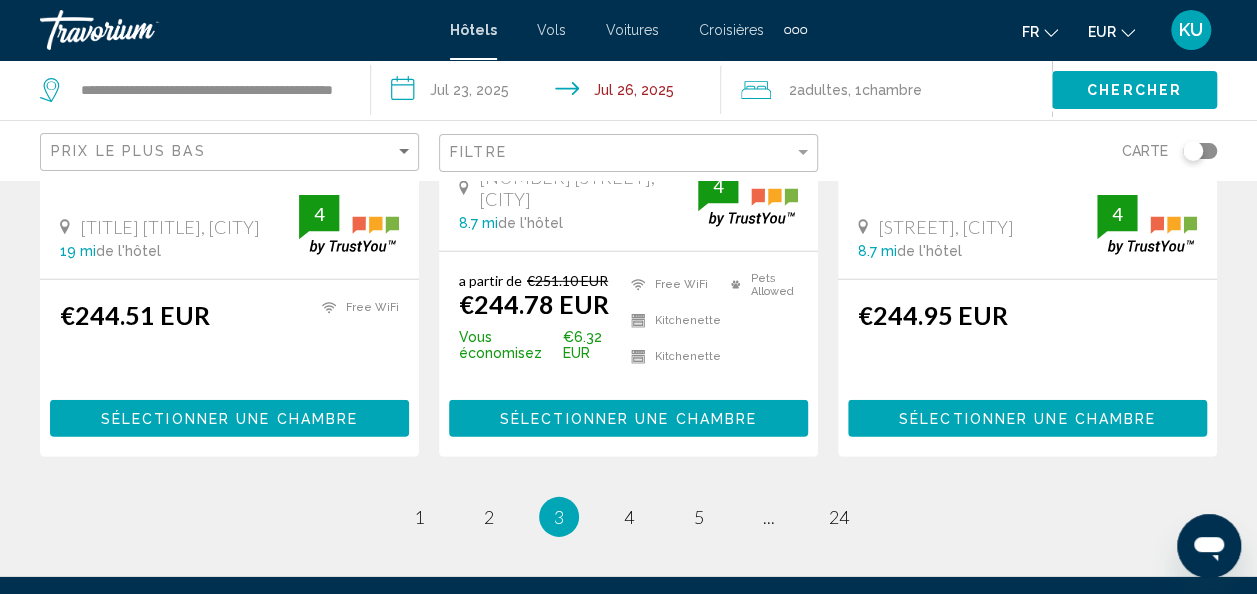 scroll, scrollTop: 2799, scrollLeft: 0, axis: vertical 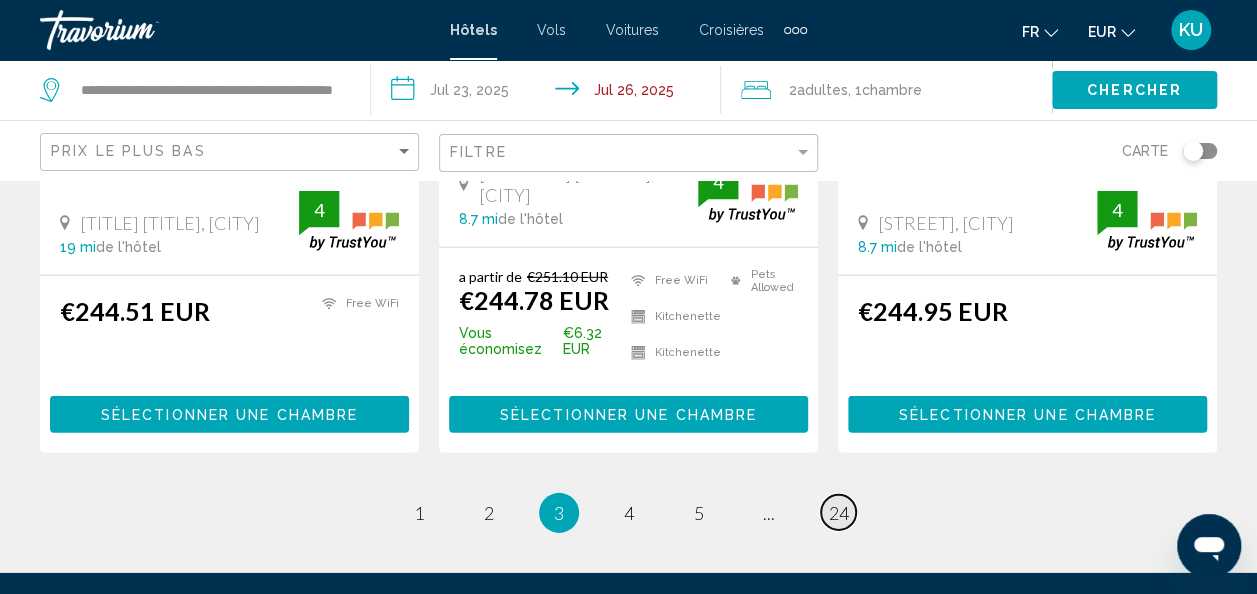 click on "24" at bounding box center [839, 513] 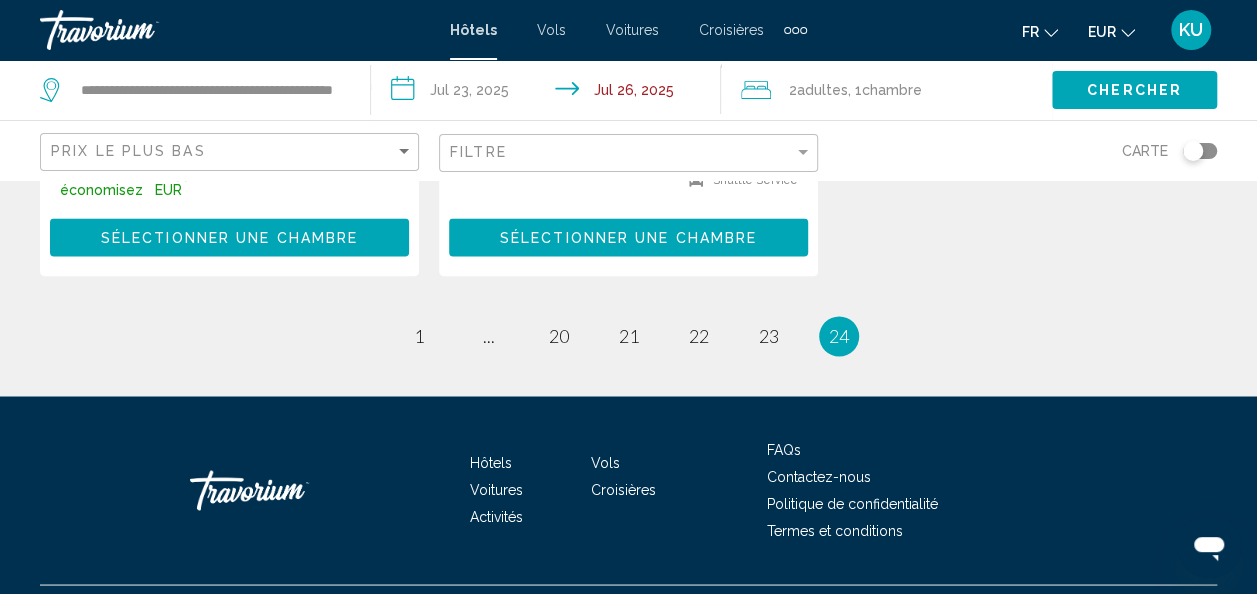 scroll, scrollTop: 1508, scrollLeft: 0, axis: vertical 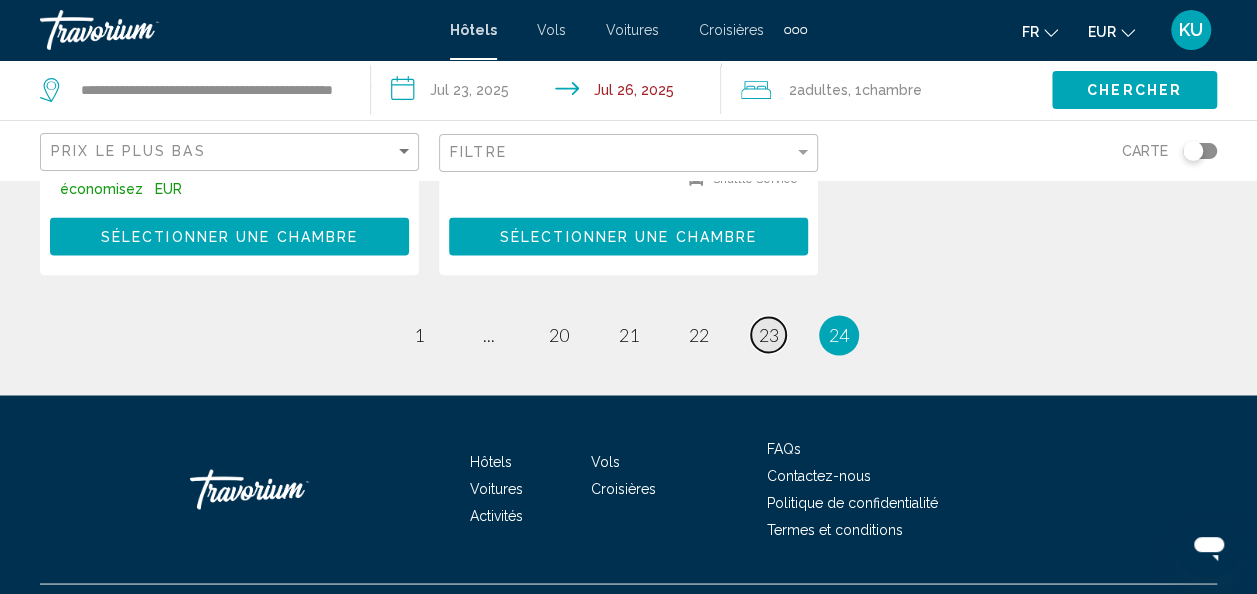 click on "23" at bounding box center [769, 335] 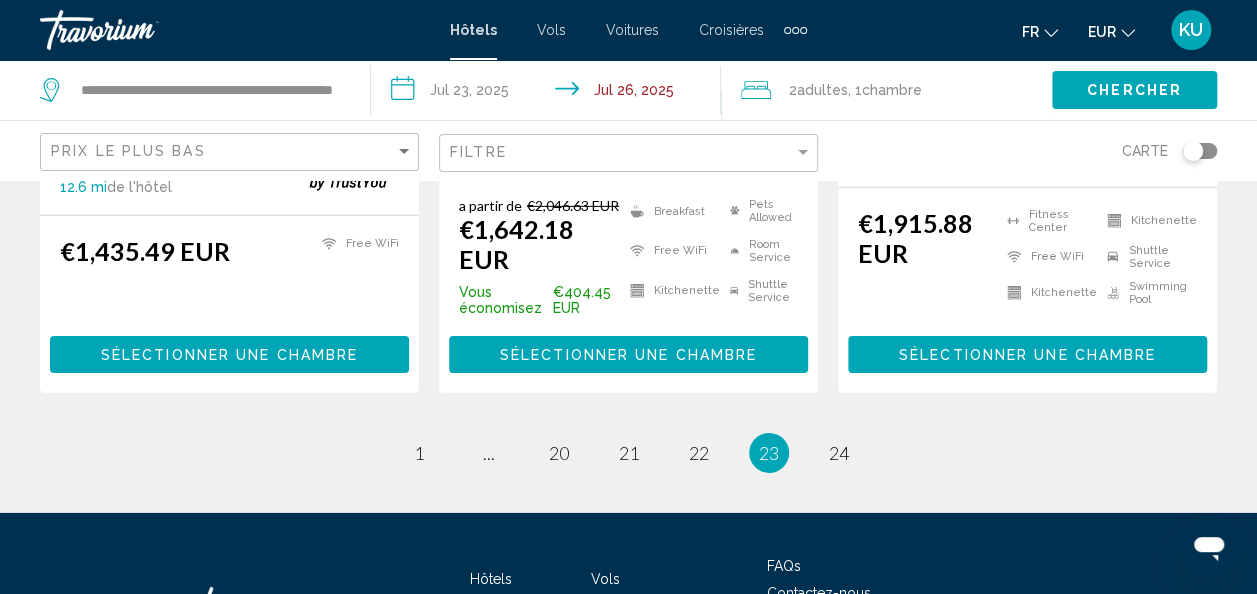 scroll, scrollTop: 3148, scrollLeft: 0, axis: vertical 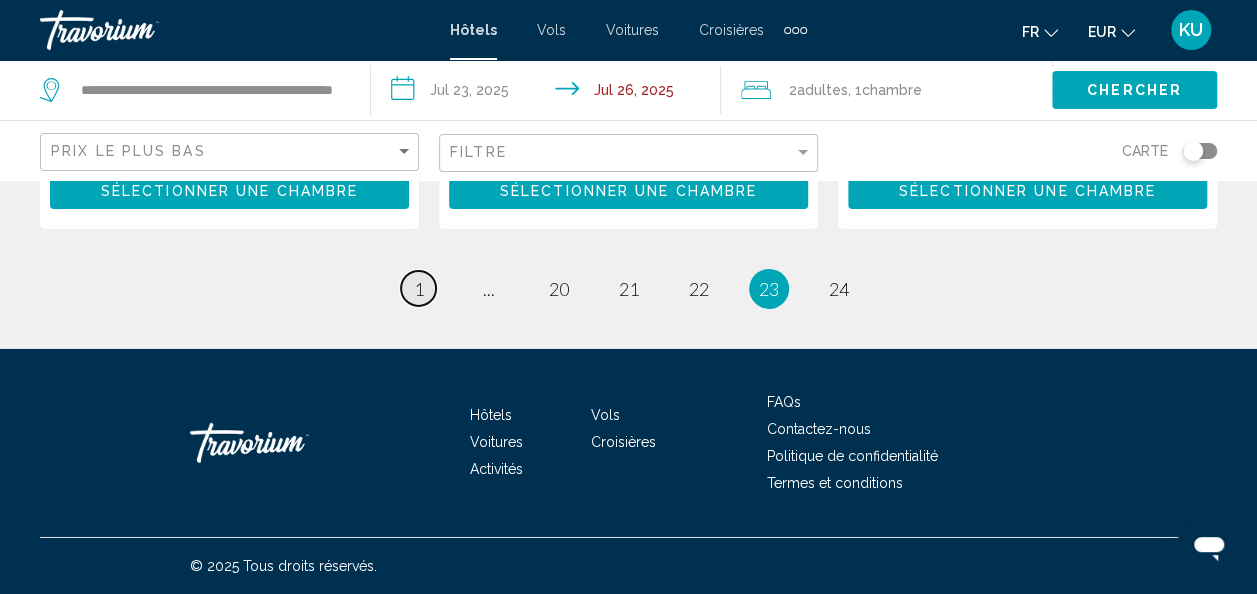 click on "1" at bounding box center (419, 289) 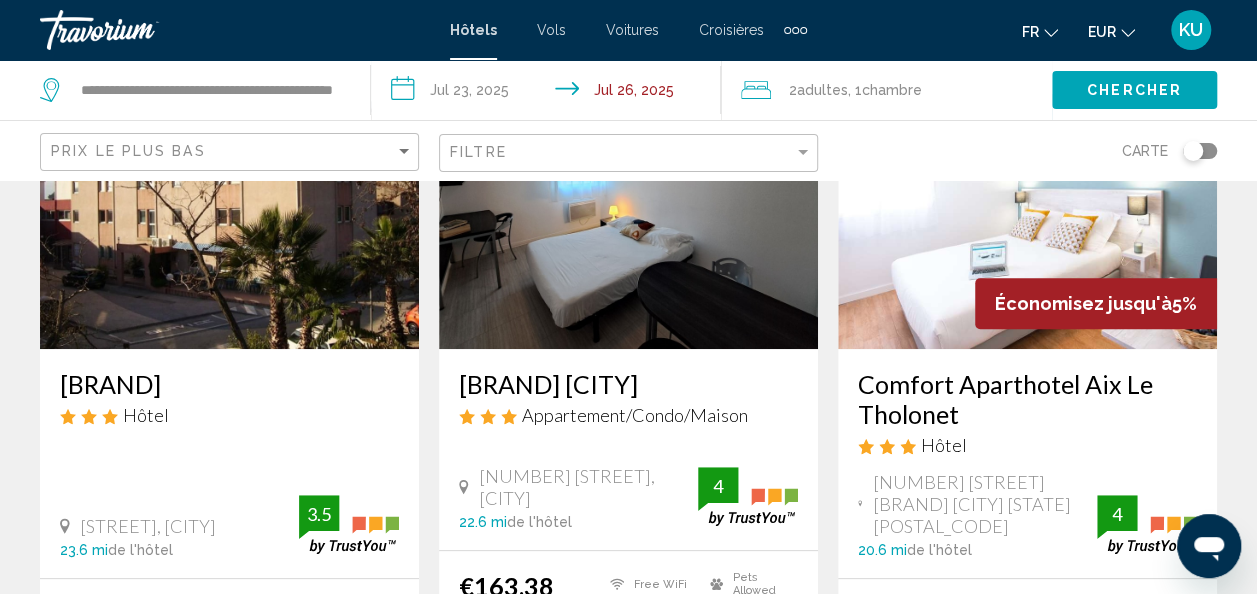 scroll, scrollTop: 0, scrollLeft: 0, axis: both 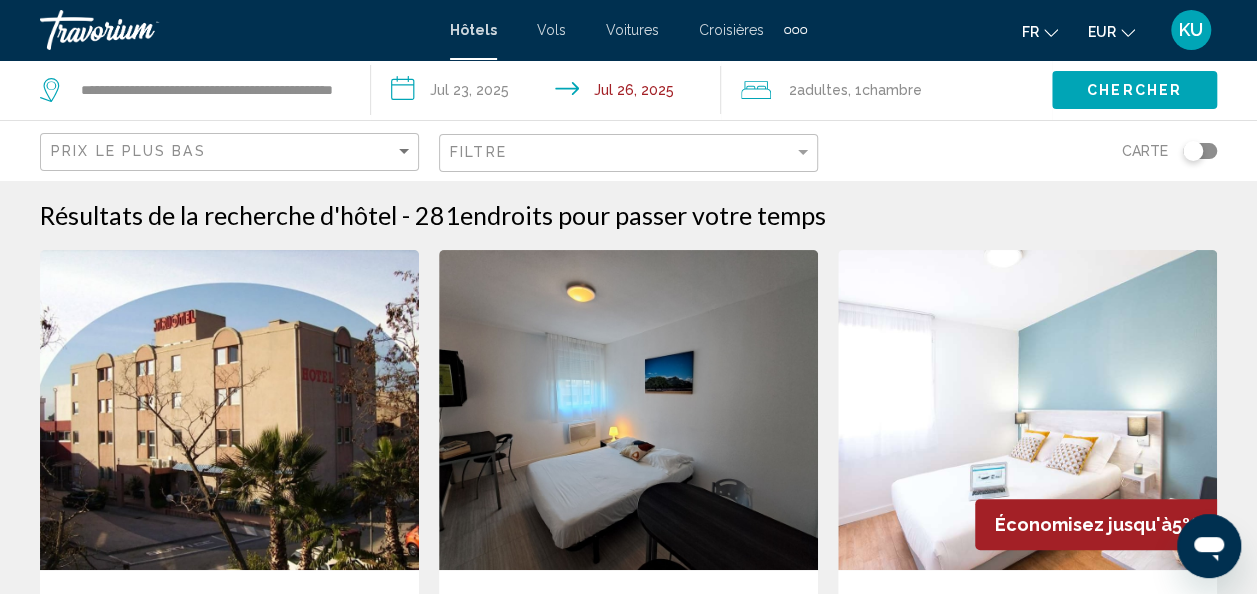 click on "**********" at bounding box center [550, 93] 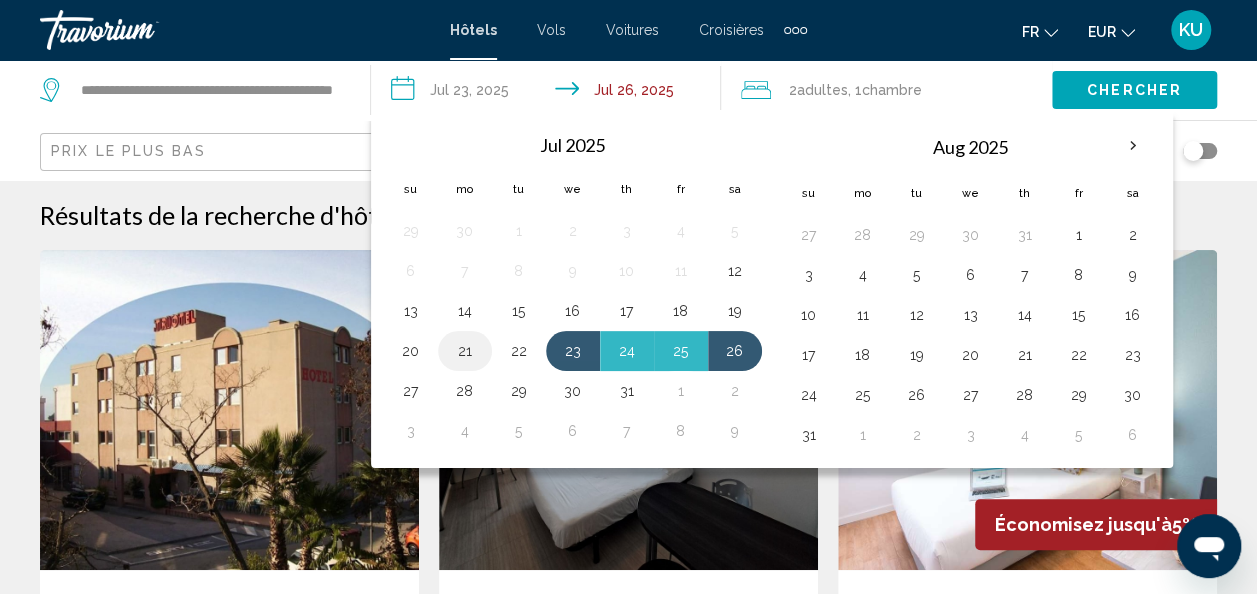 click on "21" at bounding box center [465, 351] 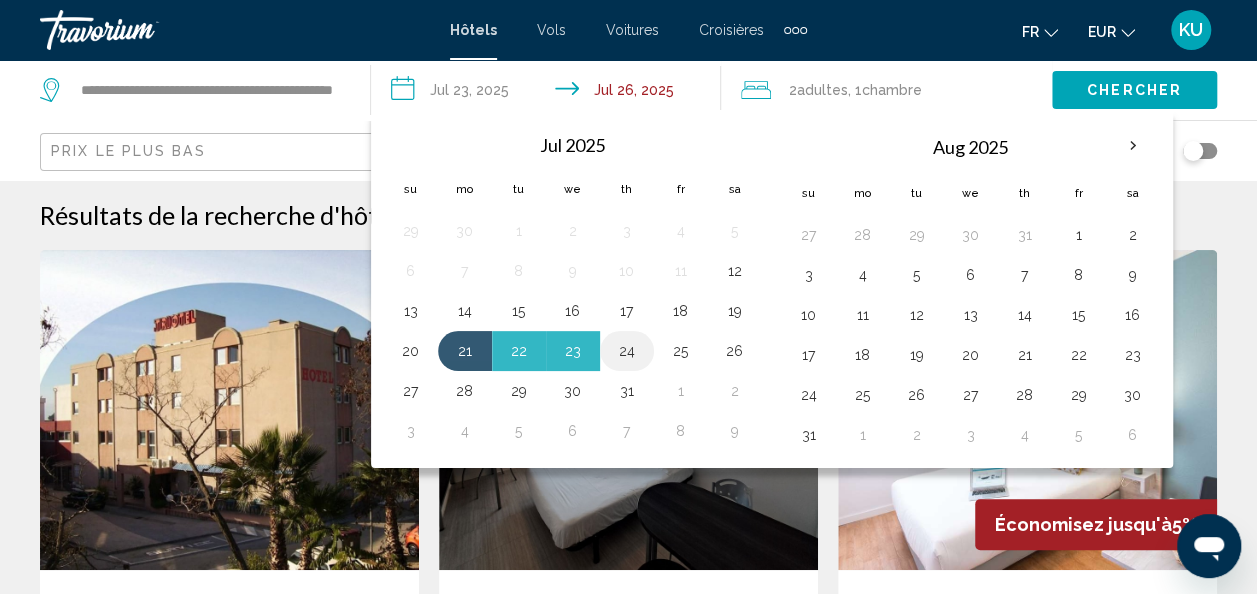 click on "24" at bounding box center (627, 351) 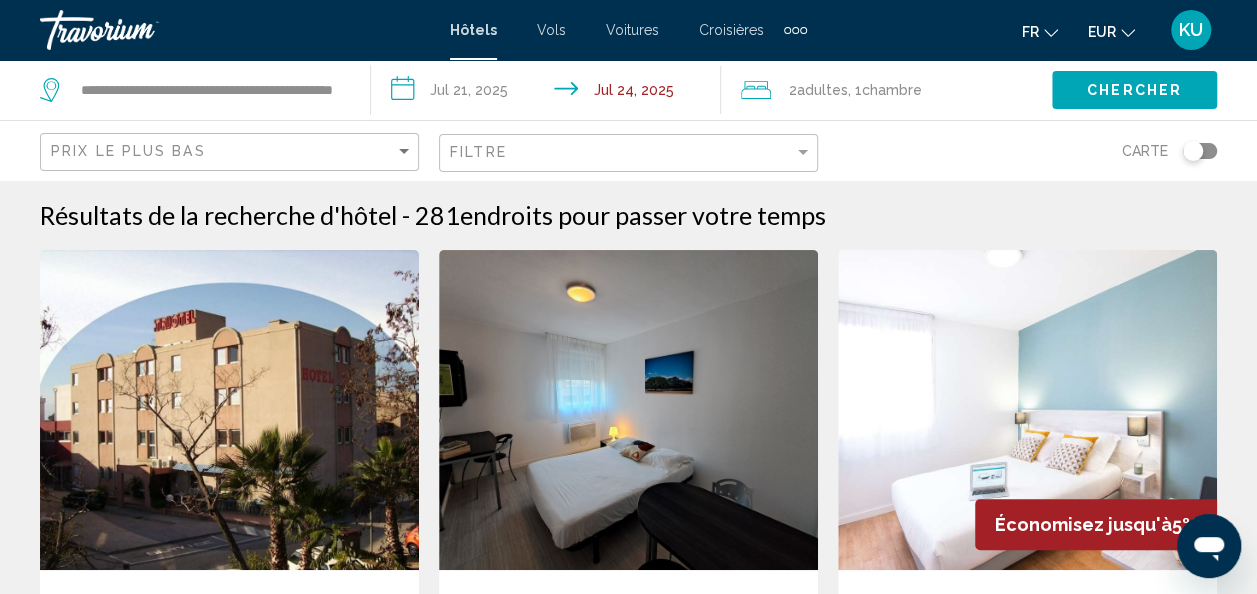 click on "Chercher" 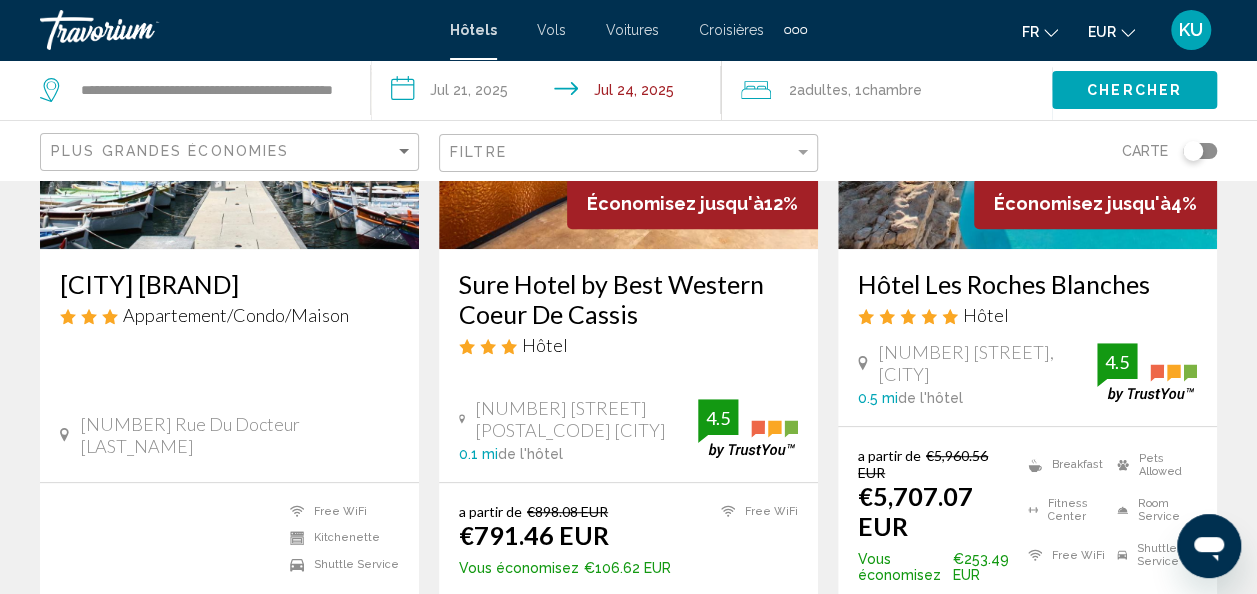scroll, scrollTop: 0, scrollLeft: 0, axis: both 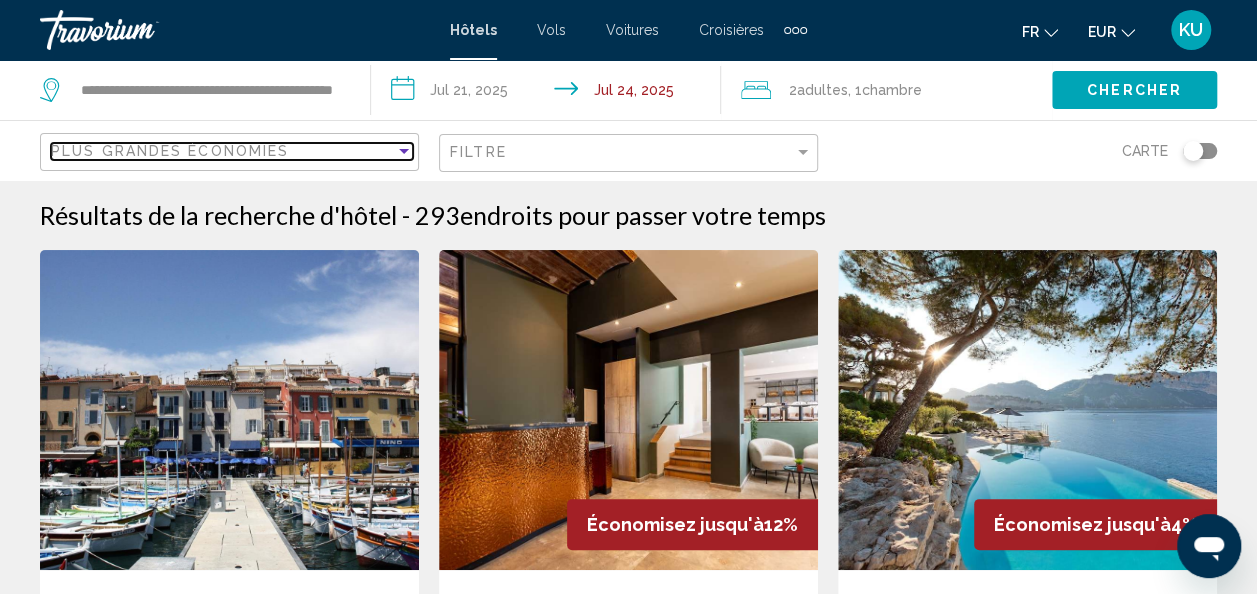 click at bounding box center (404, 151) 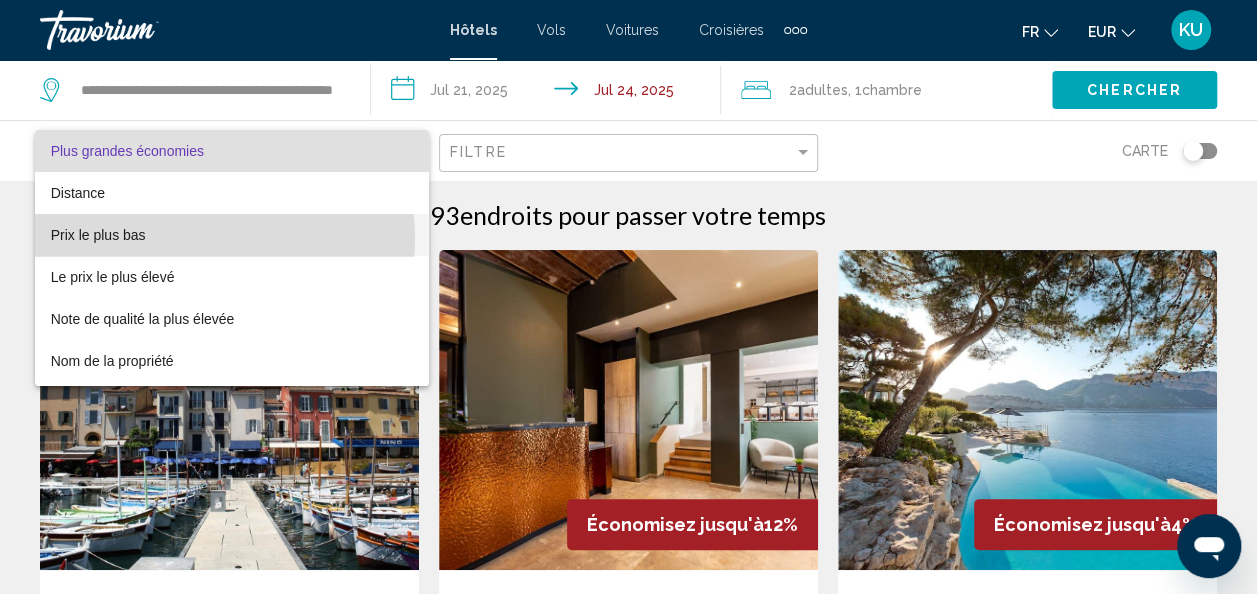 click on "Prix le plus bas" at bounding box center [232, 235] 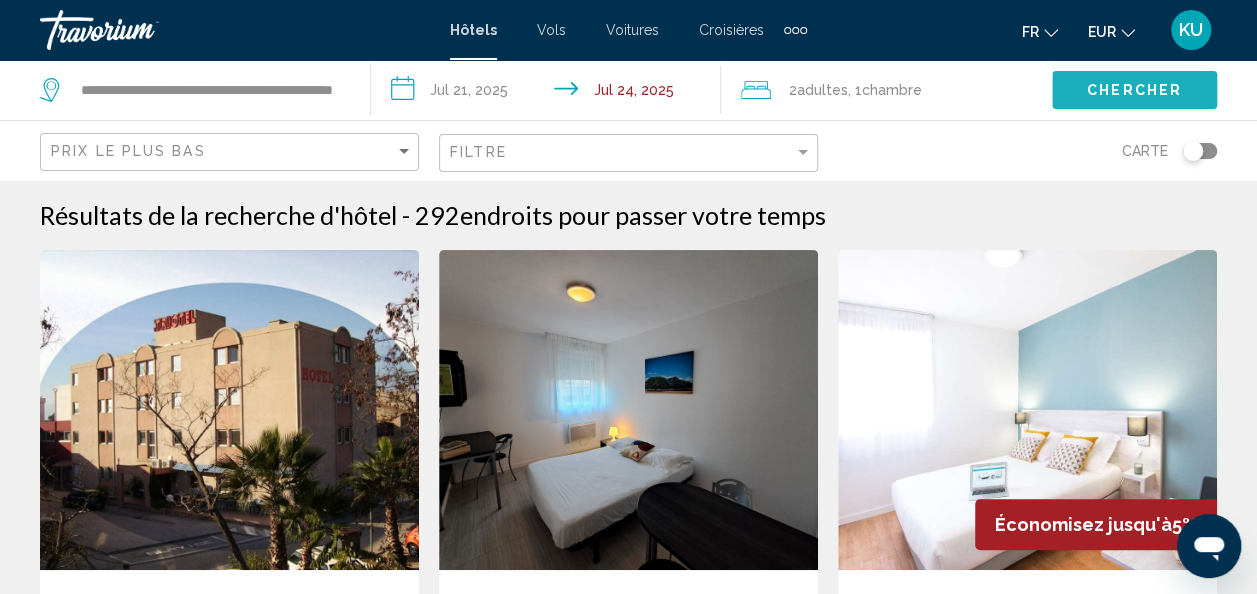 click on "Chercher" 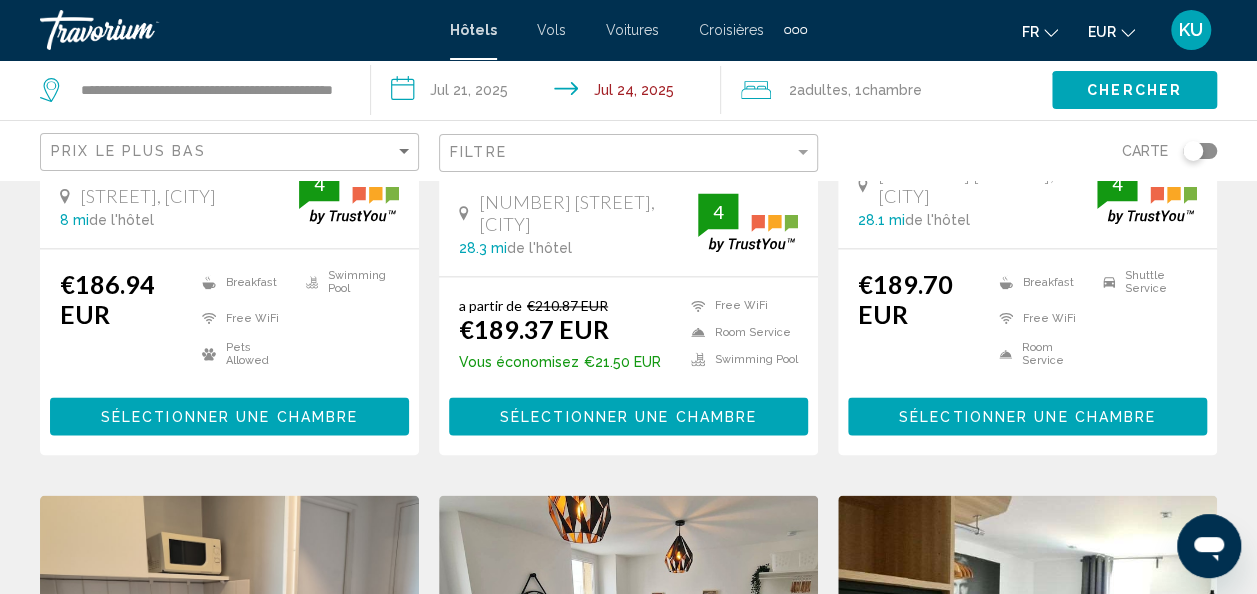scroll, scrollTop: 1297, scrollLeft: 0, axis: vertical 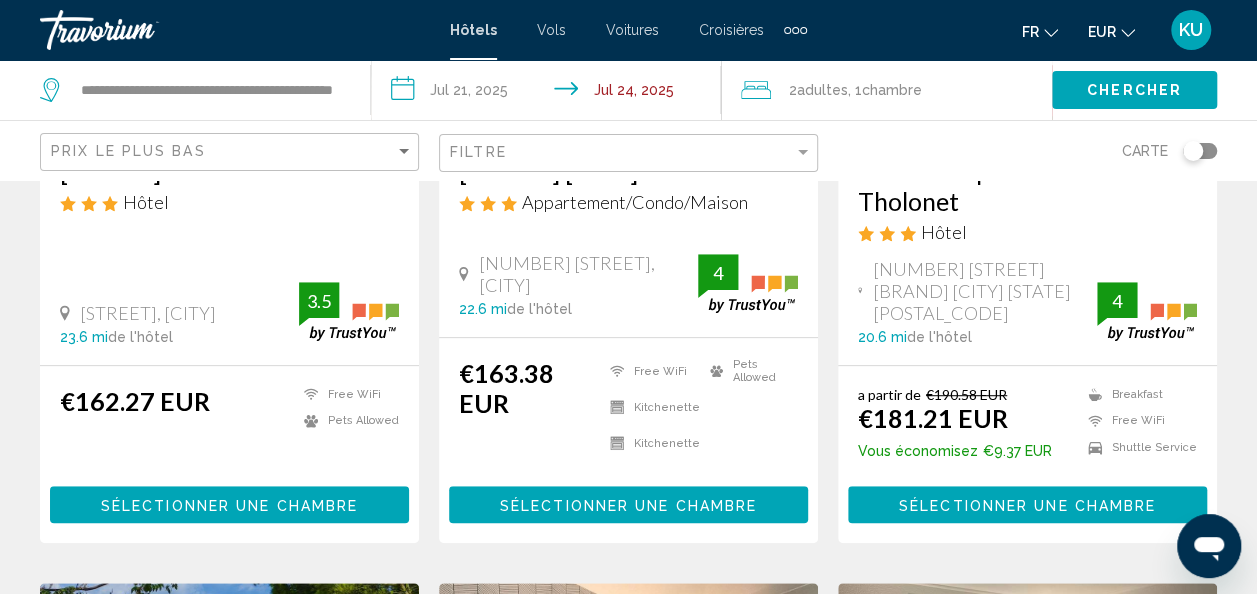 type 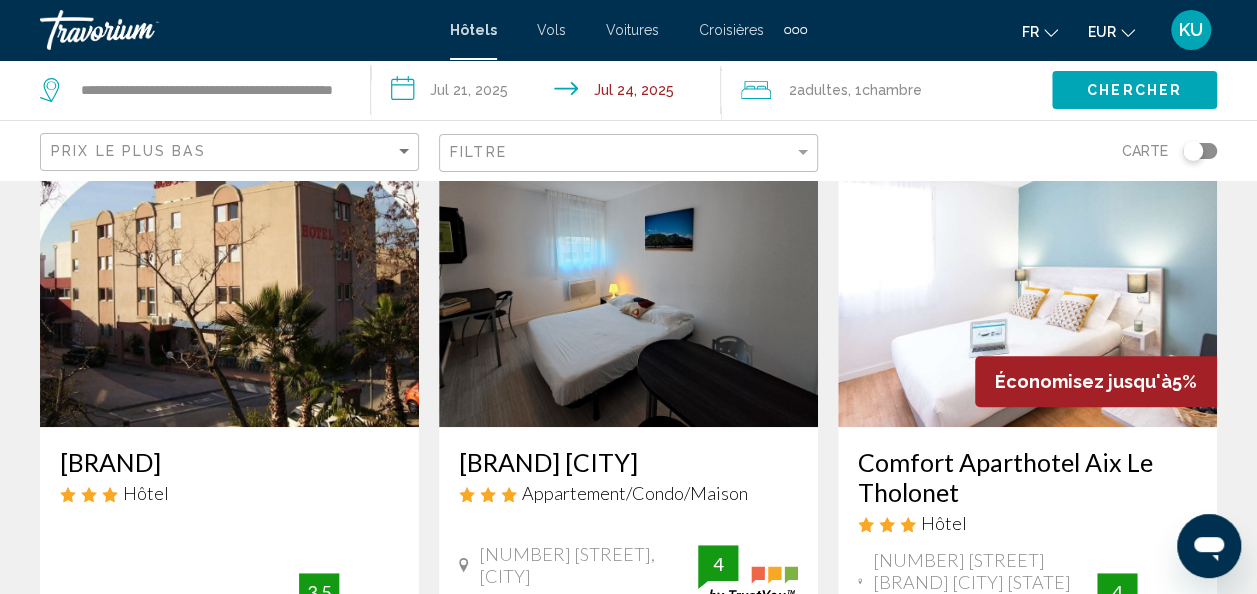 scroll, scrollTop: 0, scrollLeft: 0, axis: both 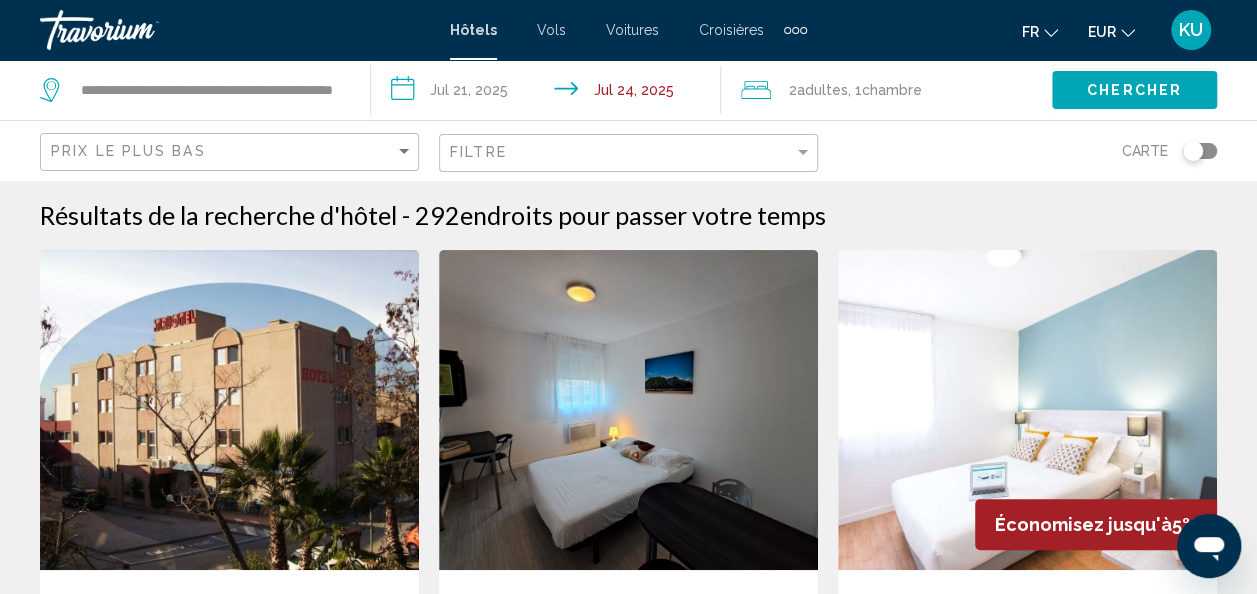 click on "**********" at bounding box center (550, 93) 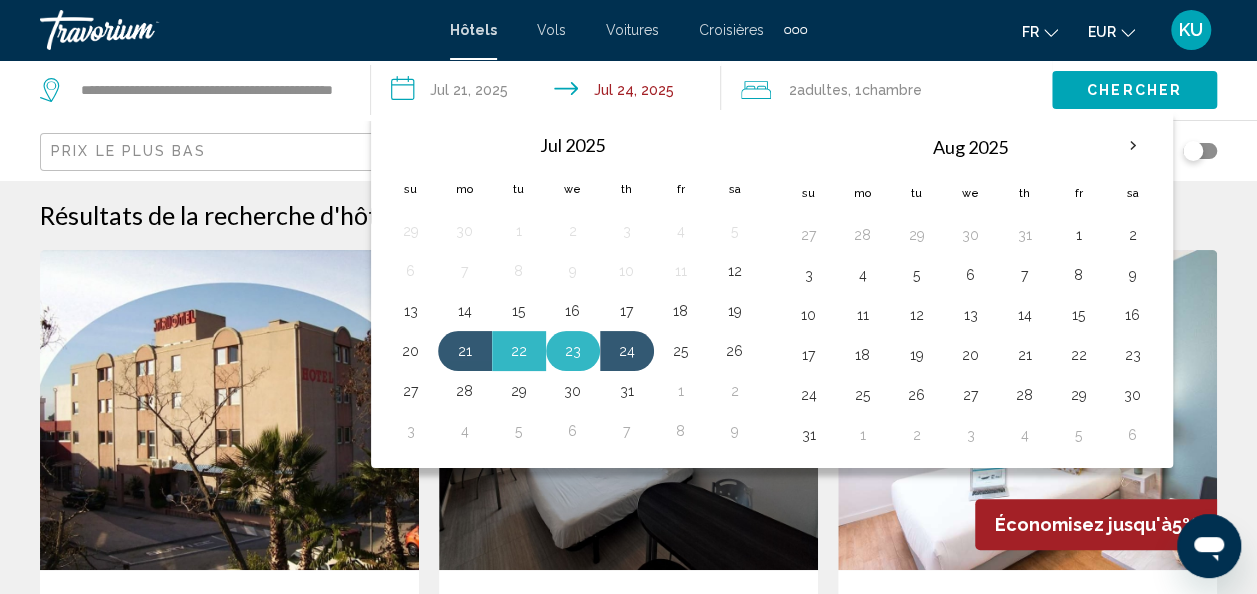 click on "23" at bounding box center [573, 351] 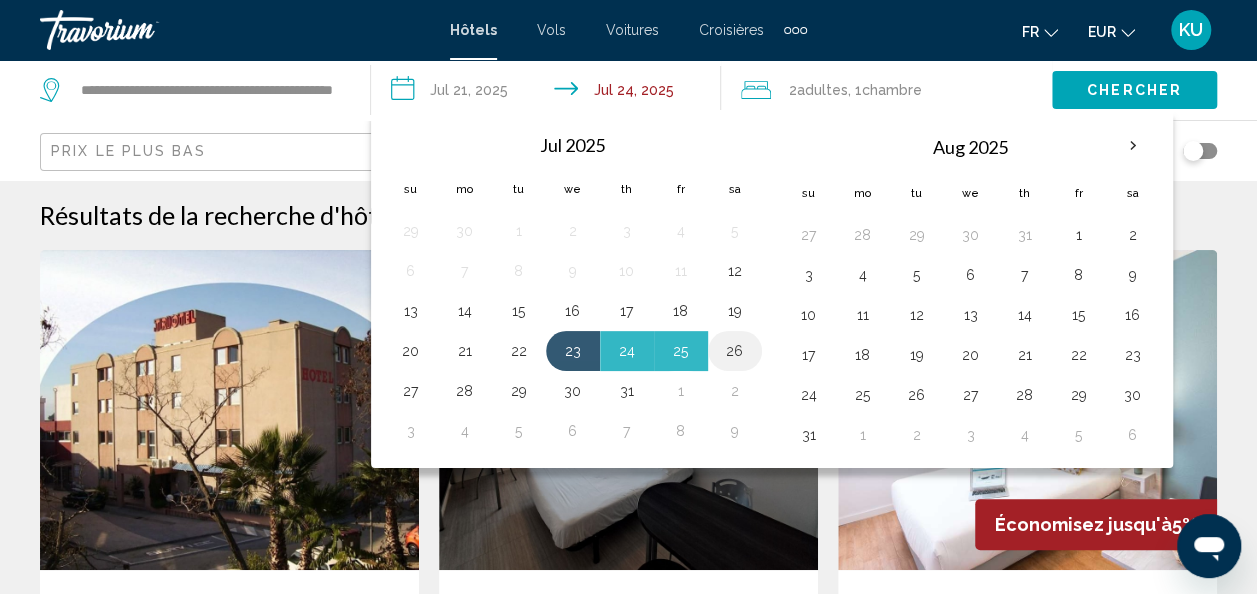 click on "26" at bounding box center [735, 351] 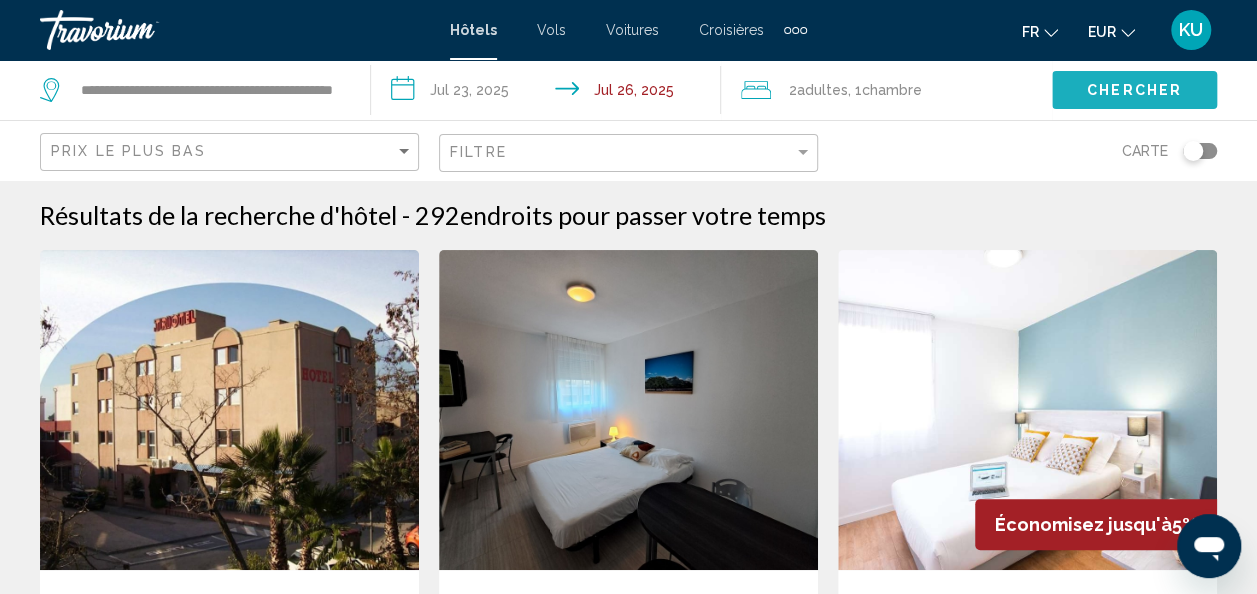 click on "Chercher" 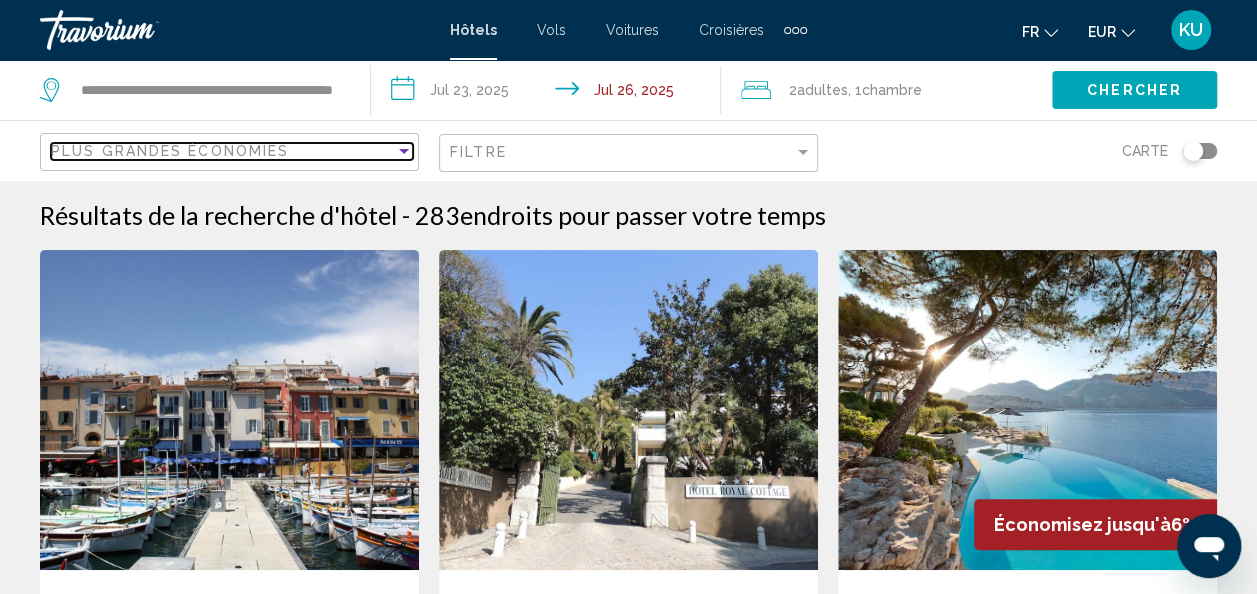 click at bounding box center [404, 151] 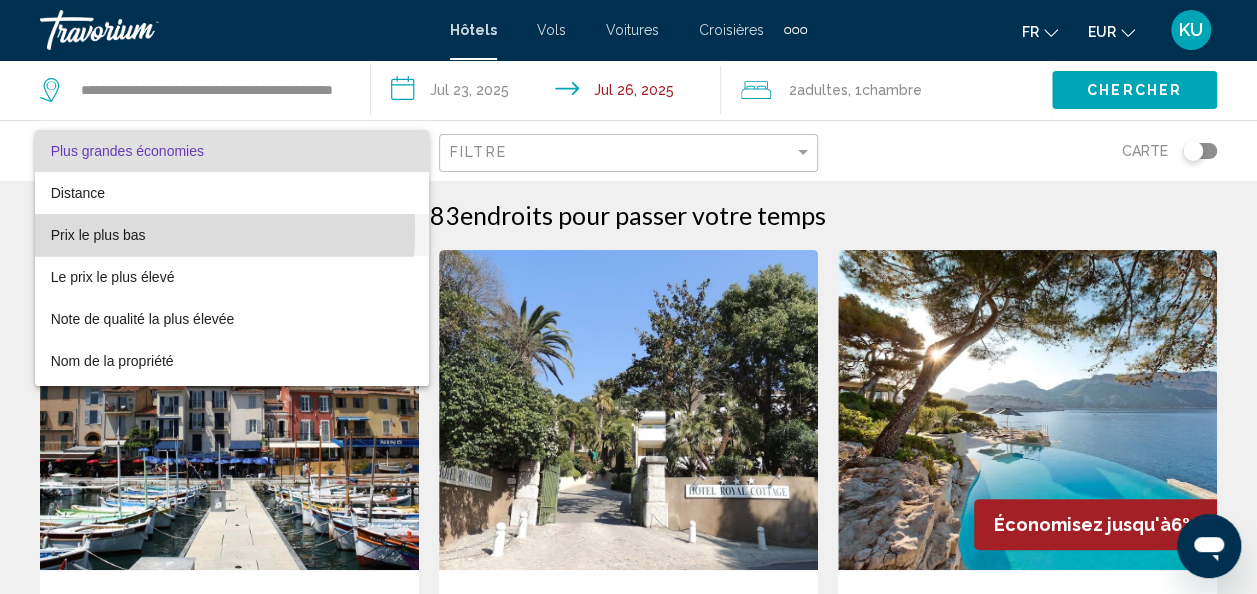 click on "Prix le plus bas" at bounding box center [98, 235] 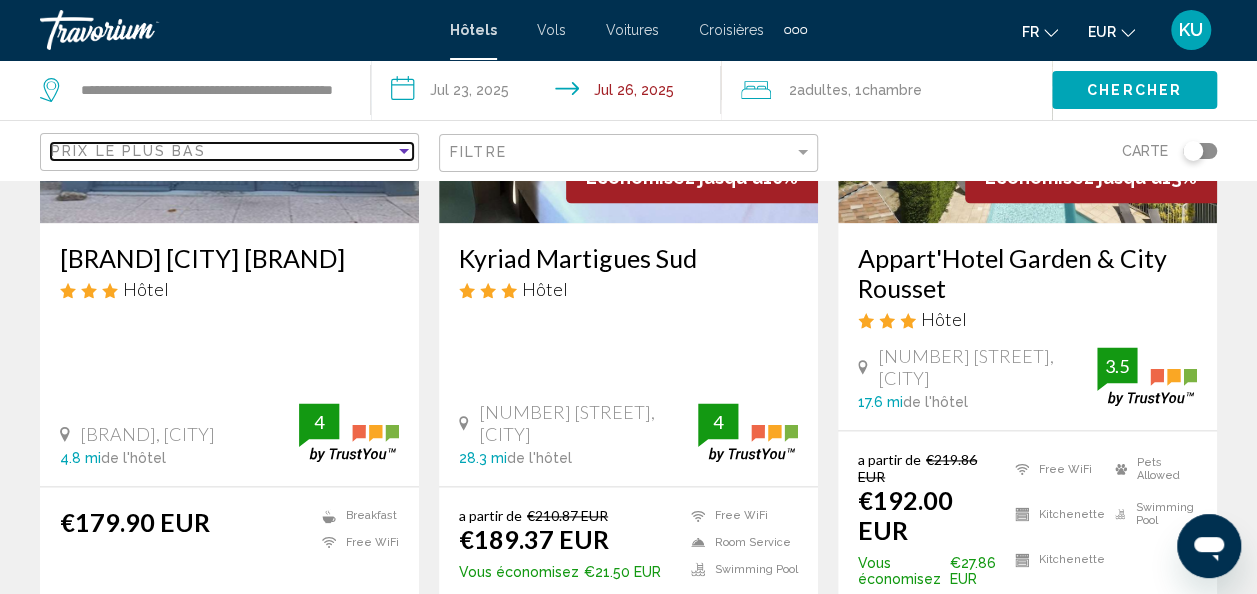 scroll, scrollTop: 1122, scrollLeft: 0, axis: vertical 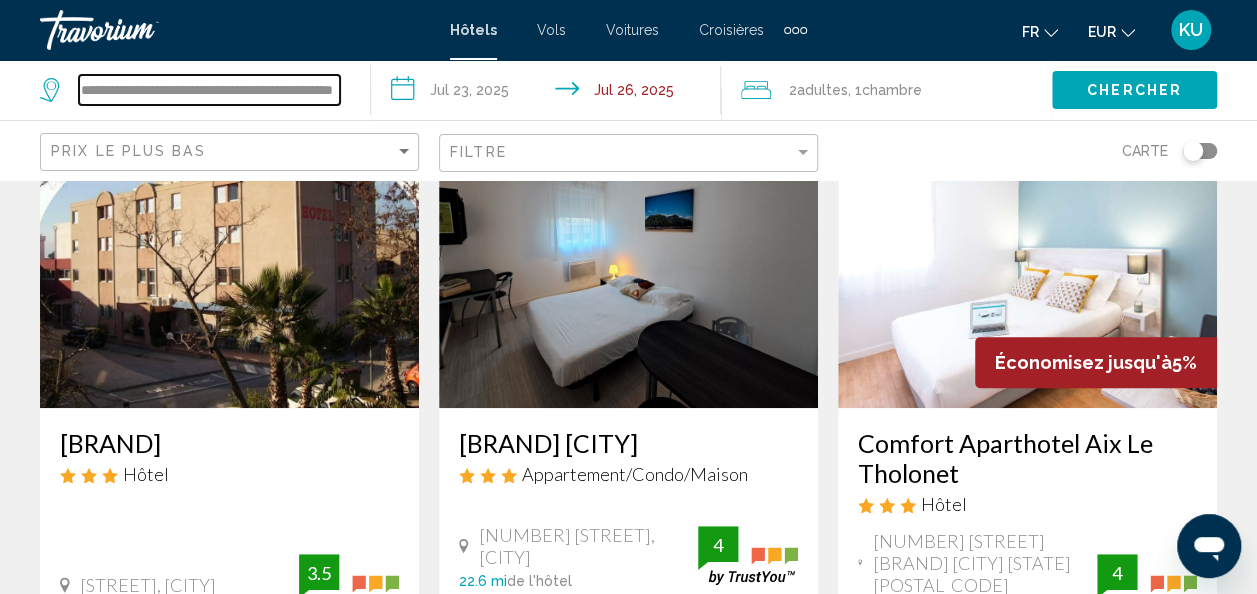 click on "**********" at bounding box center [209, 90] 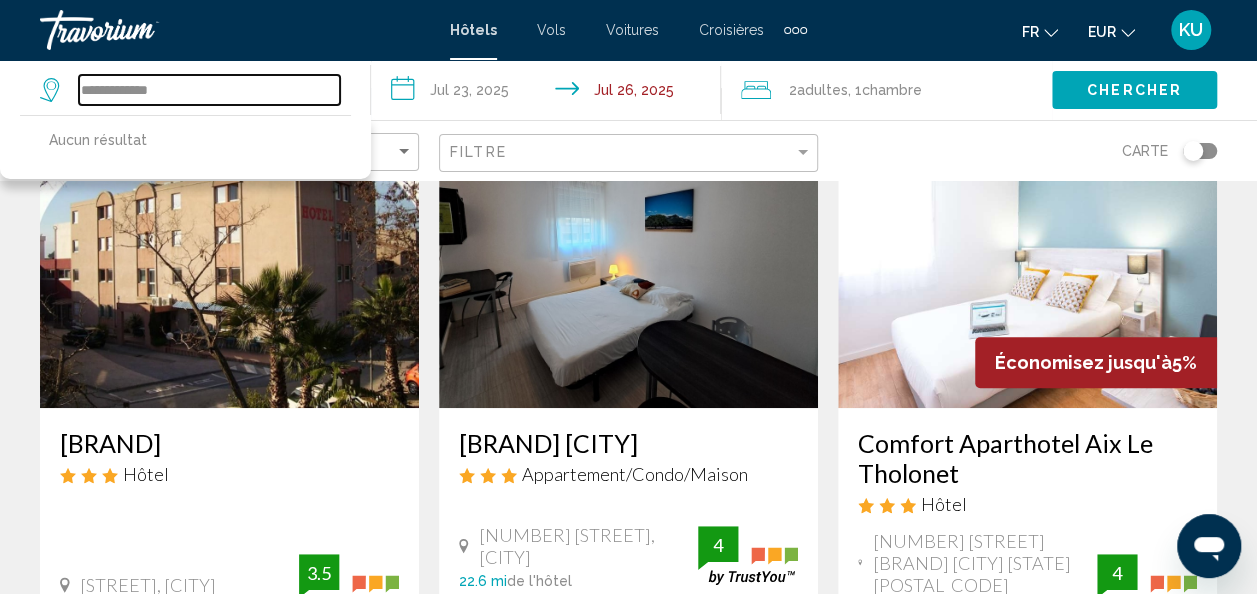 click on "**********" at bounding box center (209, 90) 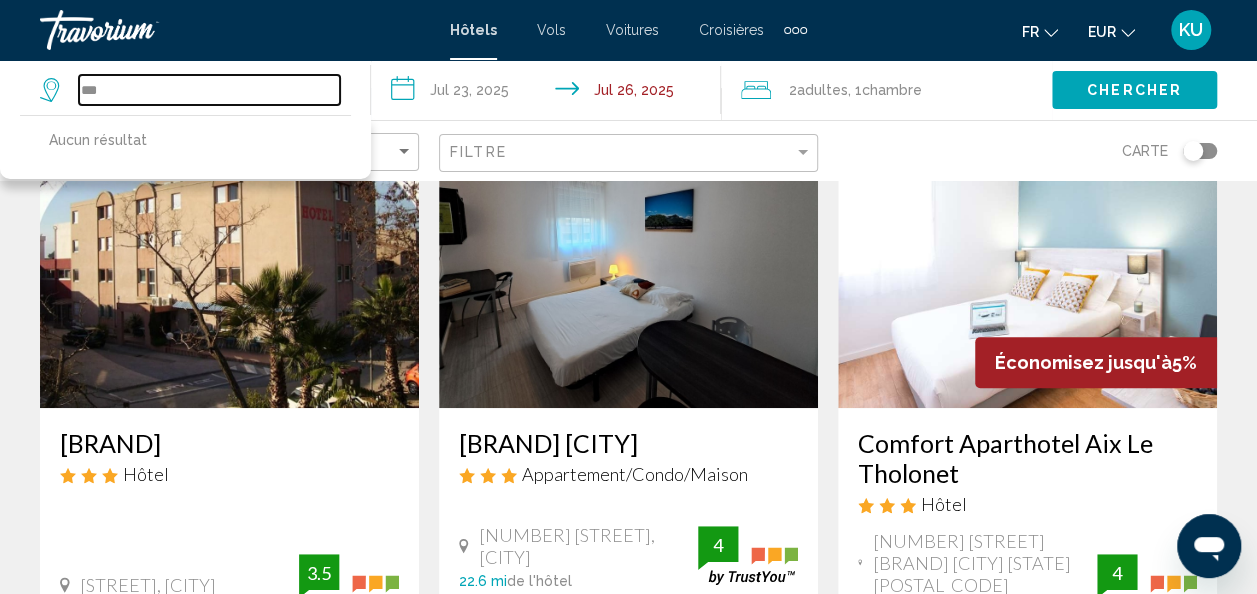 type on "*" 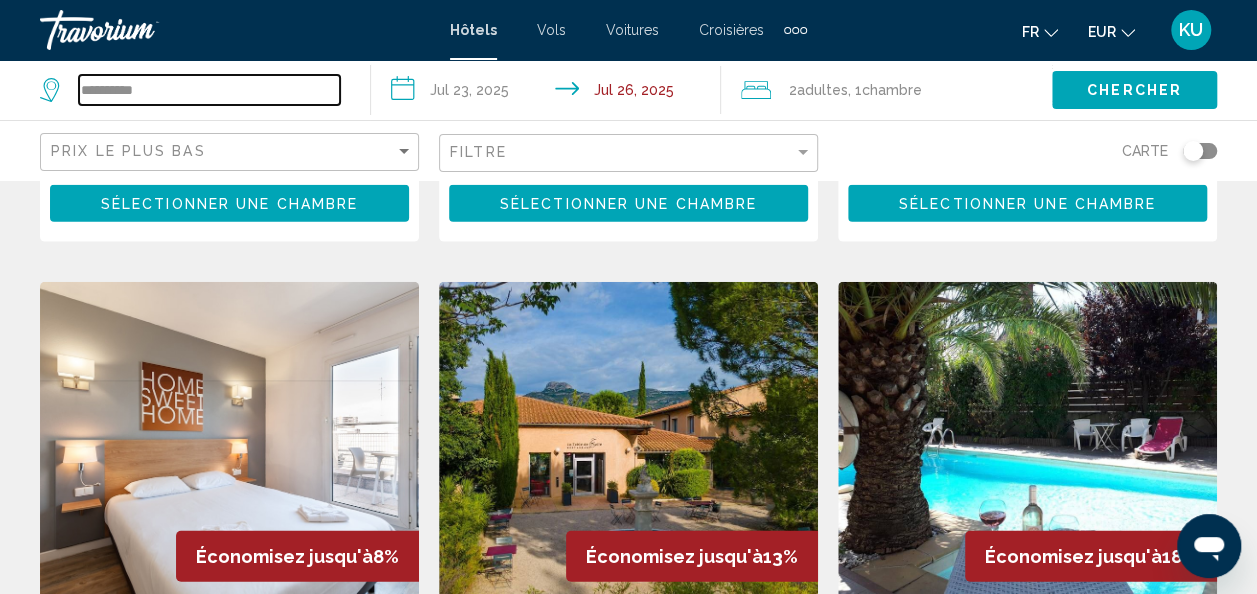 scroll, scrollTop: 2732, scrollLeft: 0, axis: vertical 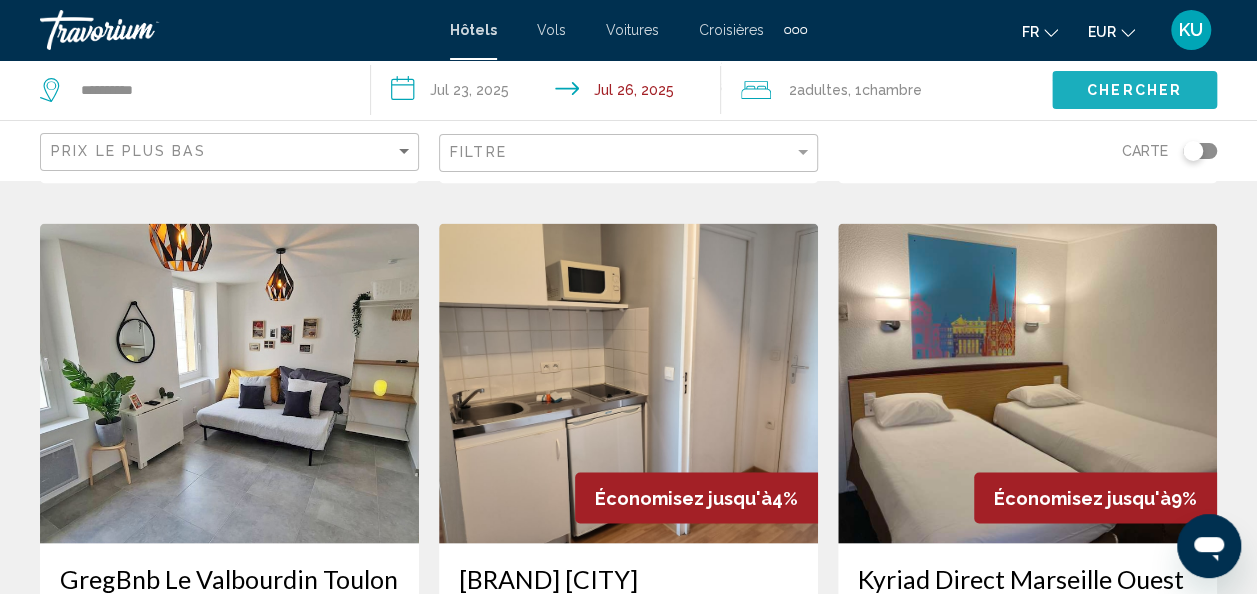 click on "Chercher" 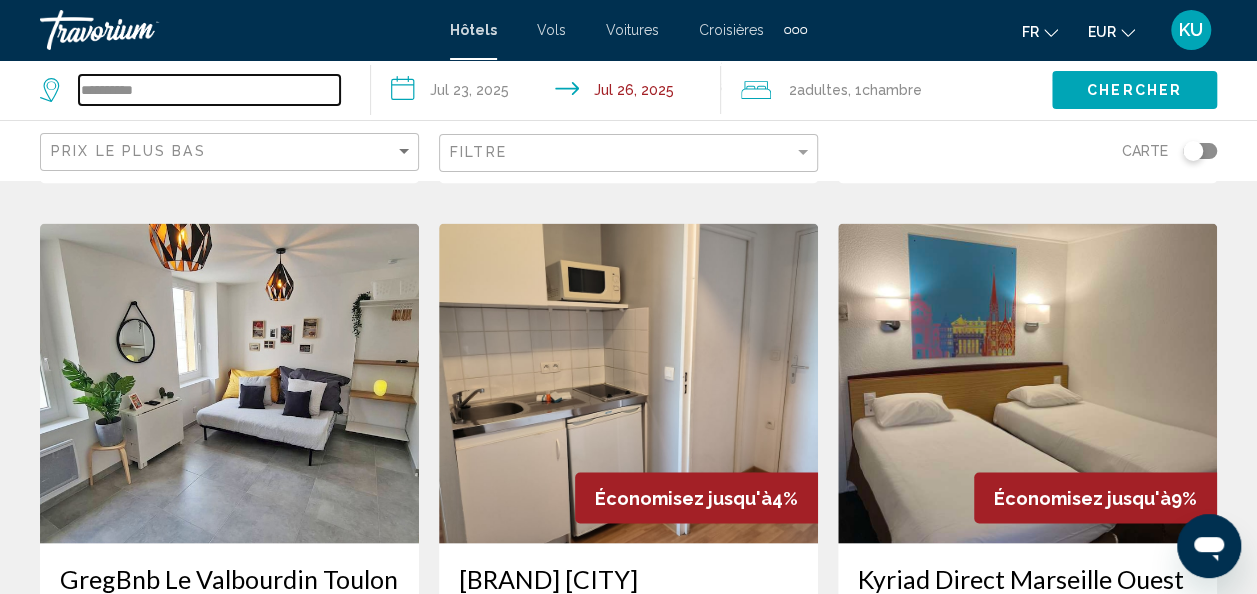 click on "**********" at bounding box center (209, 90) 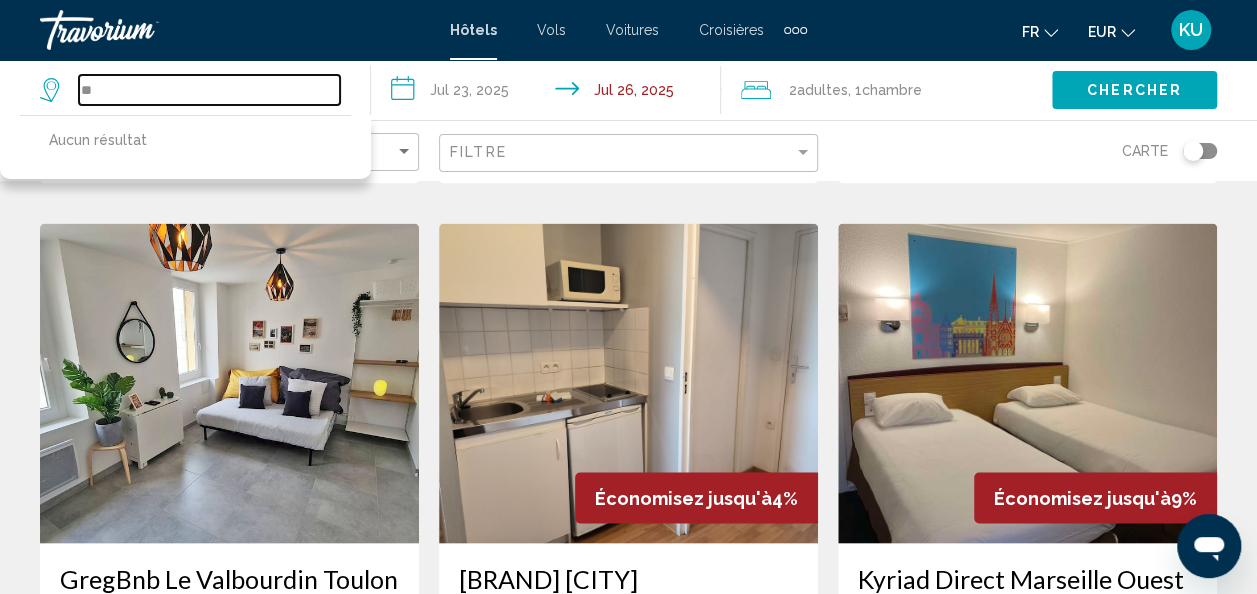 type on "*" 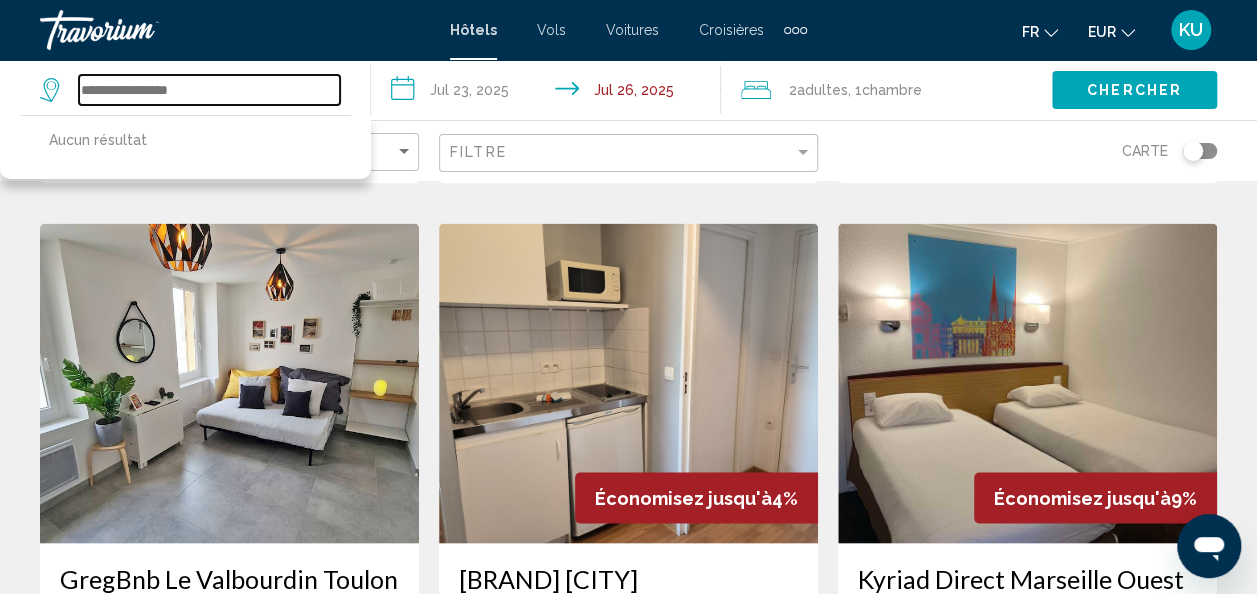 click at bounding box center (209, 90) 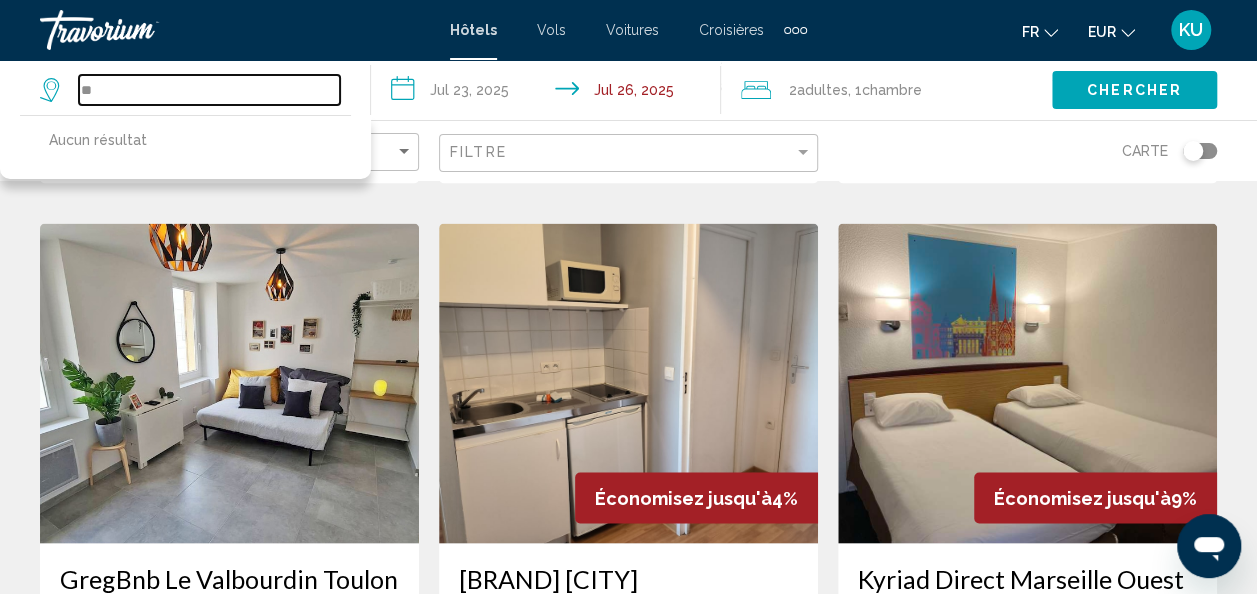 type on "*" 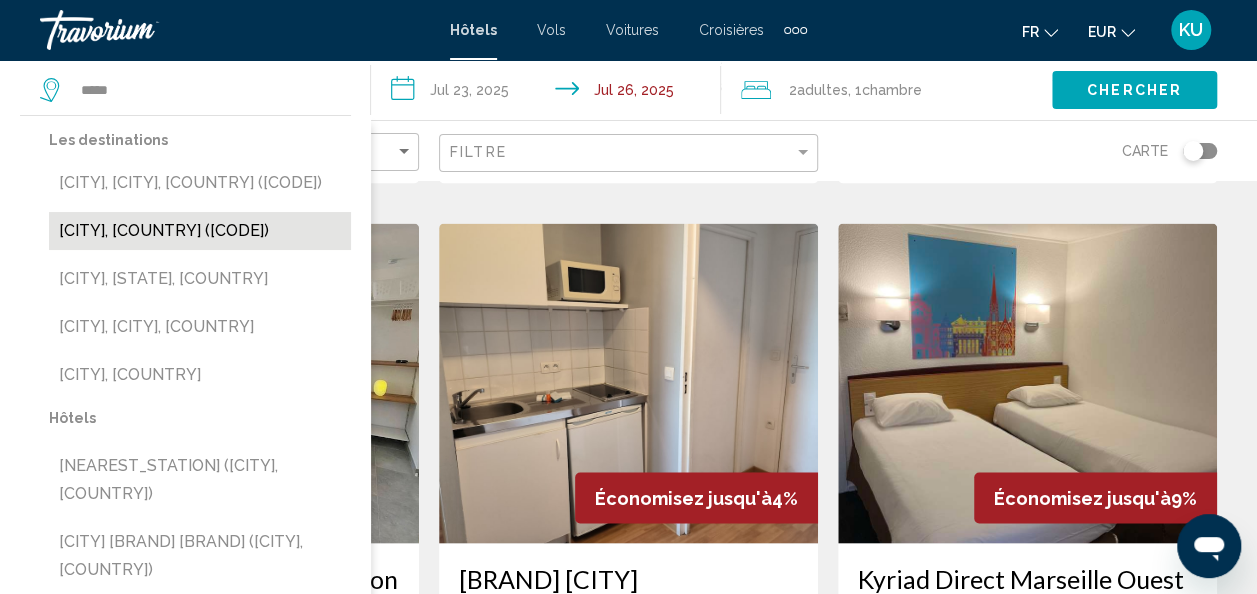 click on "[CITY], [COUNTRY] ([CODE])" at bounding box center (200, 231) 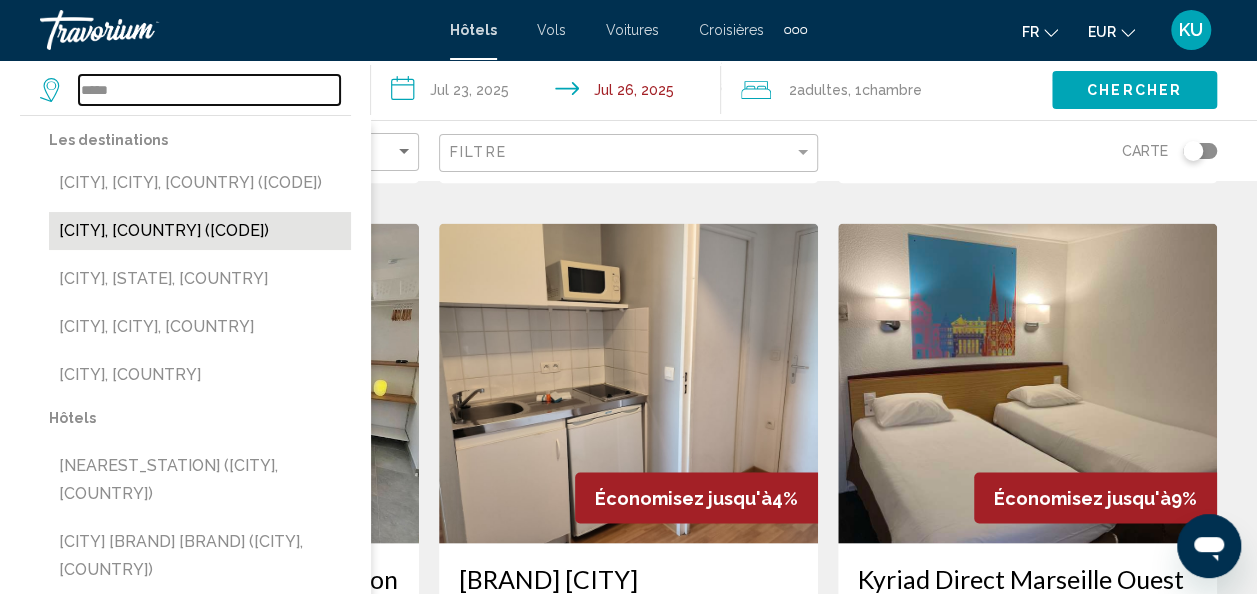 type on "**********" 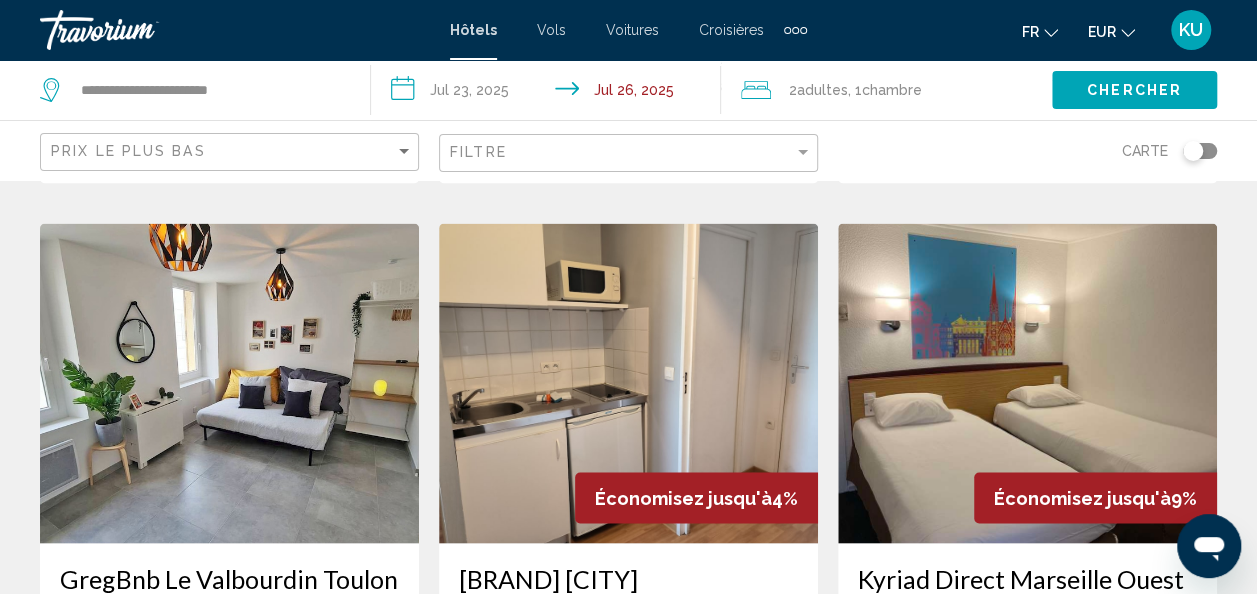 click on "**********" at bounding box center [550, 93] 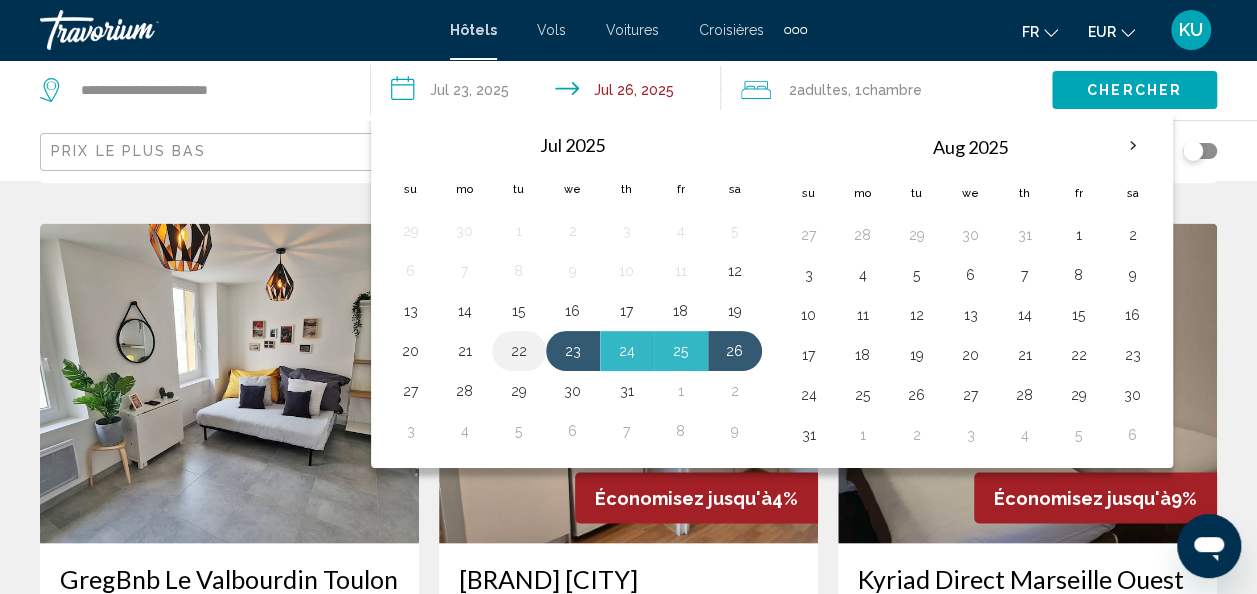 click on "22" at bounding box center (519, 351) 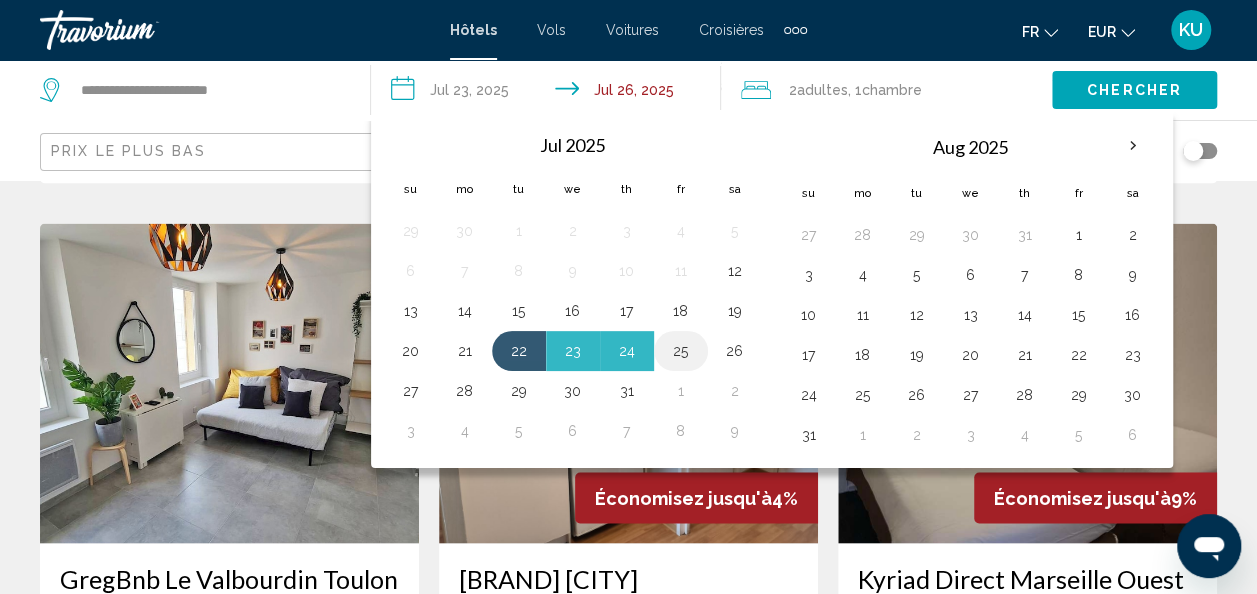 click on "25" at bounding box center (681, 351) 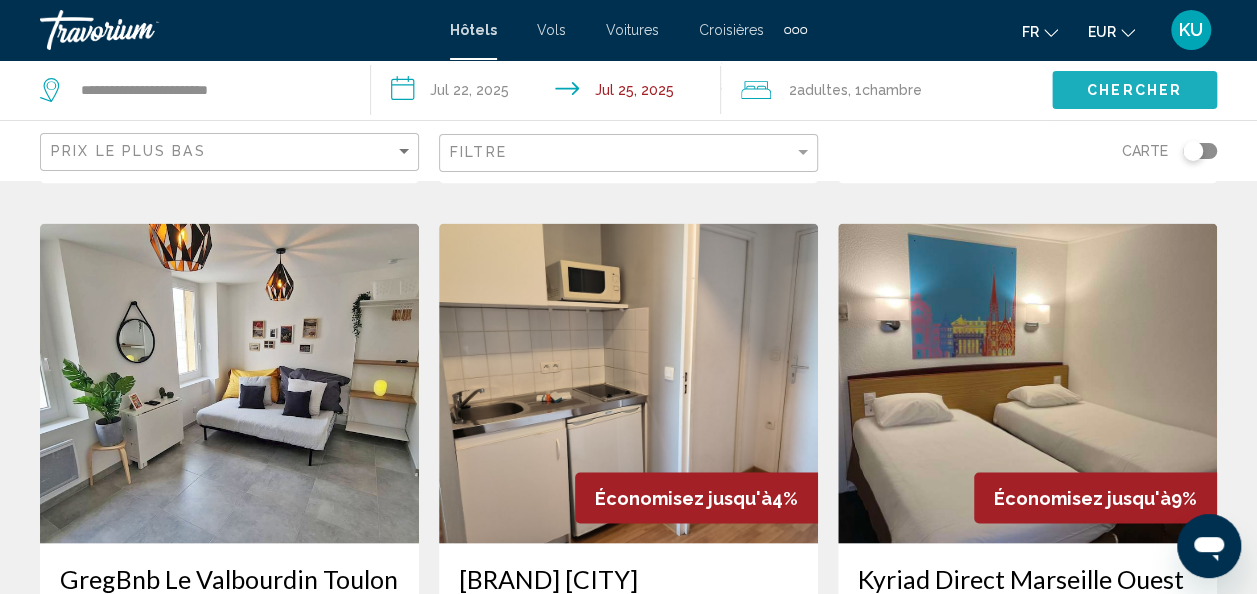 click on "Chercher" 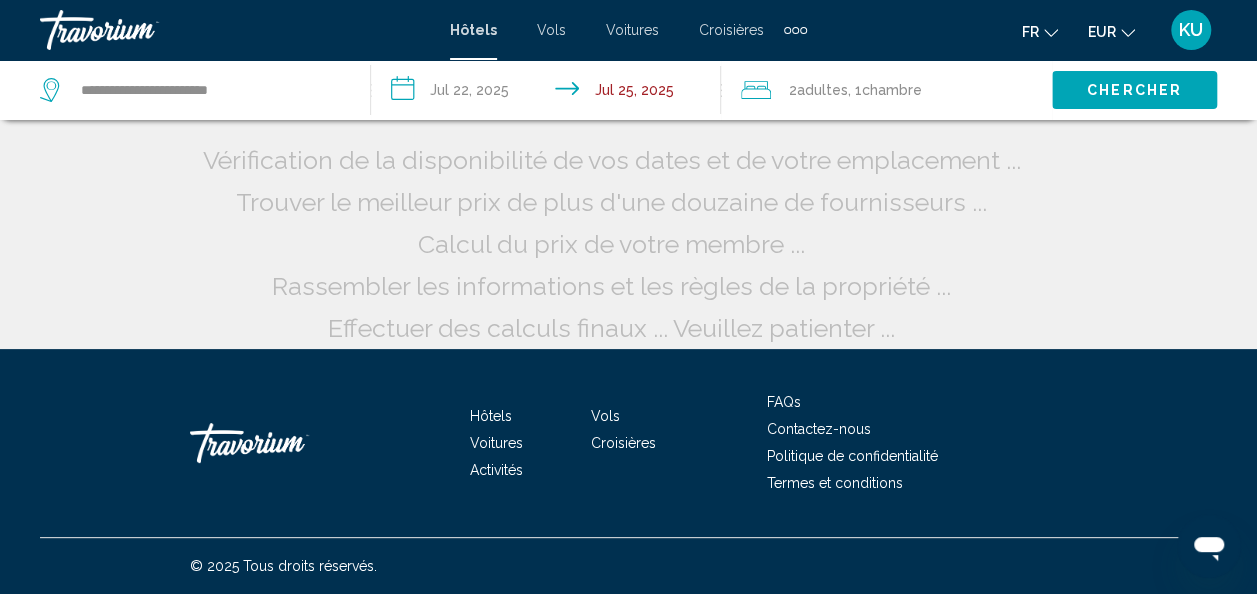 scroll, scrollTop: 62, scrollLeft: 0, axis: vertical 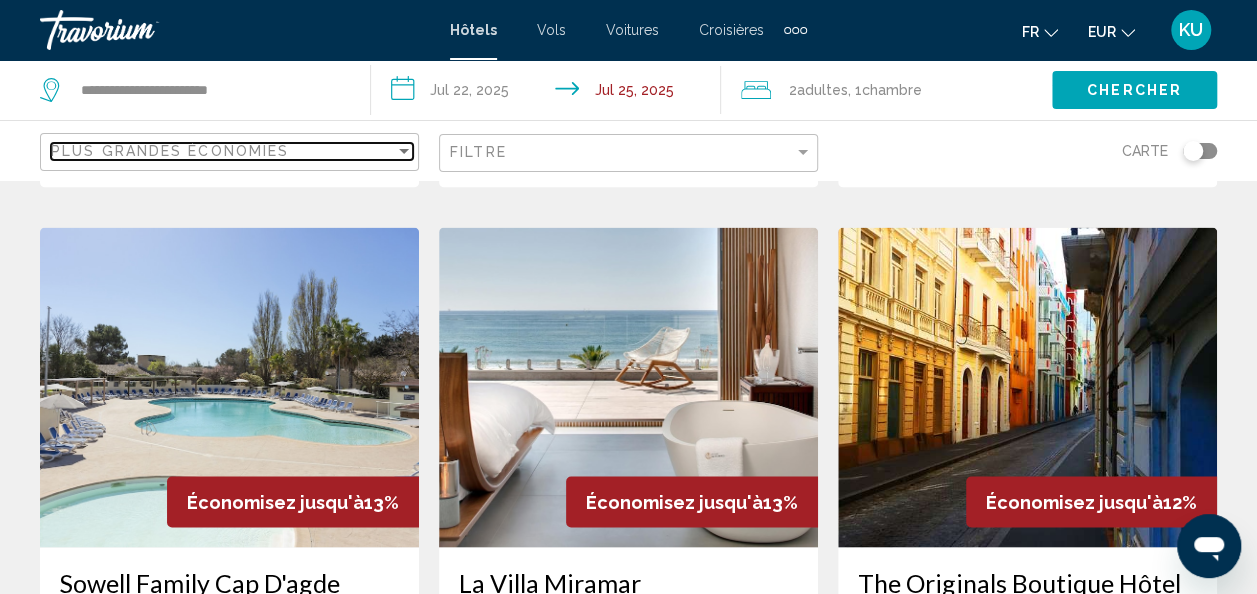 click at bounding box center (404, 151) 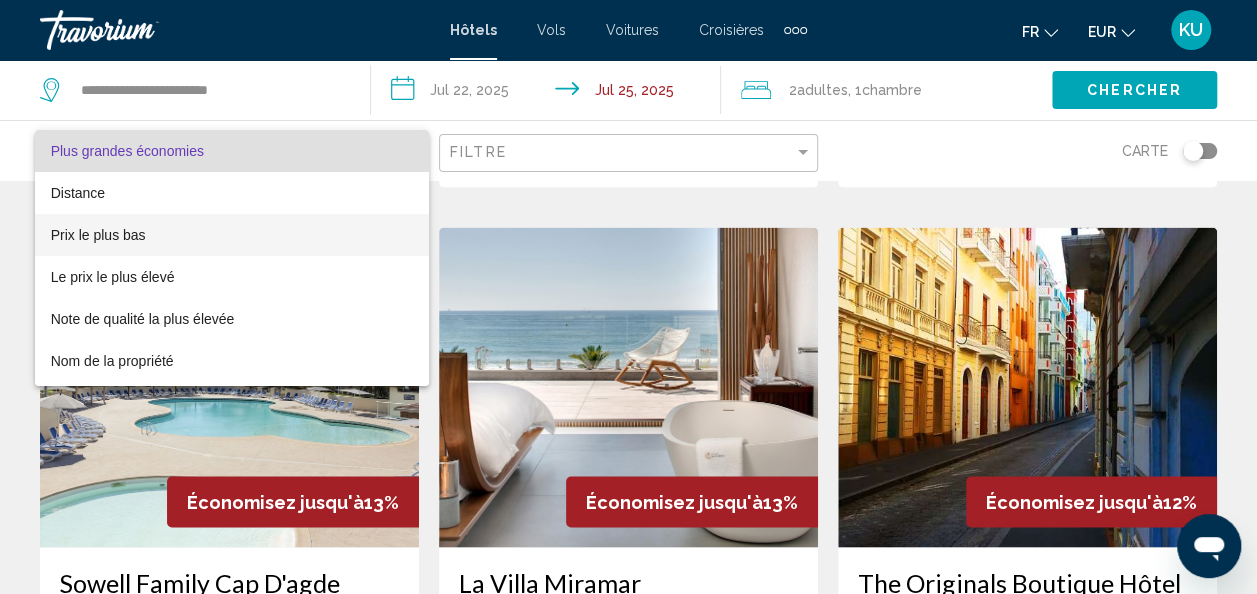 click on "Prix le plus bas" at bounding box center [232, 235] 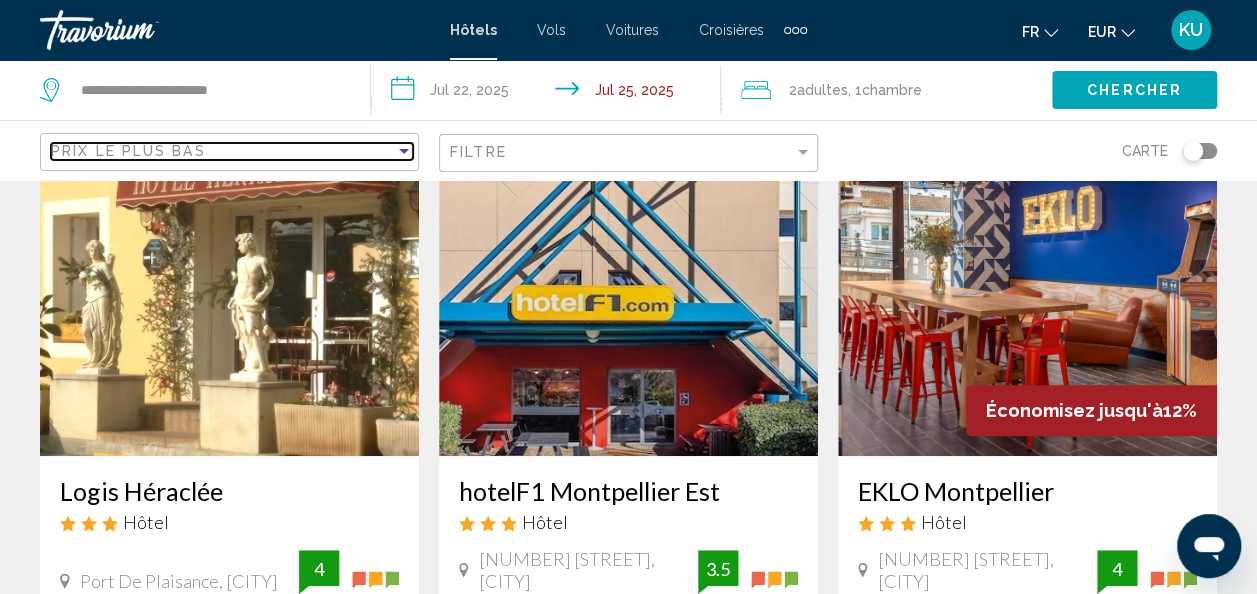 scroll, scrollTop: 202, scrollLeft: 0, axis: vertical 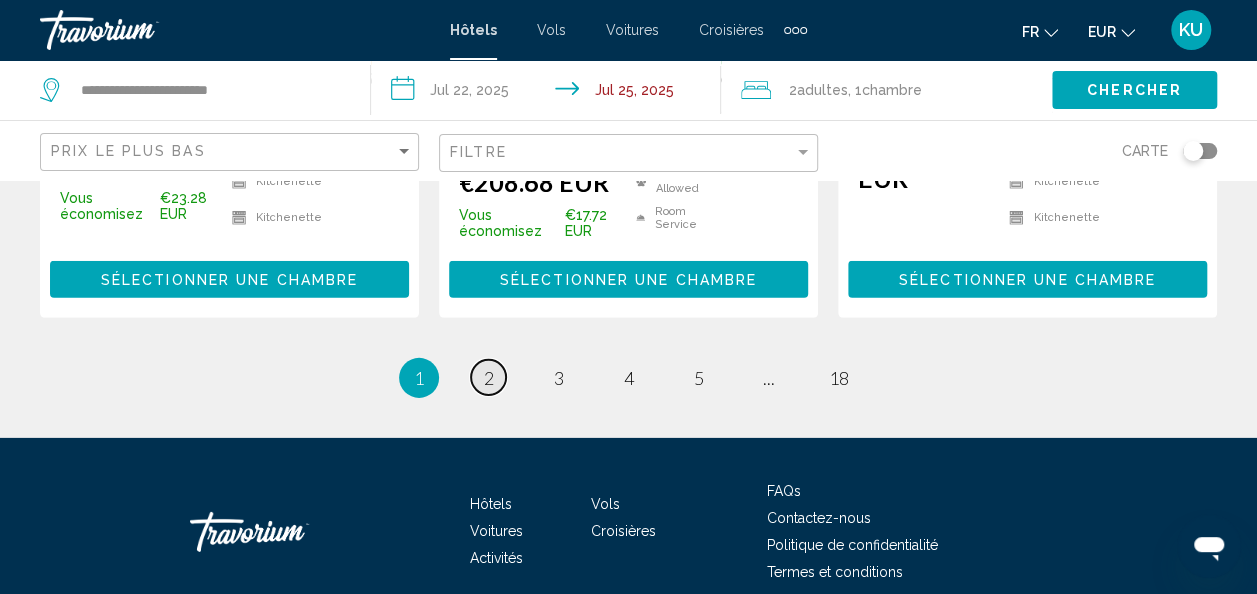 click on "2" at bounding box center (489, 378) 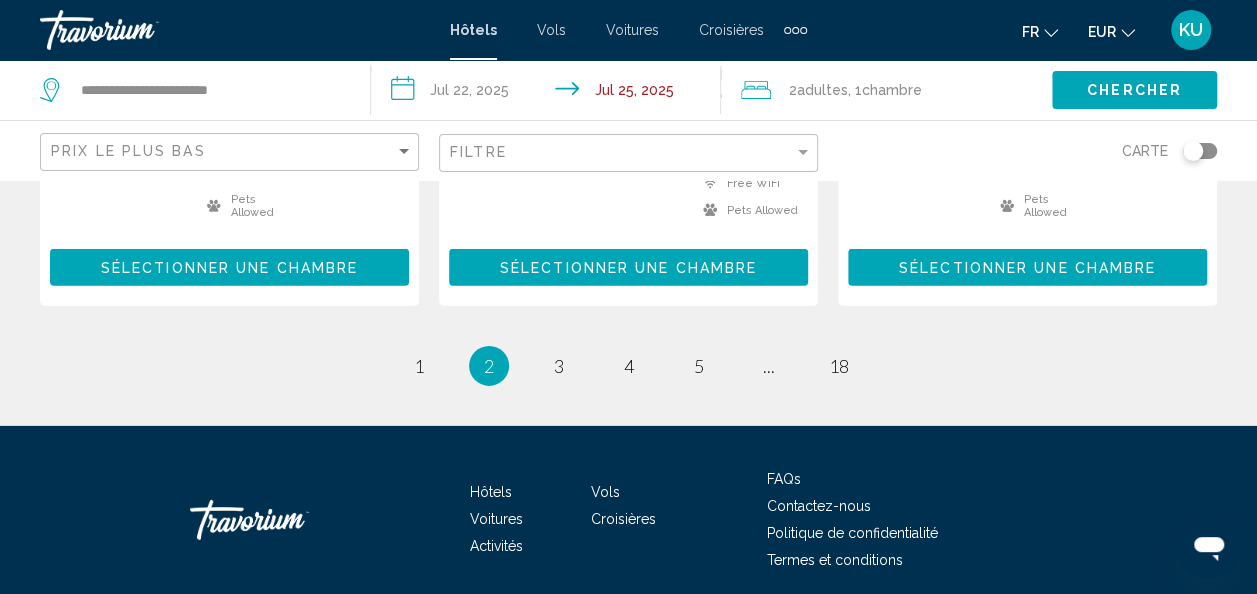 scroll, scrollTop: 2824, scrollLeft: 0, axis: vertical 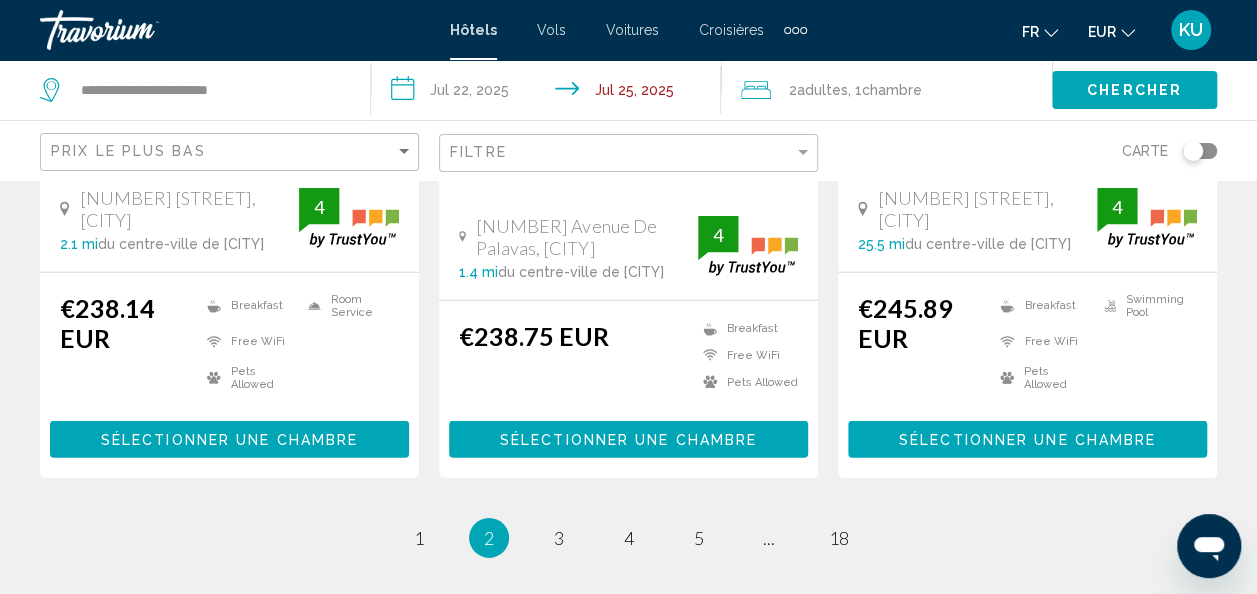click on "**********" at bounding box center (550, 93) 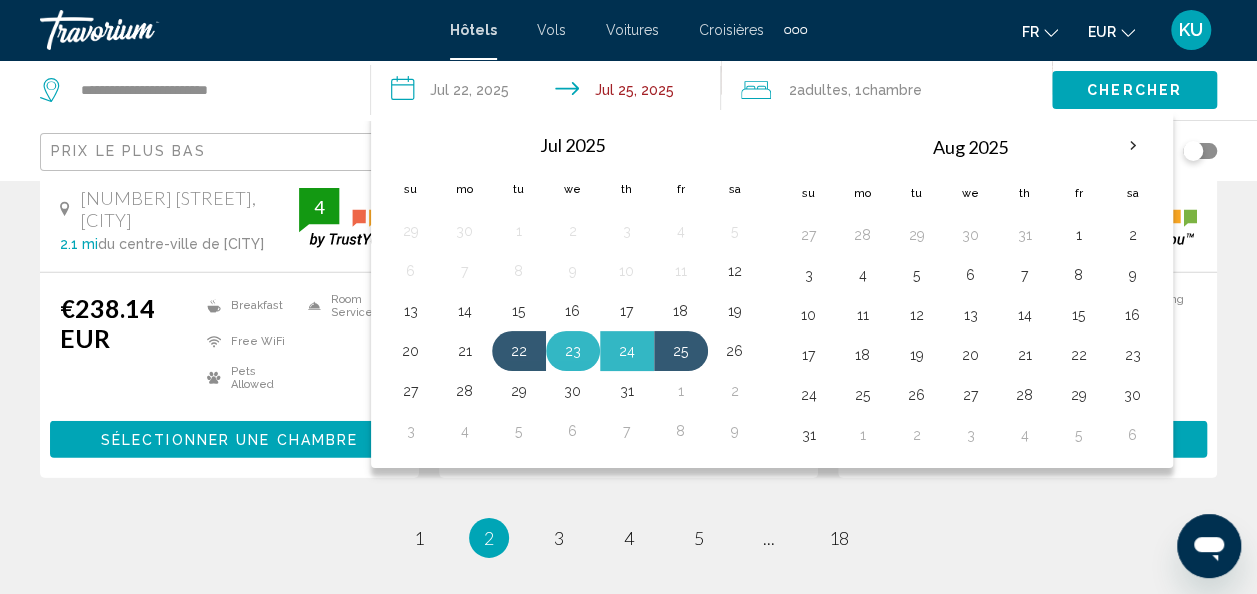 click on "23" at bounding box center [573, 351] 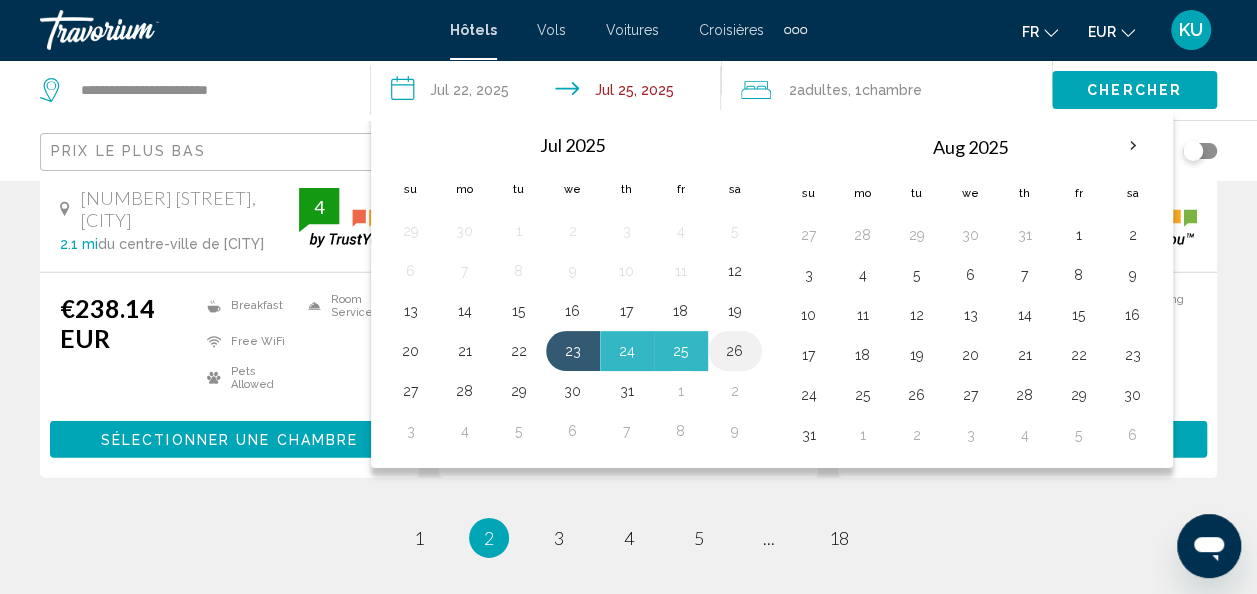 click on "26" at bounding box center (735, 351) 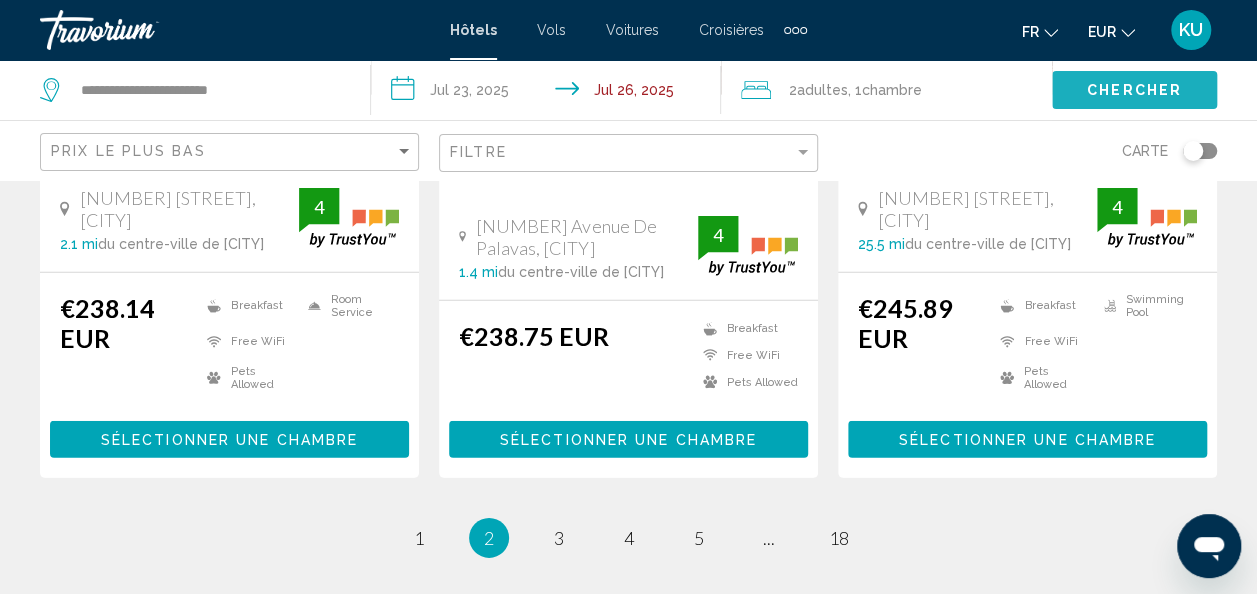 click on "Chercher" 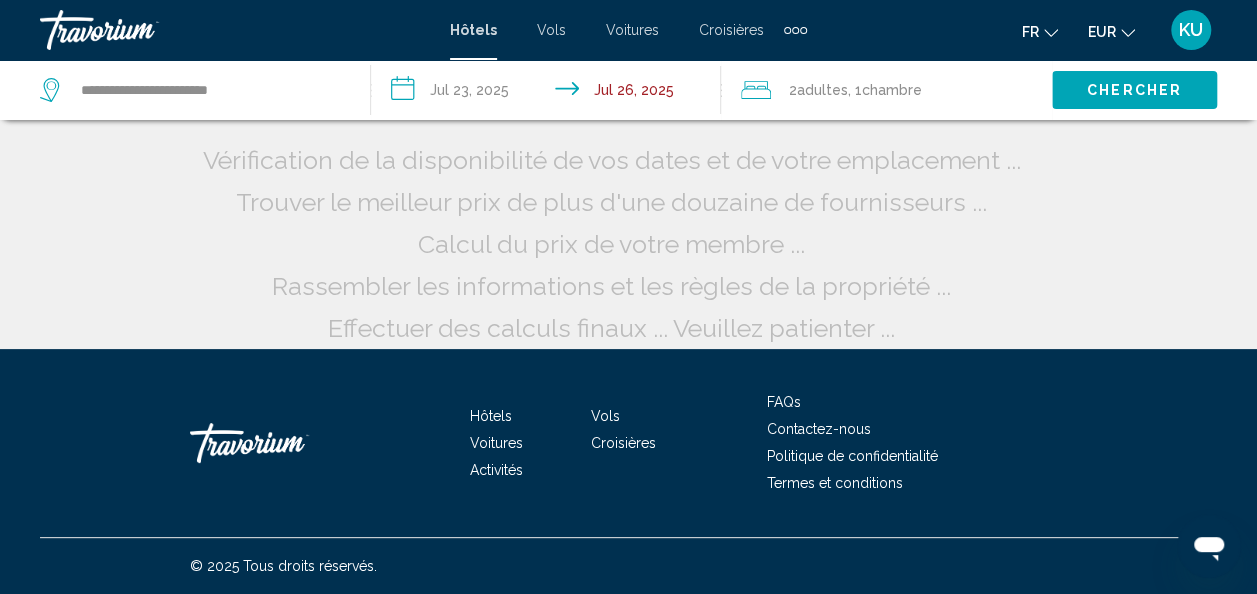 scroll, scrollTop: 62, scrollLeft: 0, axis: vertical 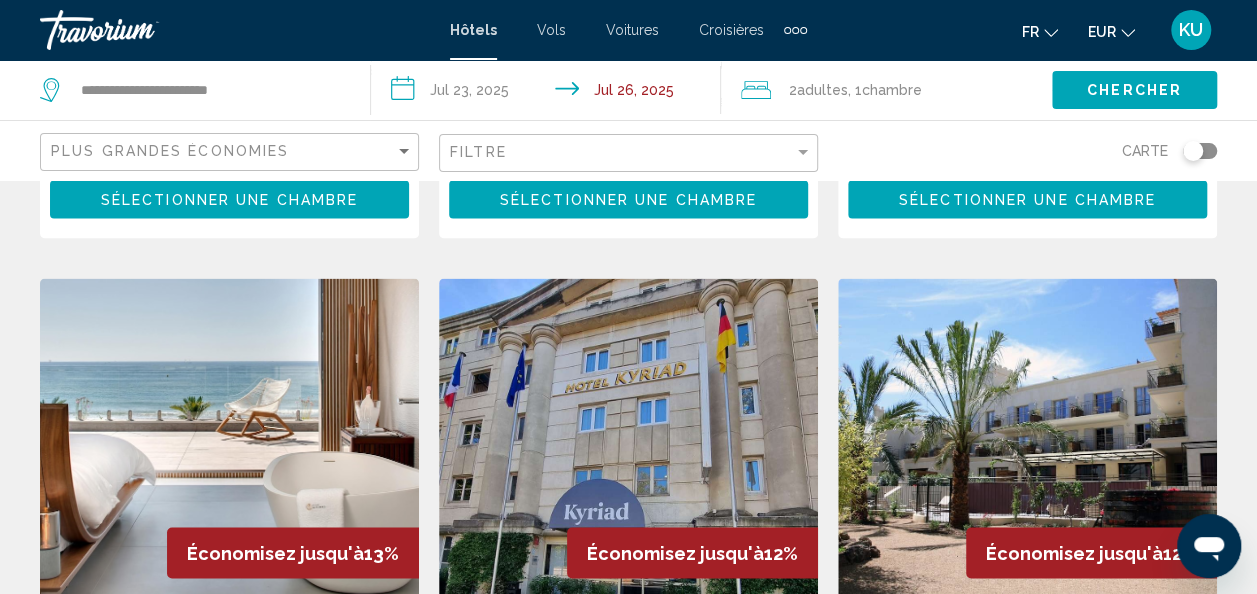 click on "Plus grandes économies" 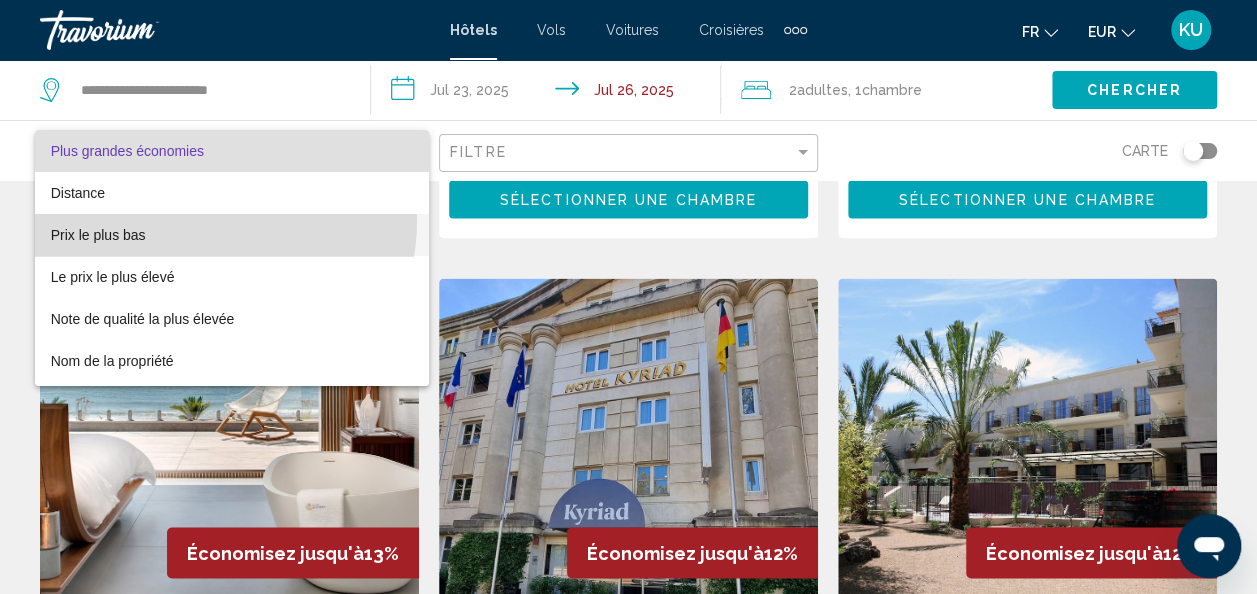 click on "Prix le plus bas" at bounding box center (232, 235) 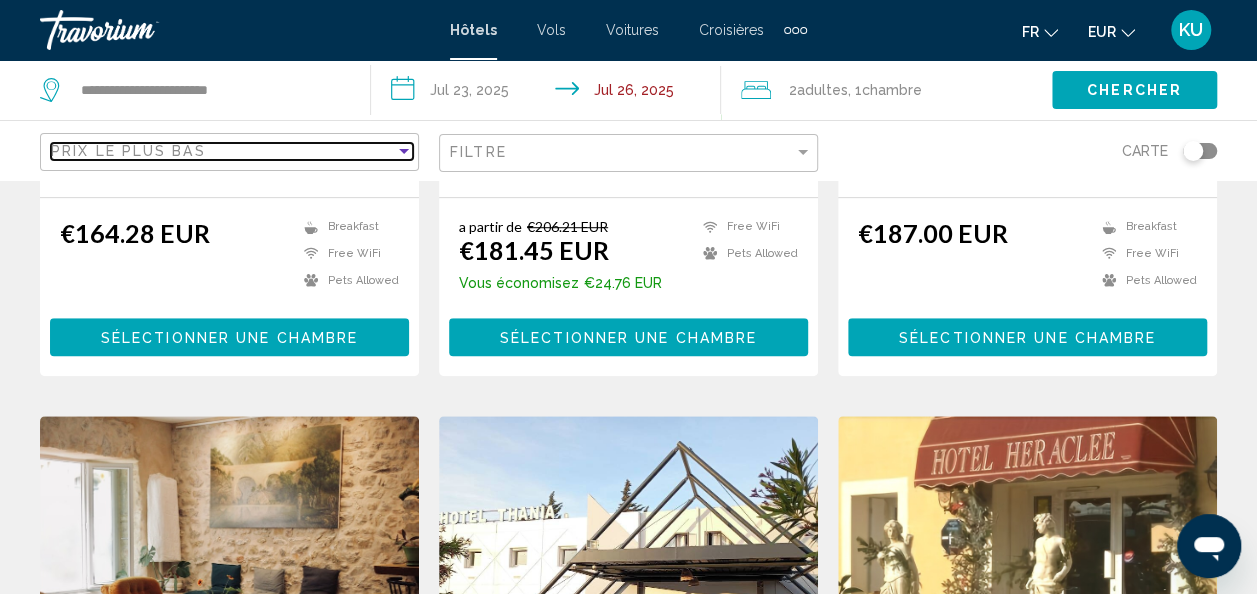 scroll, scrollTop: 580, scrollLeft: 0, axis: vertical 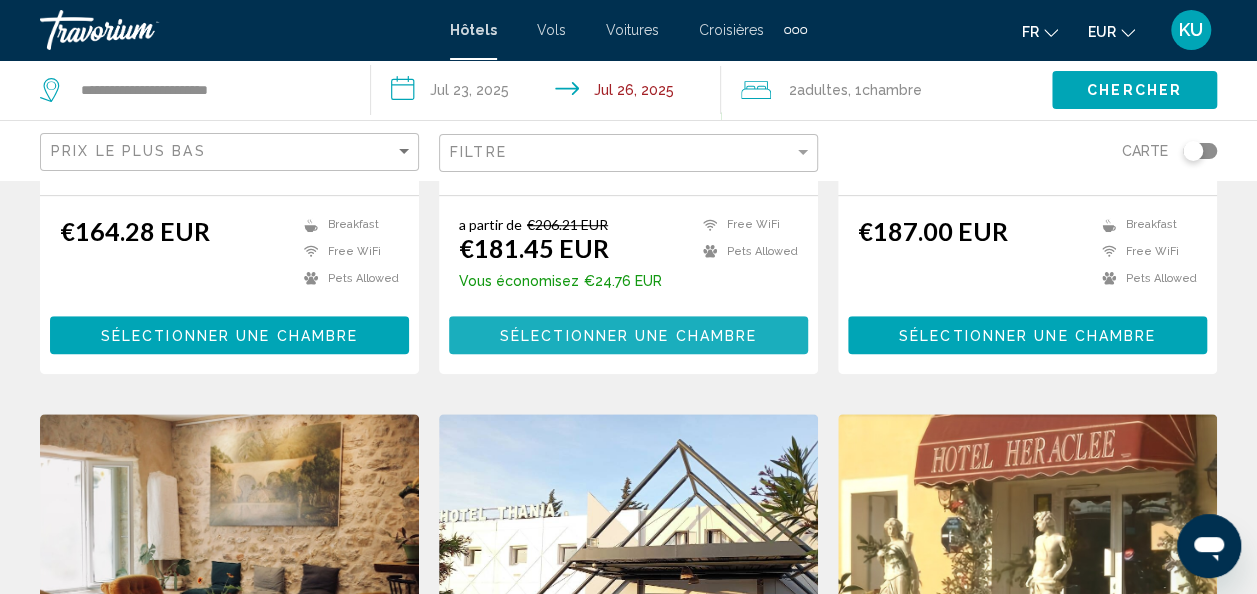 click on "Sélectionner une chambre" at bounding box center [628, 336] 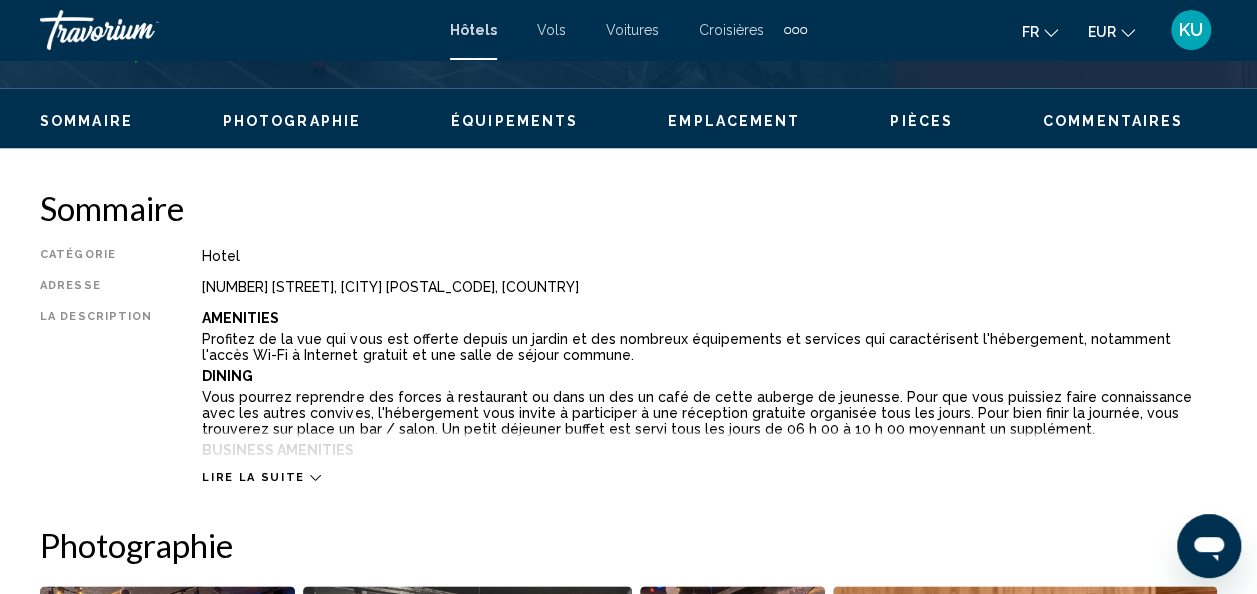 scroll, scrollTop: 924, scrollLeft: 0, axis: vertical 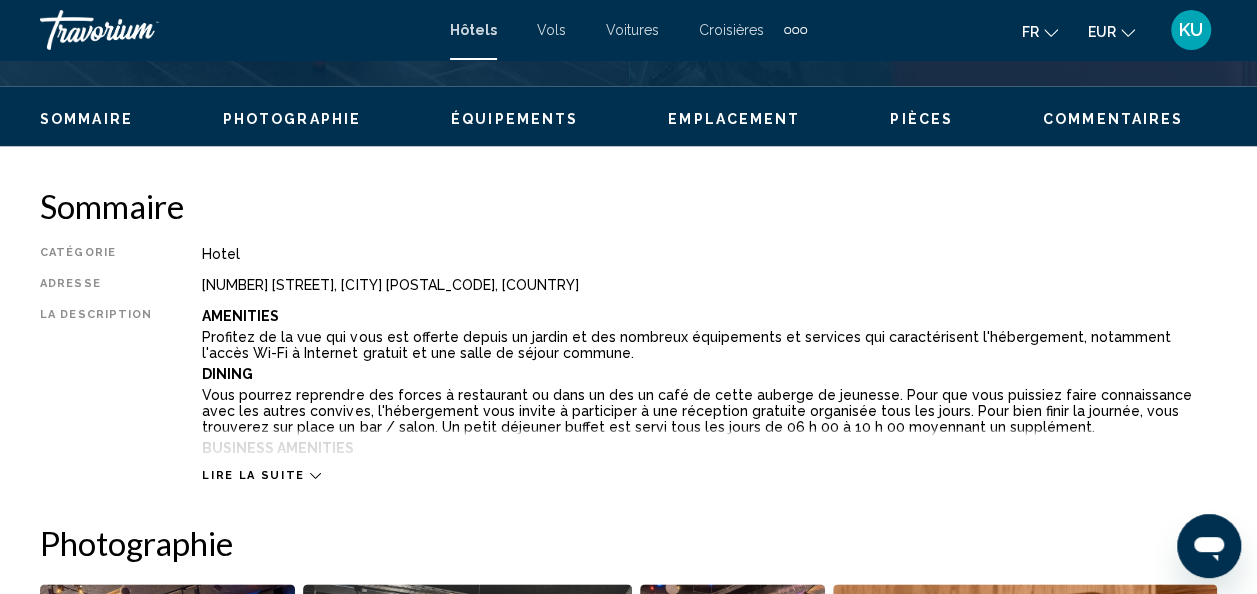 click 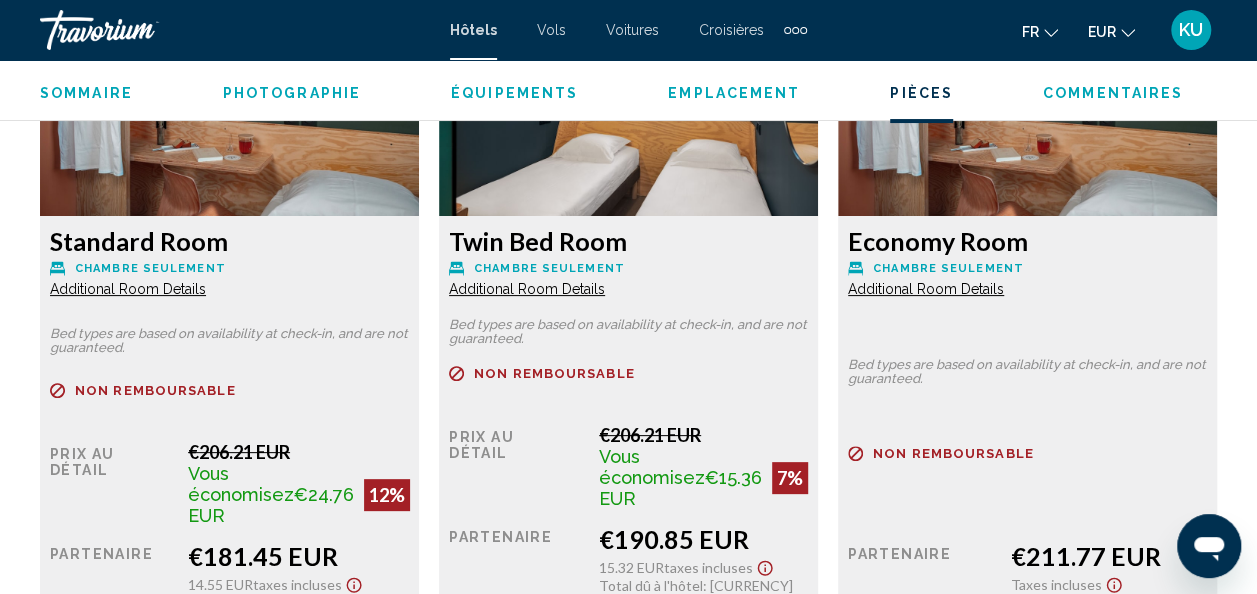 scroll, scrollTop: 3839, scrollLeft: 0, axis: vertical 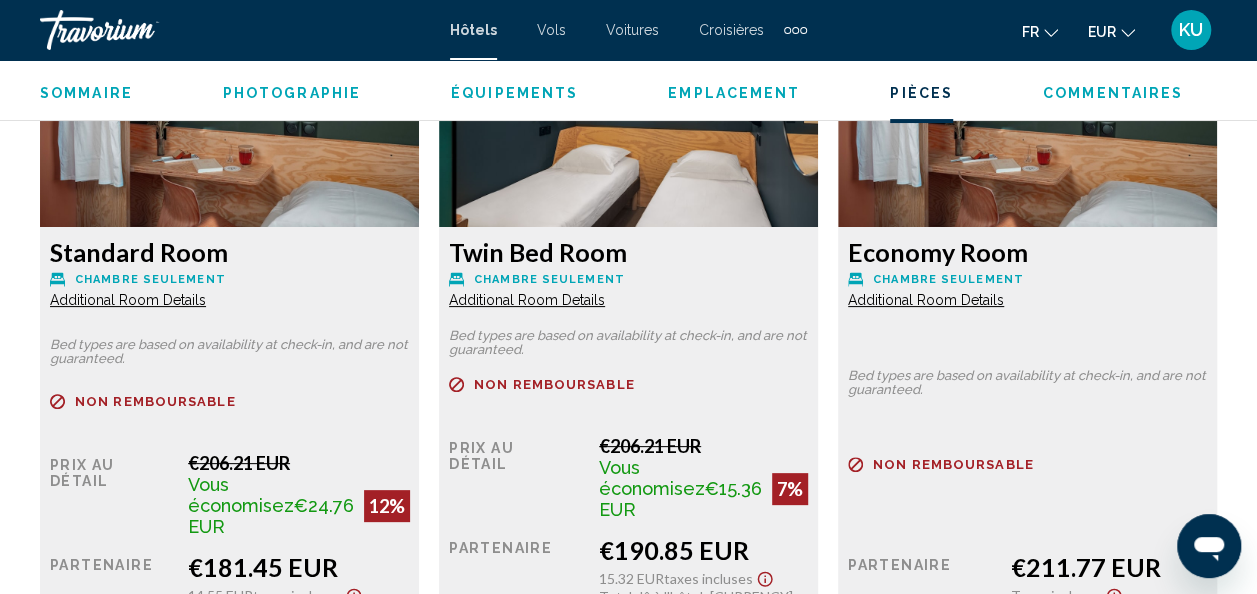 click on "Additional Room Details" at bounding box center (128, 300) 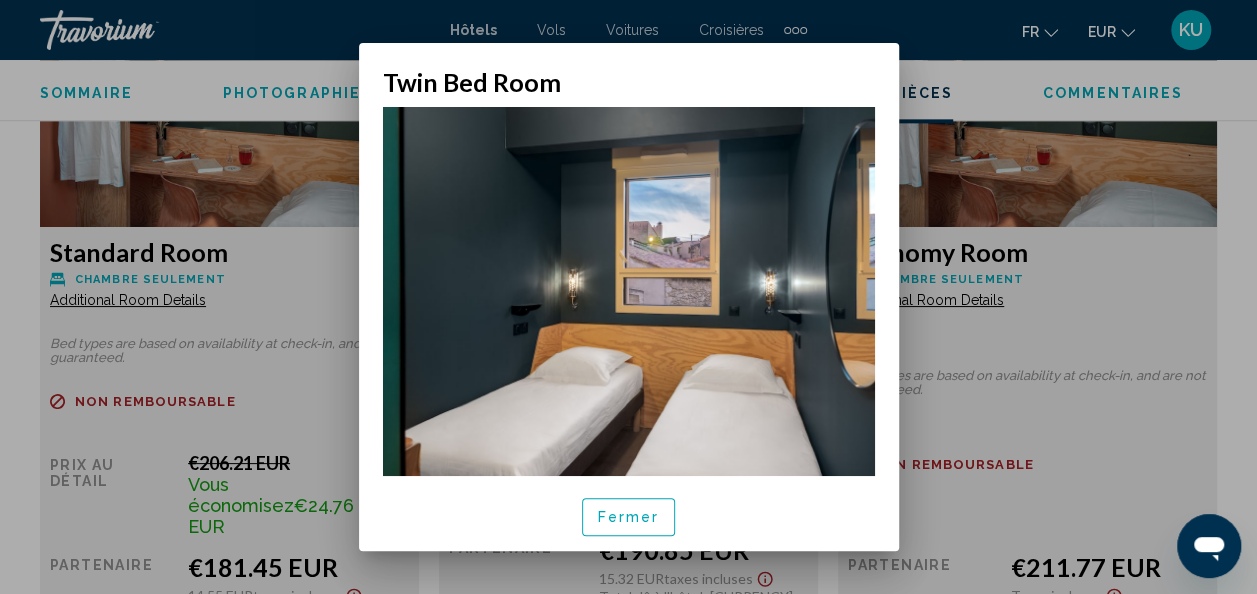 scroll, scrollTop: 338, scrollLeft: 0, axis: vertical 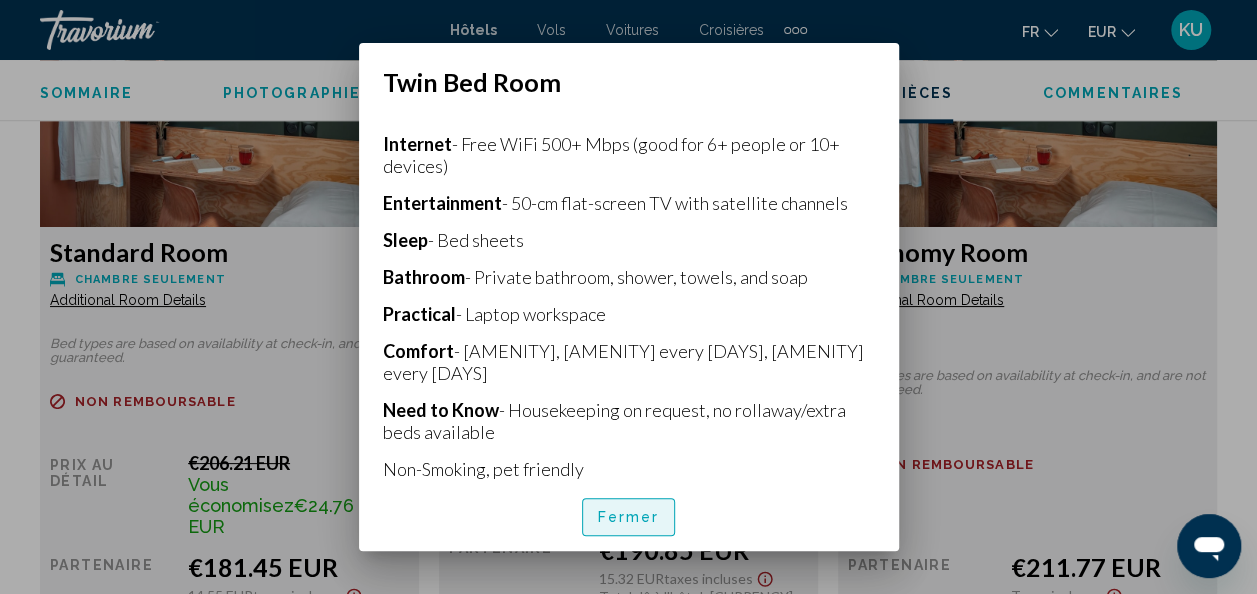 click on "Fermer" at bounding box center [629, 518] 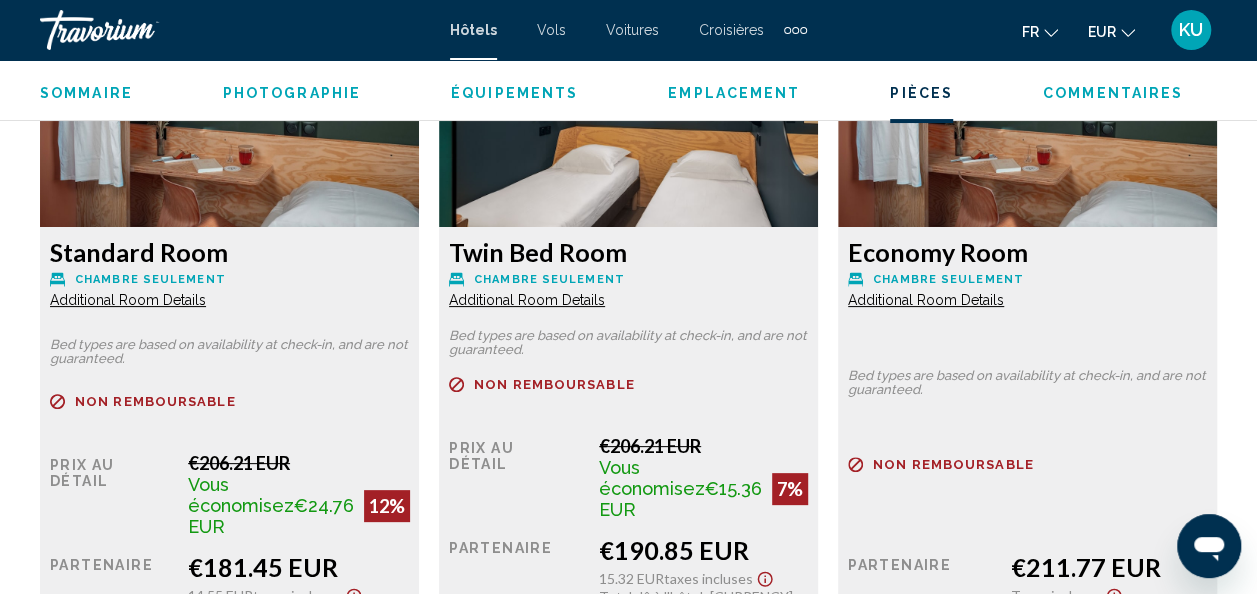scroll, scrollTop: 4011, scrollLeft: 0, axis: vertical 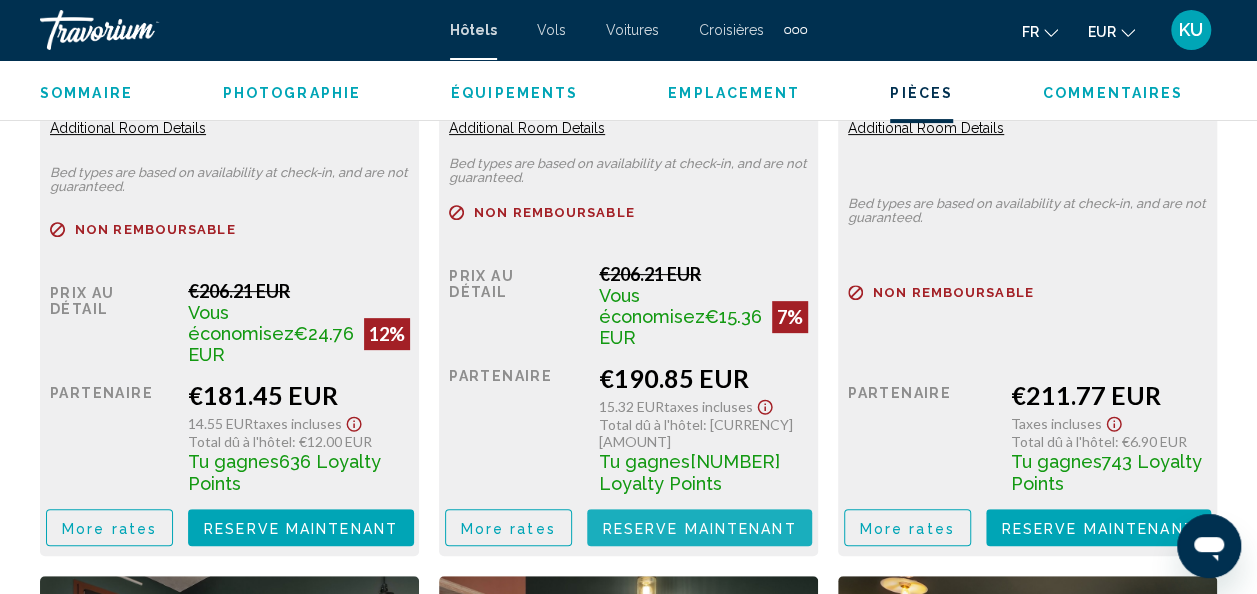 click on "Reserve maintenant" at bounding box center (700, 528) 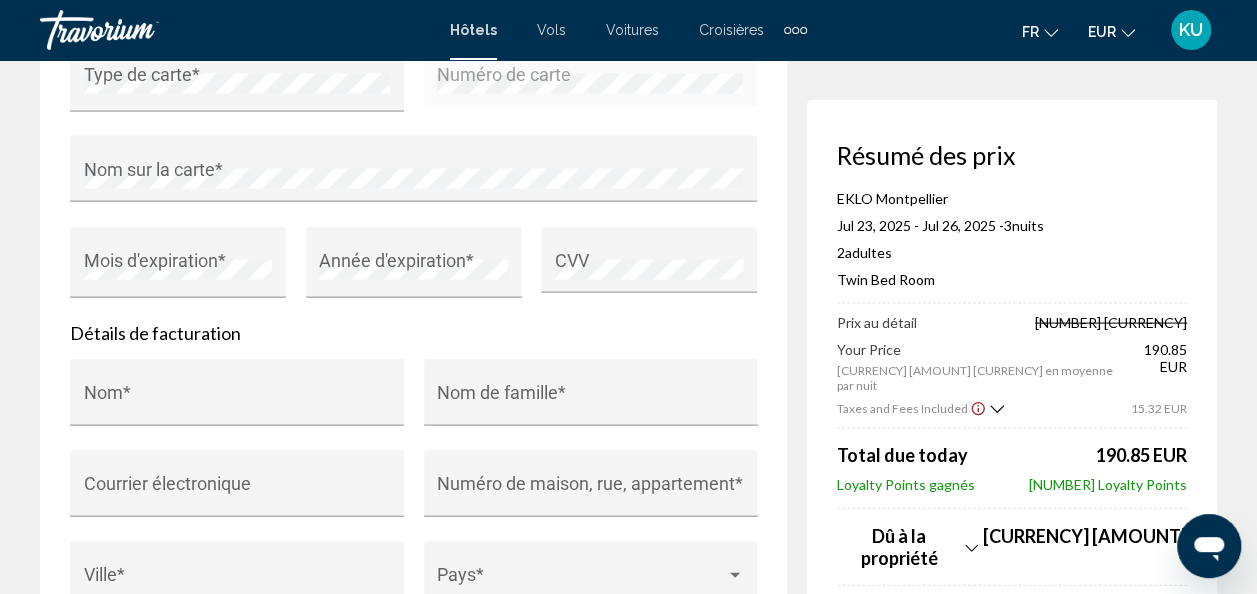 scroll, scrollTop: 1925, scrollLeft: 0, axis: vertical 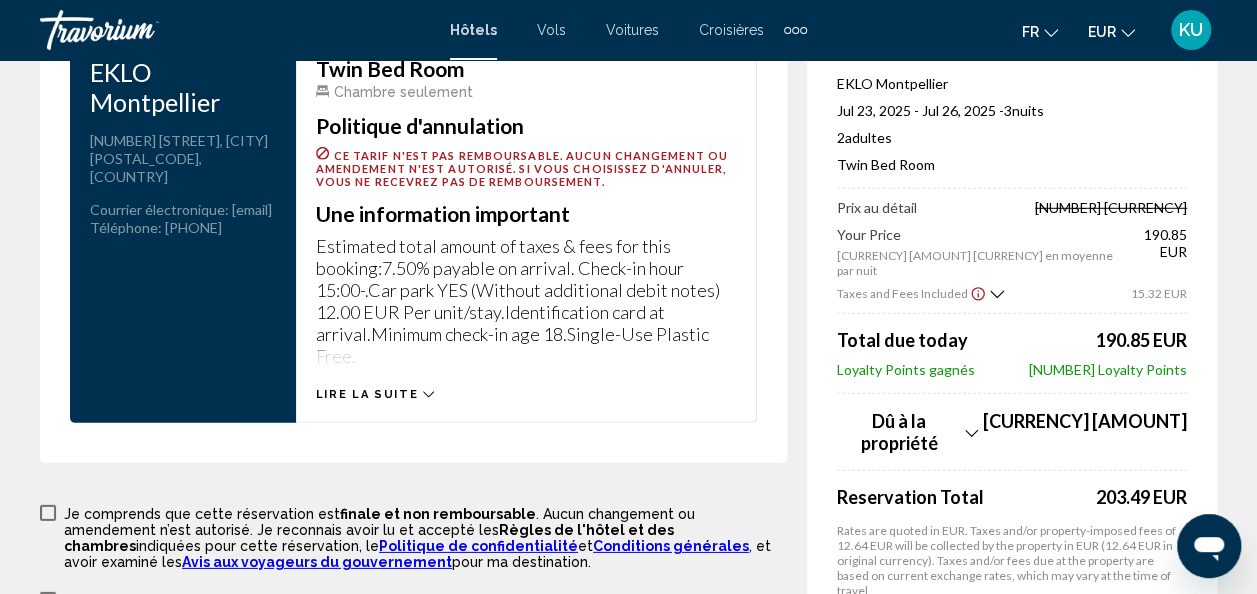 click on "Taxes and Fees Included" at bounding box center [920, 293] 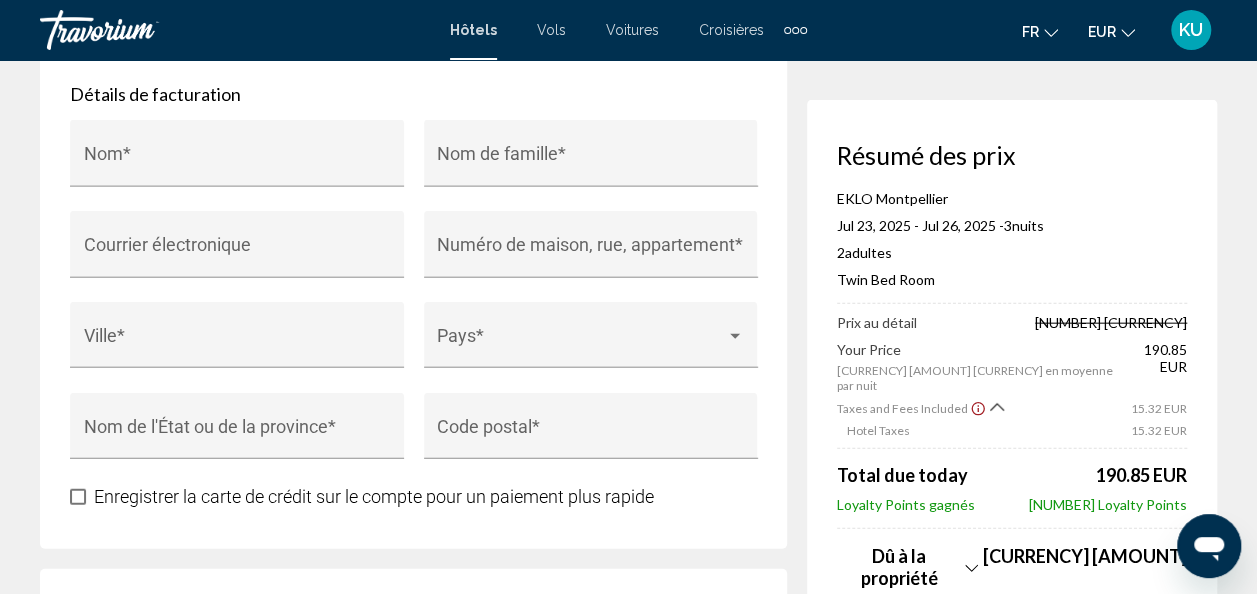 scroll, scrollTop: 2160, scrollLeft: 0, axis: vertical 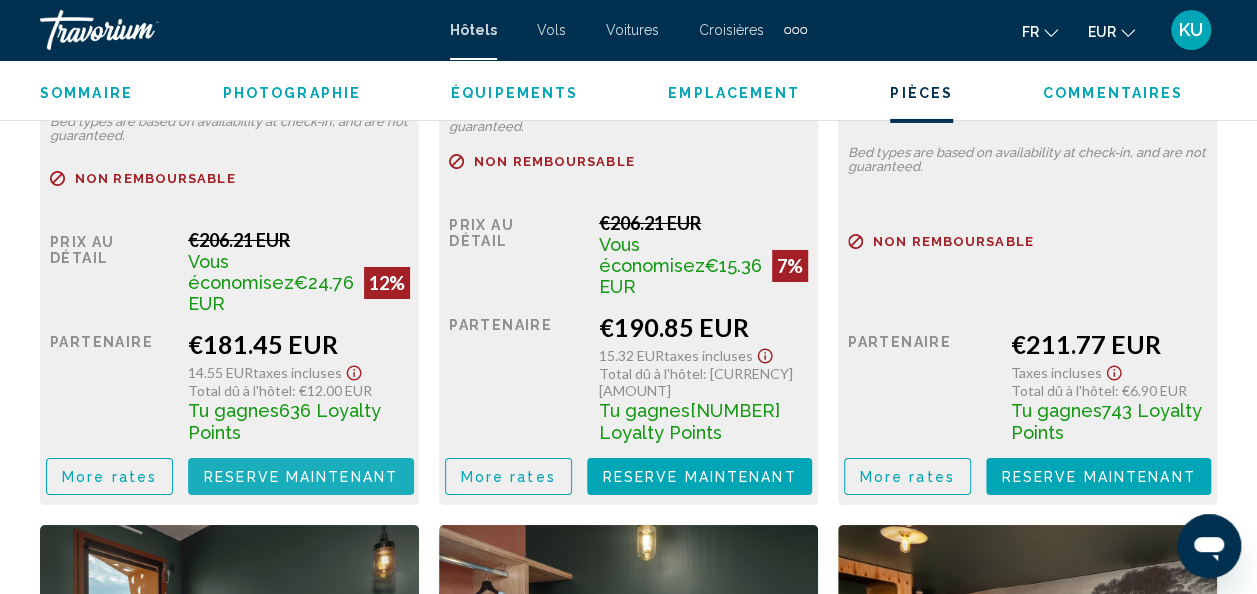 click on "Reserve maintenant" at bounding box center (301, 477) 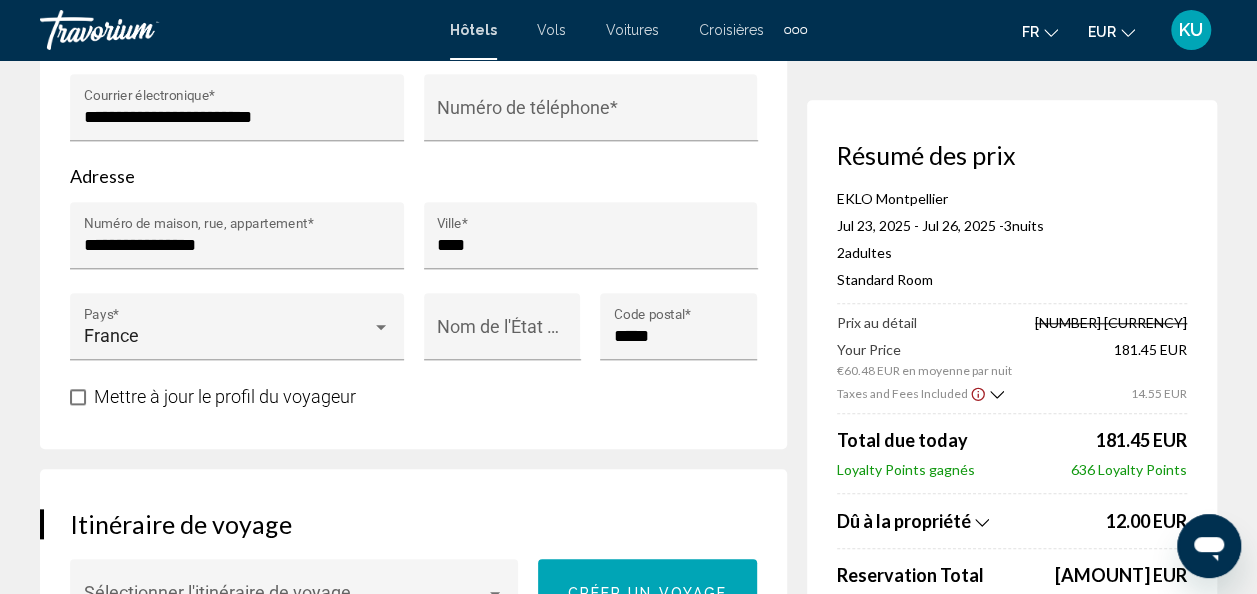 scroll, scrollTop: 840, scrollLeft: 0, axis: vertical 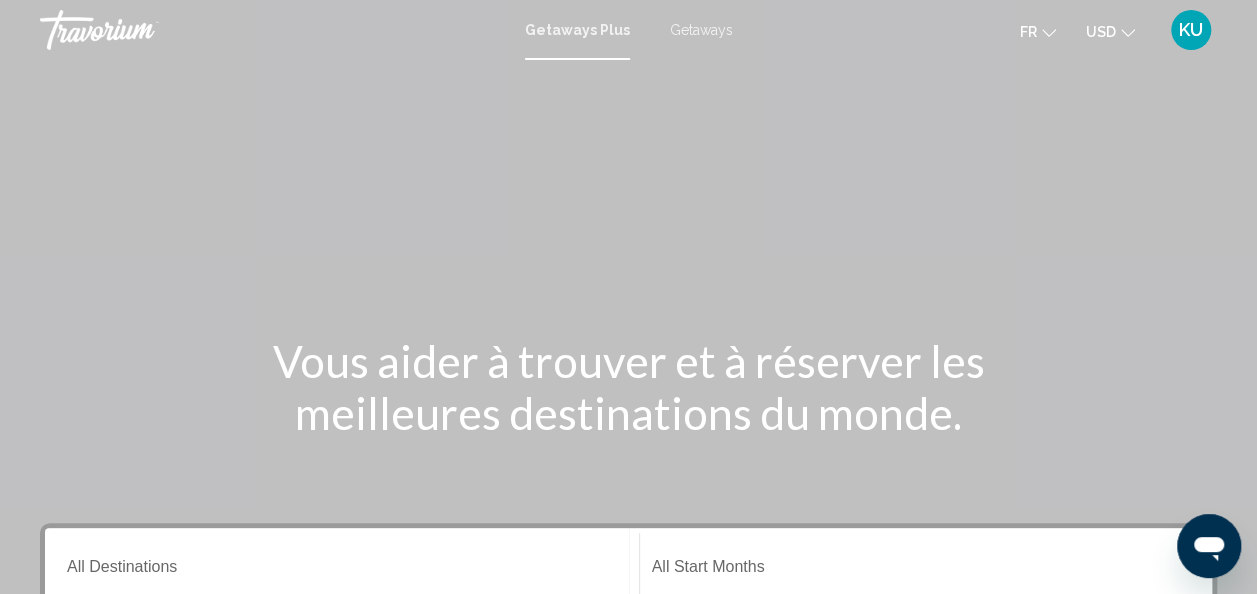click 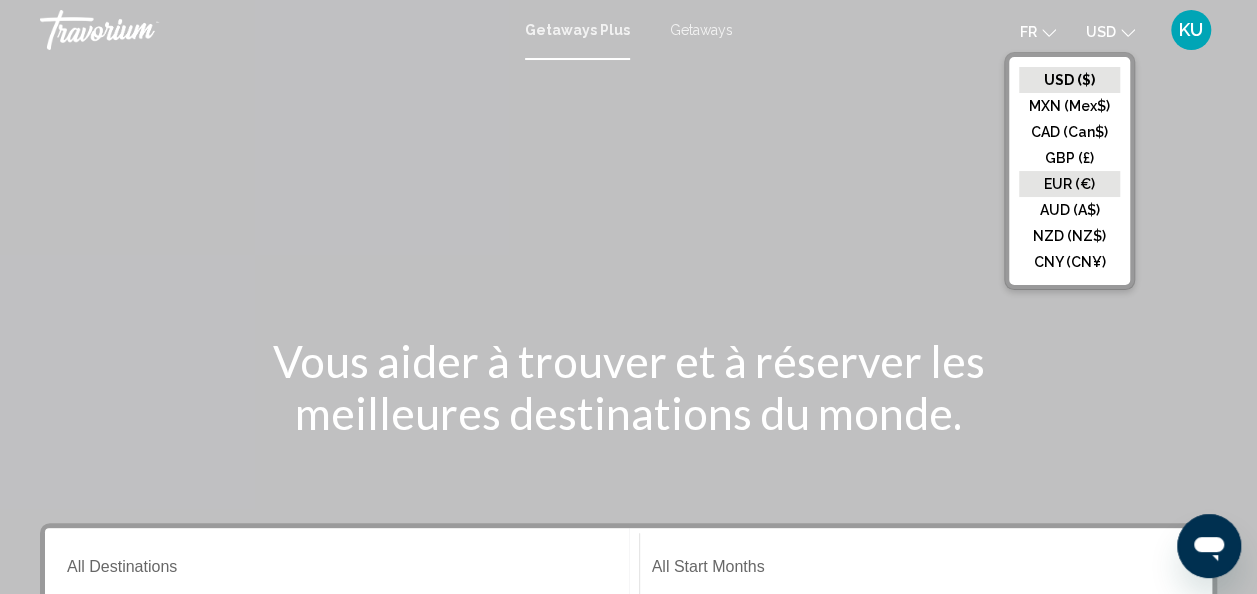 click on "EUR (€)" 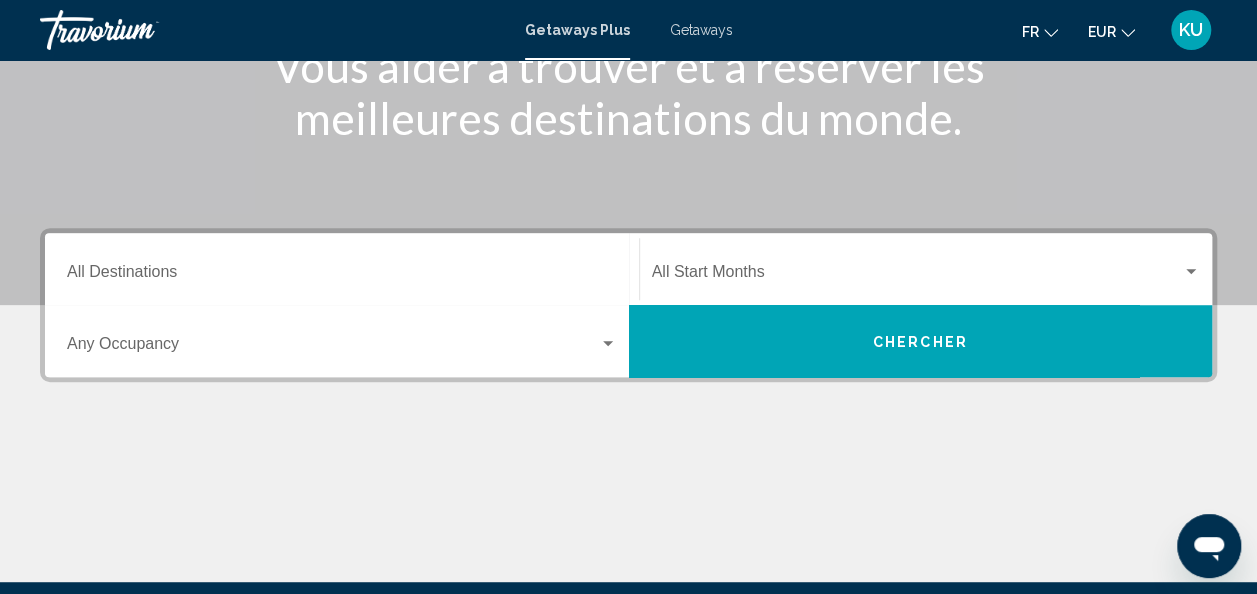 scroll, scrollTop: 296, scrollLeft: 0, axis: vertical 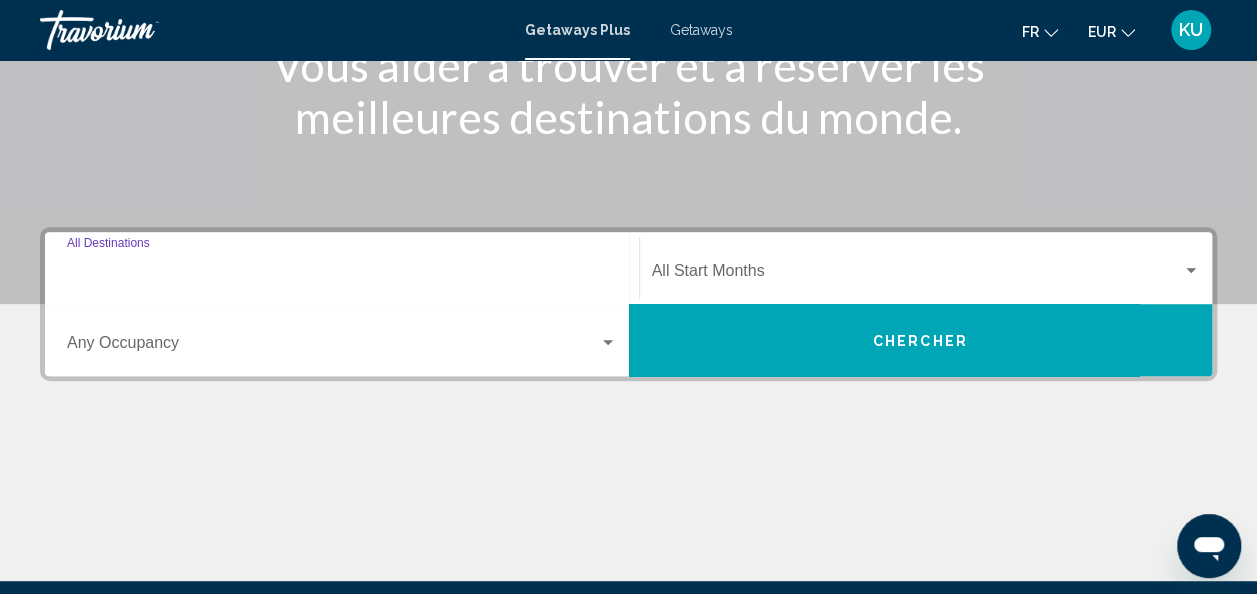 click on "Destination All Destinations" at bounding box center [342, 275] 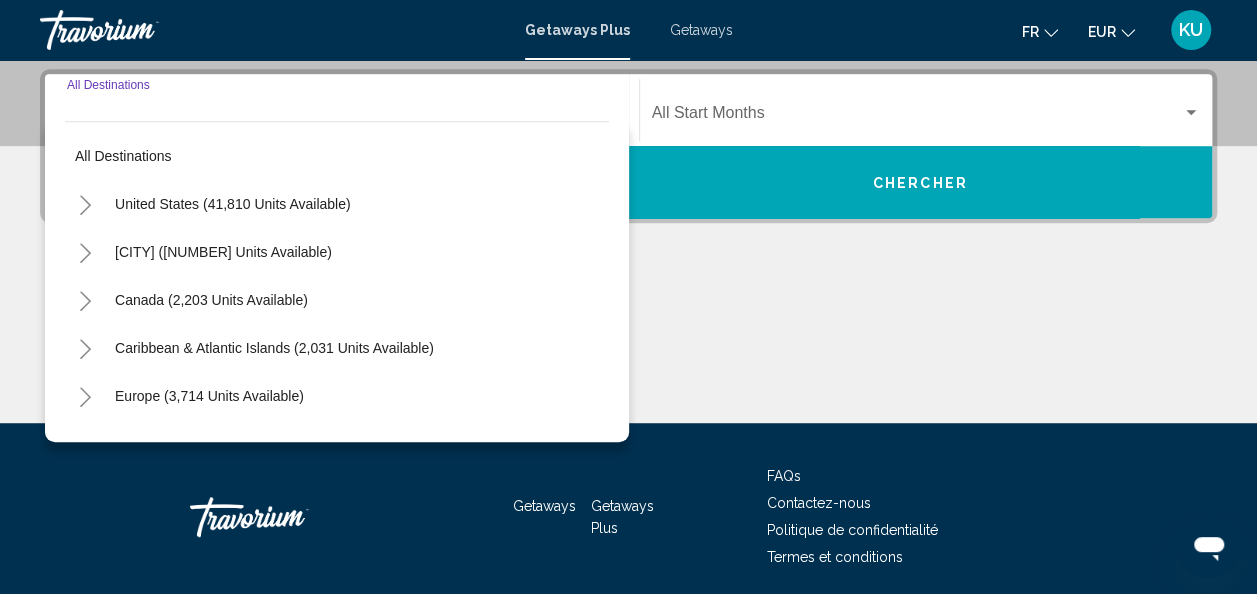 scroll, scrollTop: 458, scrollLeft: 0, axis: vertical 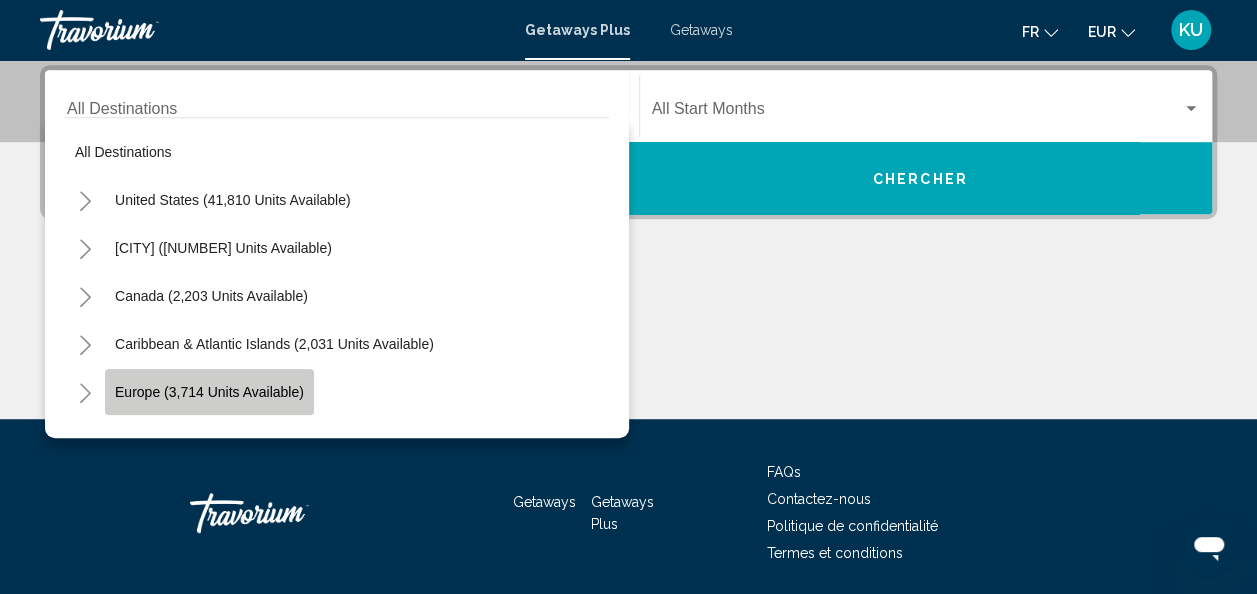 click on "Europe (3,714 units available)" 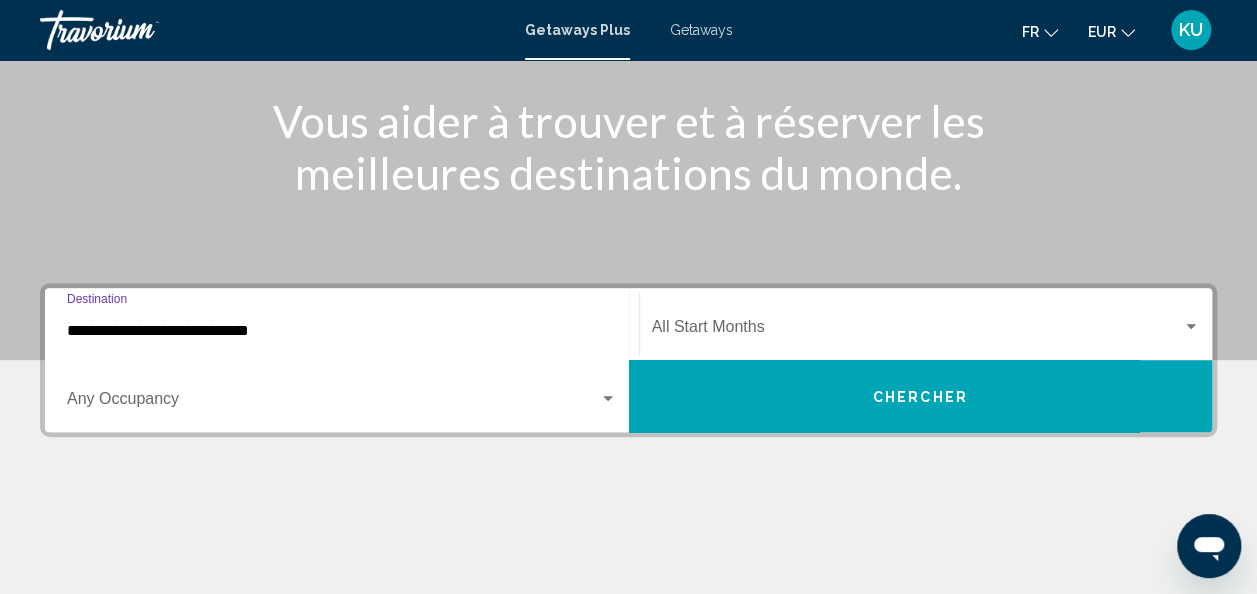 scroll, scrollTop: 234, scrollLeft: 0, axis: vertical 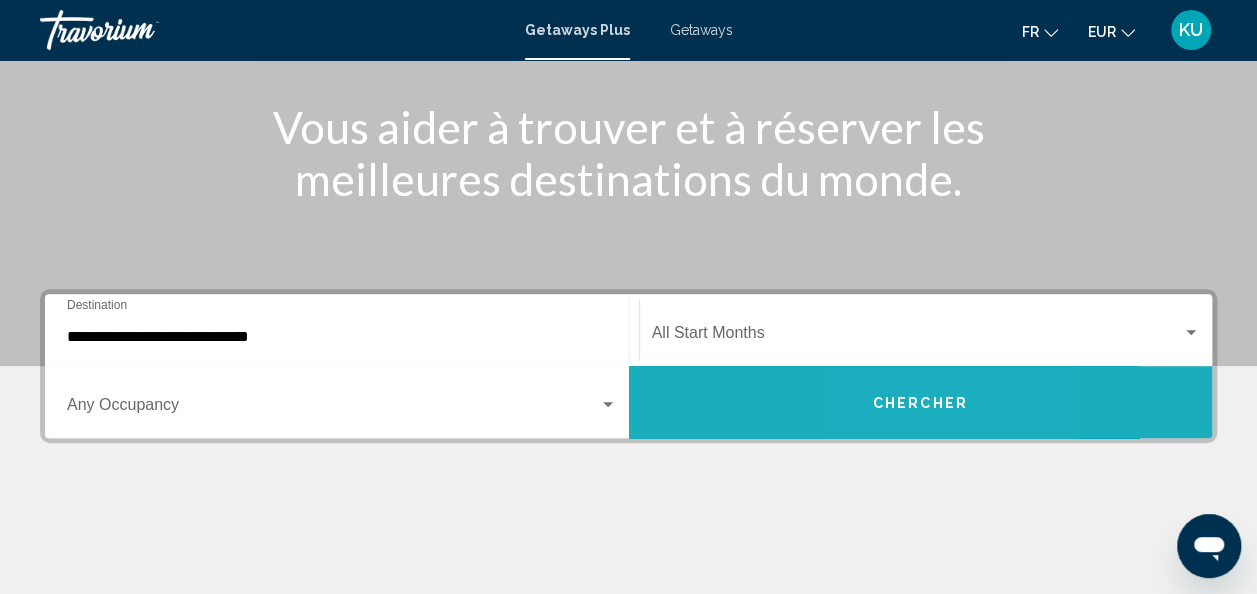 click on "Chercher" at bounding box center [920, 403] 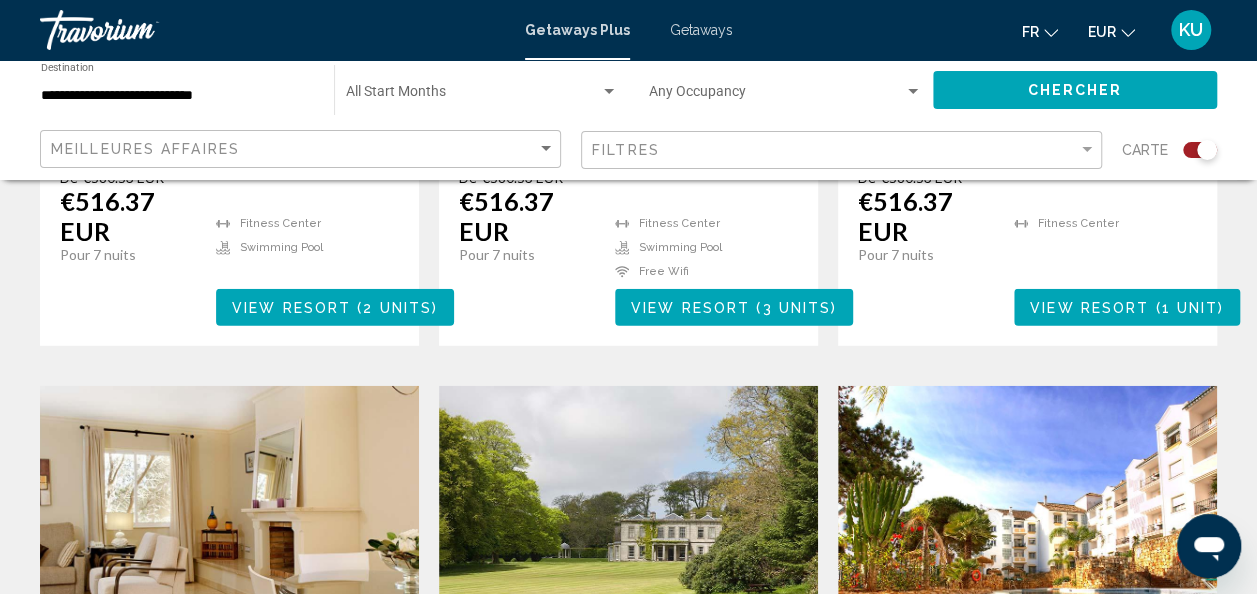 scroll, scrollTop: 2611, scrollLeft: 0, axis: vertical 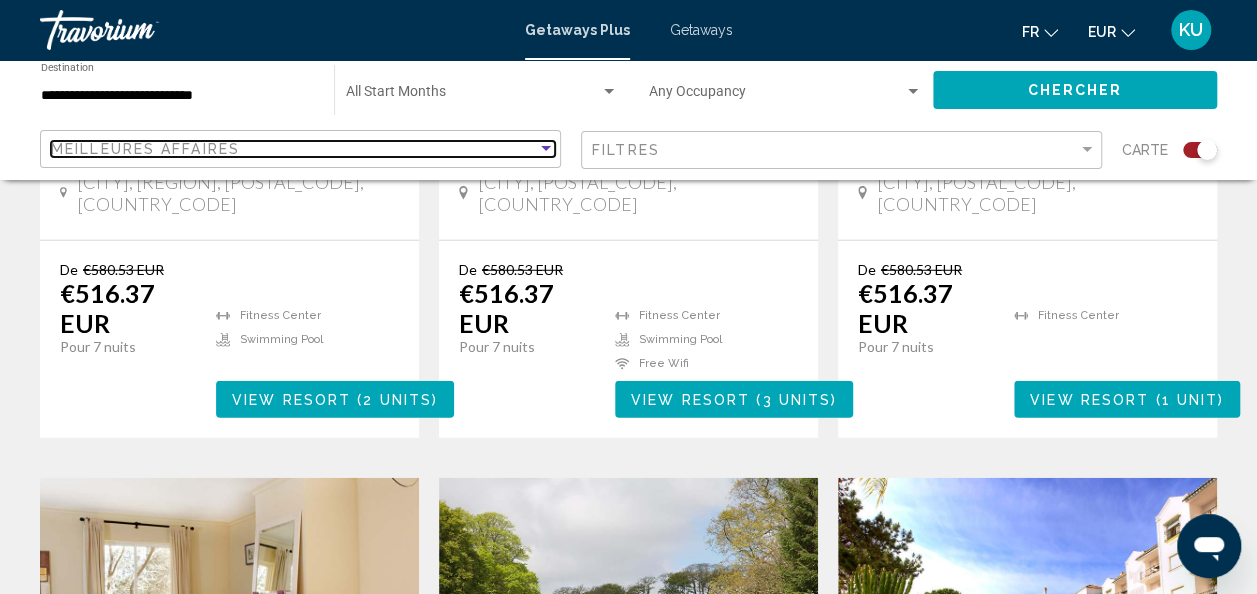 click at bounding box center [546, 149] 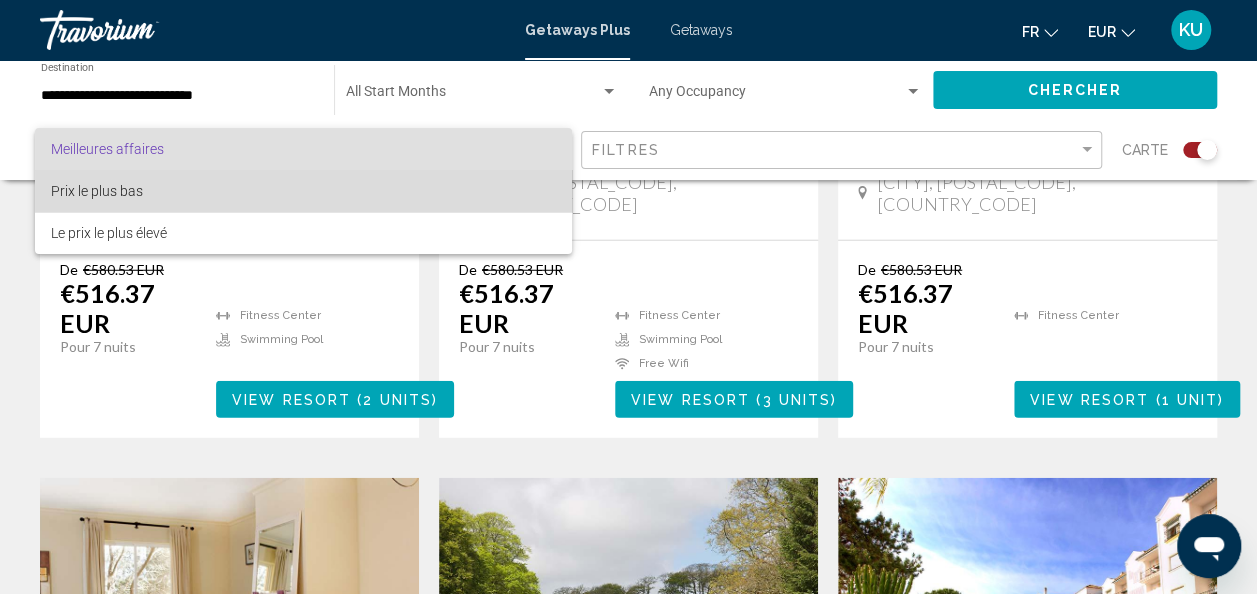 click on "Prix ​​le plus bas" at bounding box center [303, 191] 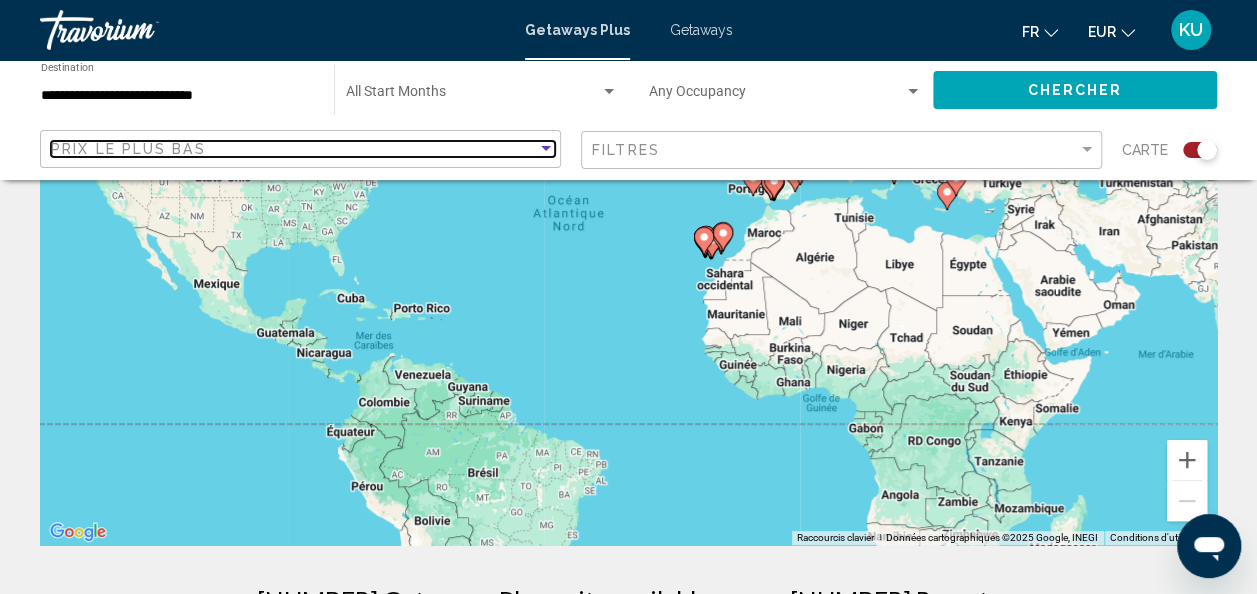 scroll, scrollTop: 85, scrollLeft: 0, axis: vertical 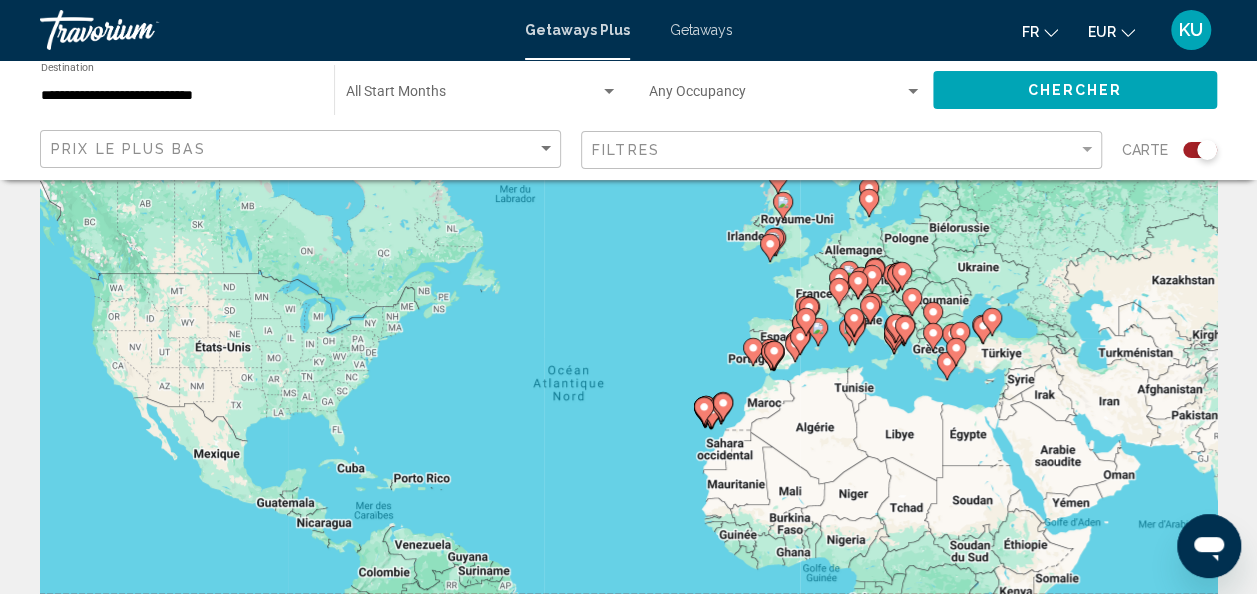 click on "Pour activer le glissement avec le clavier, appuyez sur Alt+Entrée. Une fois ce mode activé, utilisez les touches fléchées pour déplacer le repère. Pour valider le déplacement, appuyez sur Entrée. Pour annuler, appuyez sur Échap." at bounding box center [628, 415] 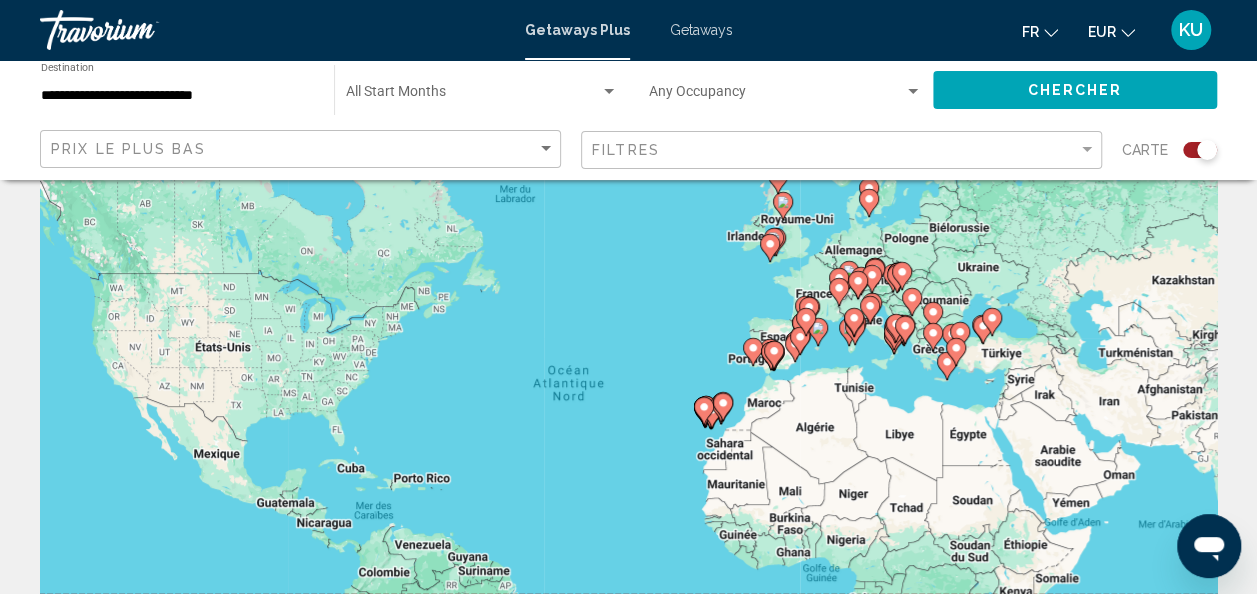 scroll, scrollTop: 33, scrollLeft: 0, axis: vertical 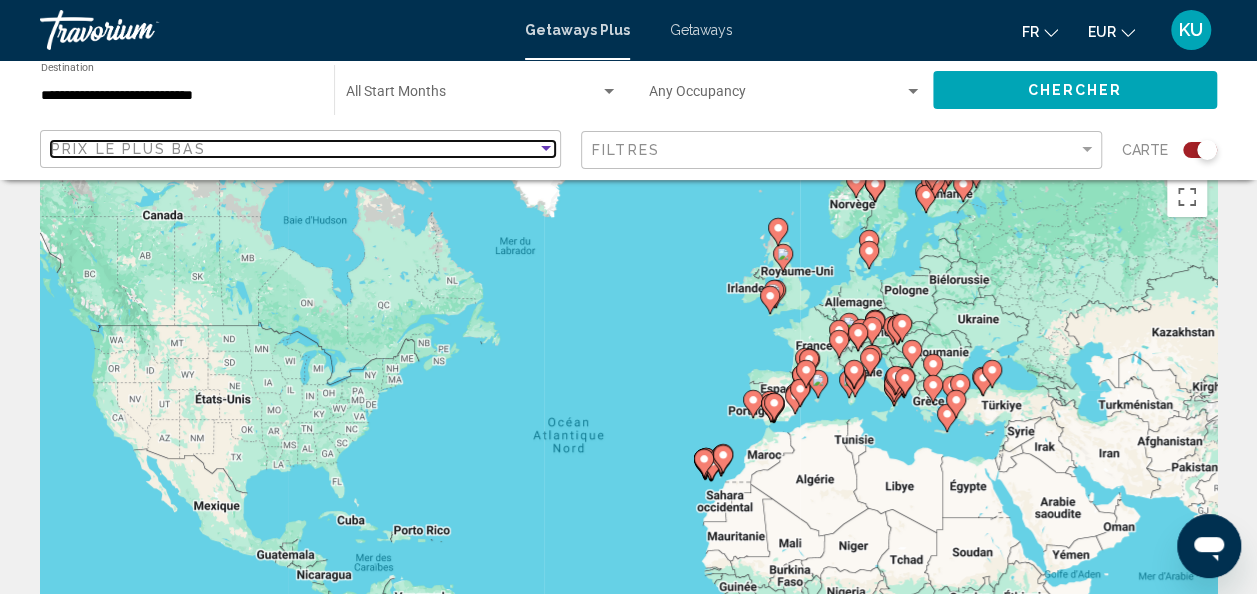 click at bounding box center [546, 148] 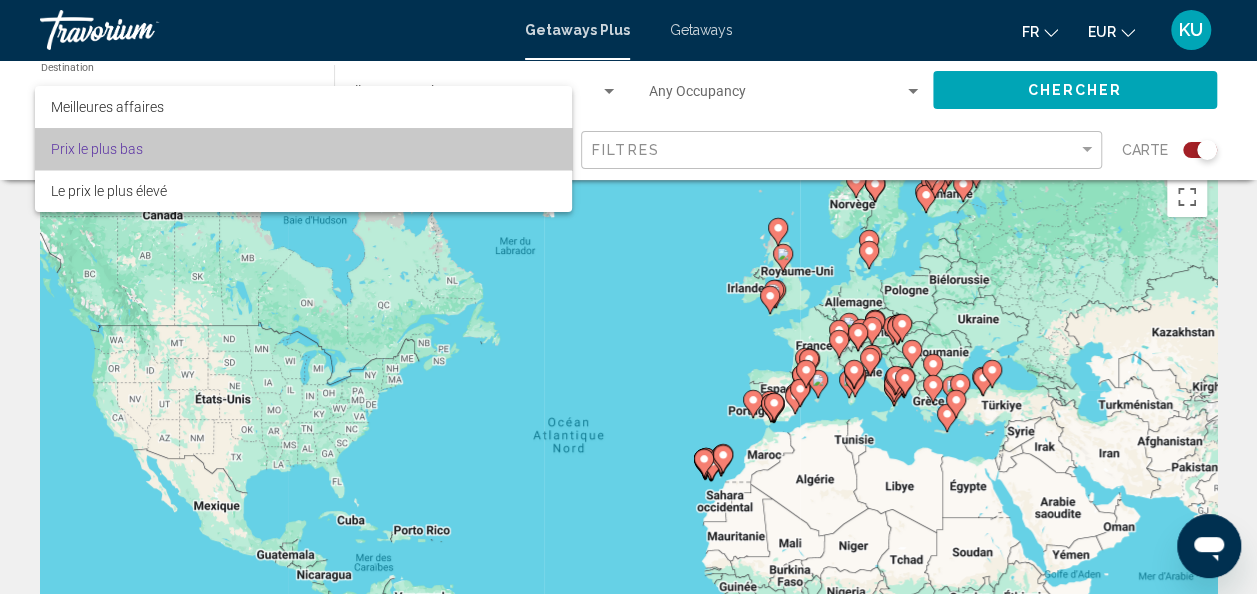 click on "Prix ​​le plus bas" at bounding box center (303, 149) 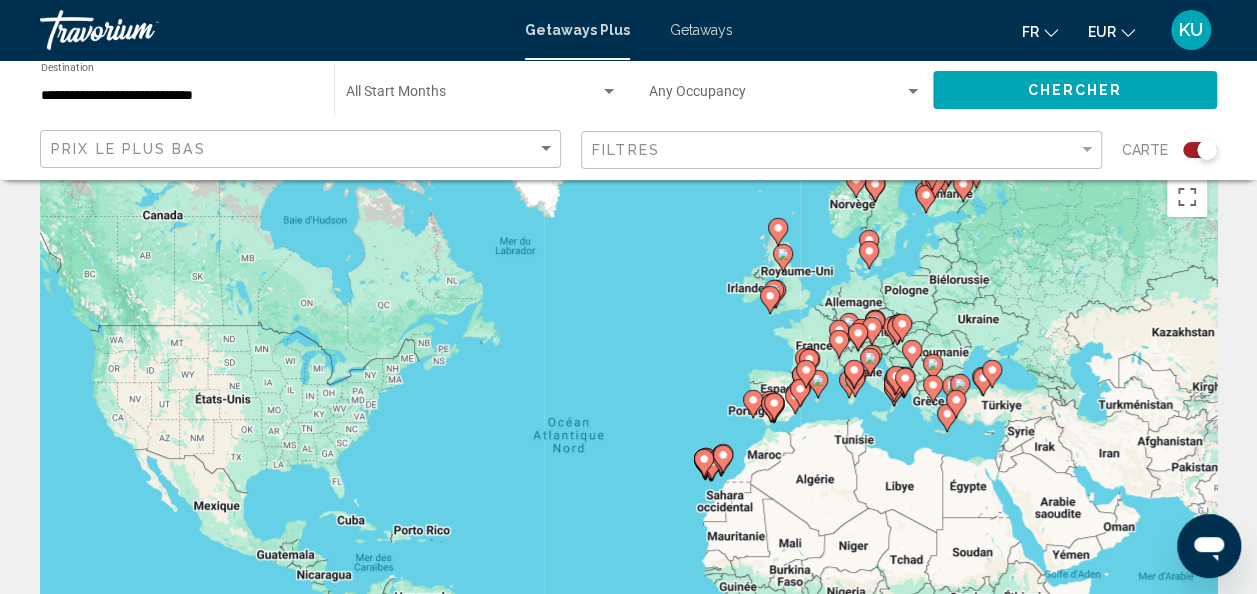 click 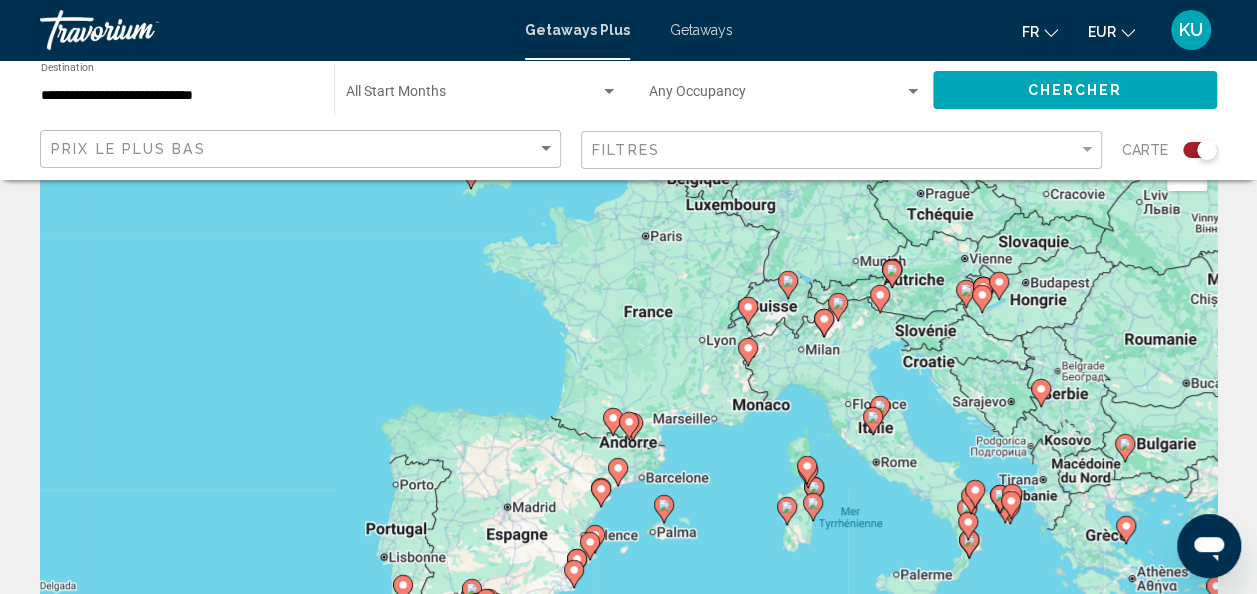 scroll, scrollTop: 63, scrollLeft: 0, axis: vertical 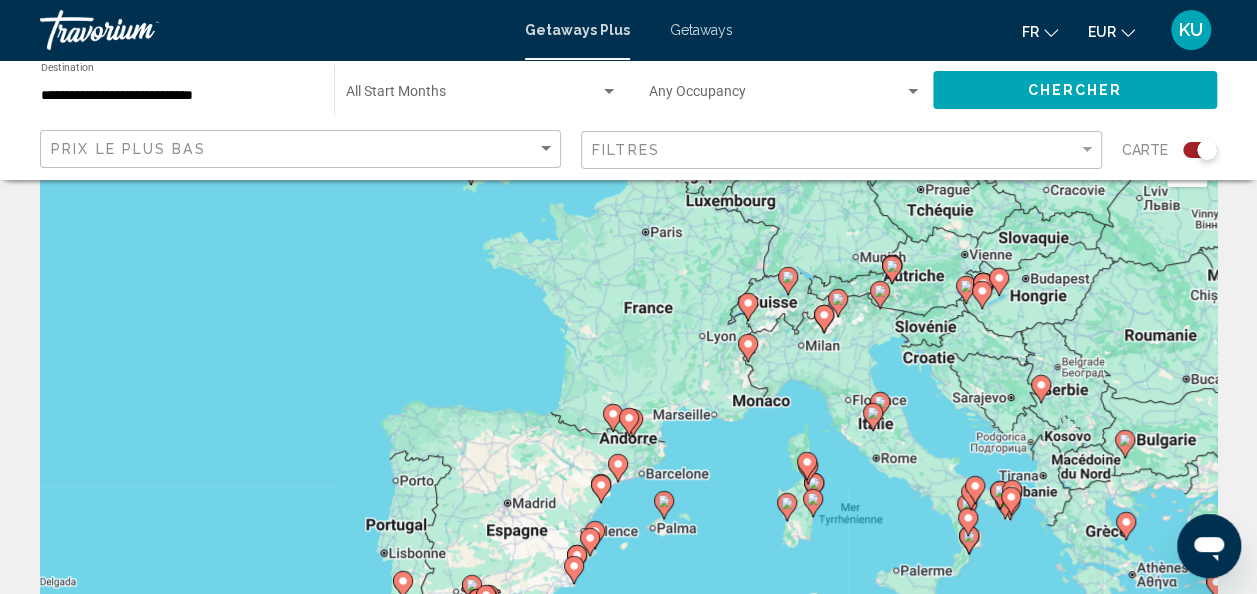 click on "Pour activer le glissement avec le clavier, appuyez sur Alt+Entrée. Une fois ce mode activé, utilisez les touches fléchées pour déplacer le repère. Pour valider le déplacement, appuyez sur Entrée. Pour annuler, appuyez sur Échap." at bounding box center [628, 437] 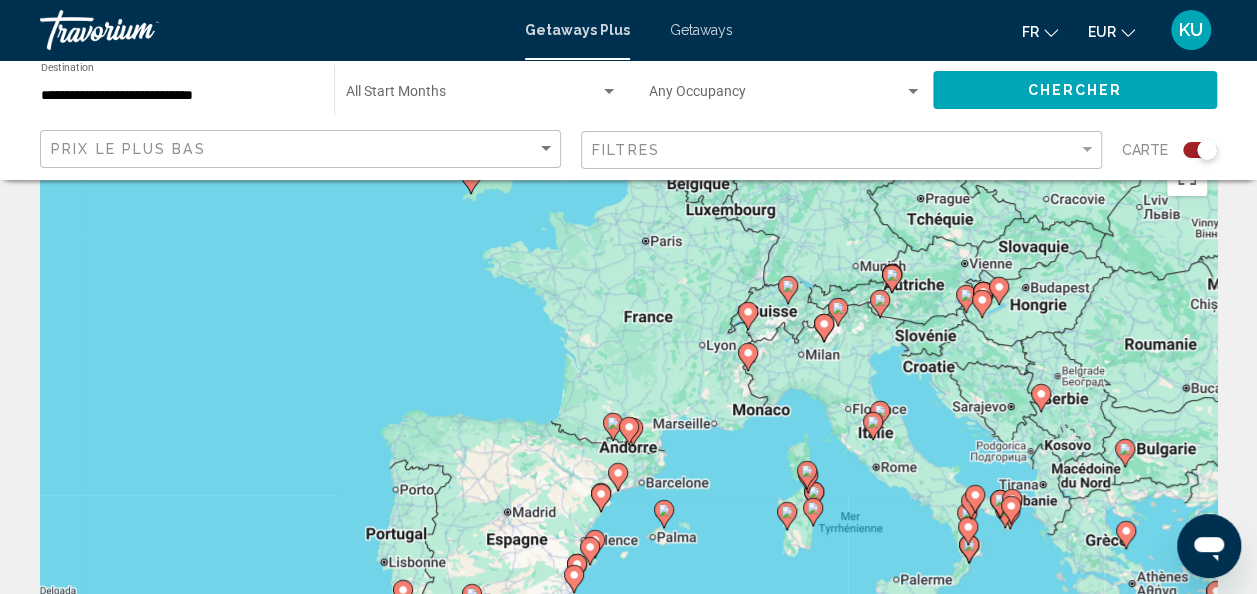 scroll, scrollTop: 47, scrollLeft: 0, axis: vertical 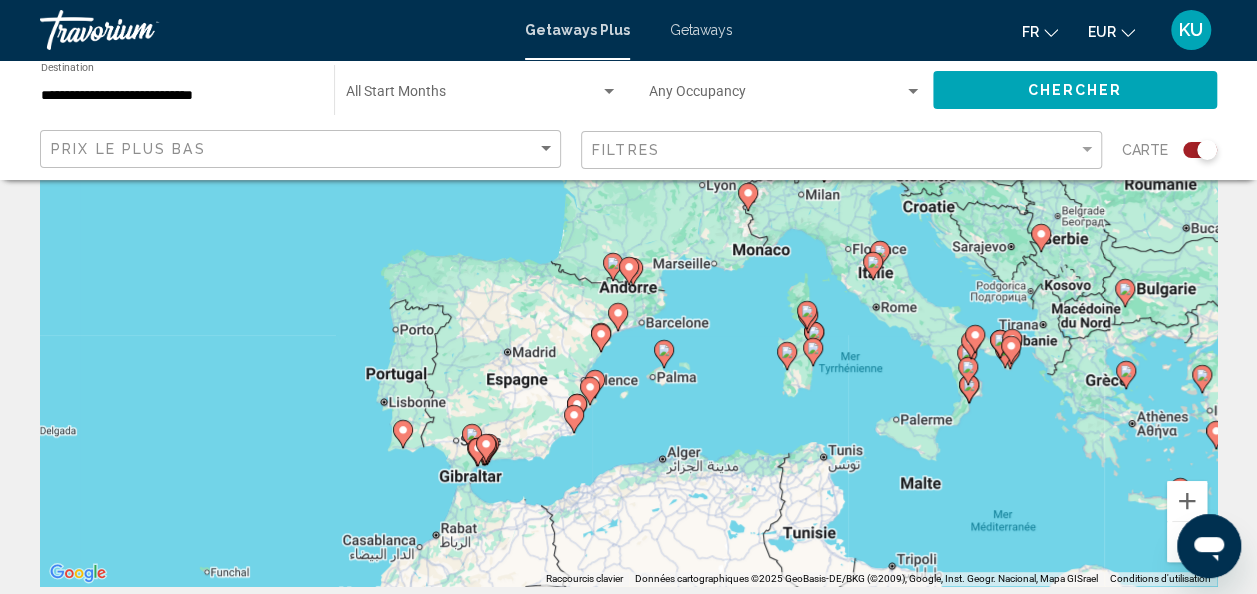 click on "Pour activer le glissement avec le clavier, appuyez sur Alt+Entrée. Une fois ce mode activé, utilisez les touches fléchées pour déplacer le repère. Pour valider le déplacement, appuyez sur Entrée. Pour annuler, appuyez sur Échap." at bounding box center (628, 286) 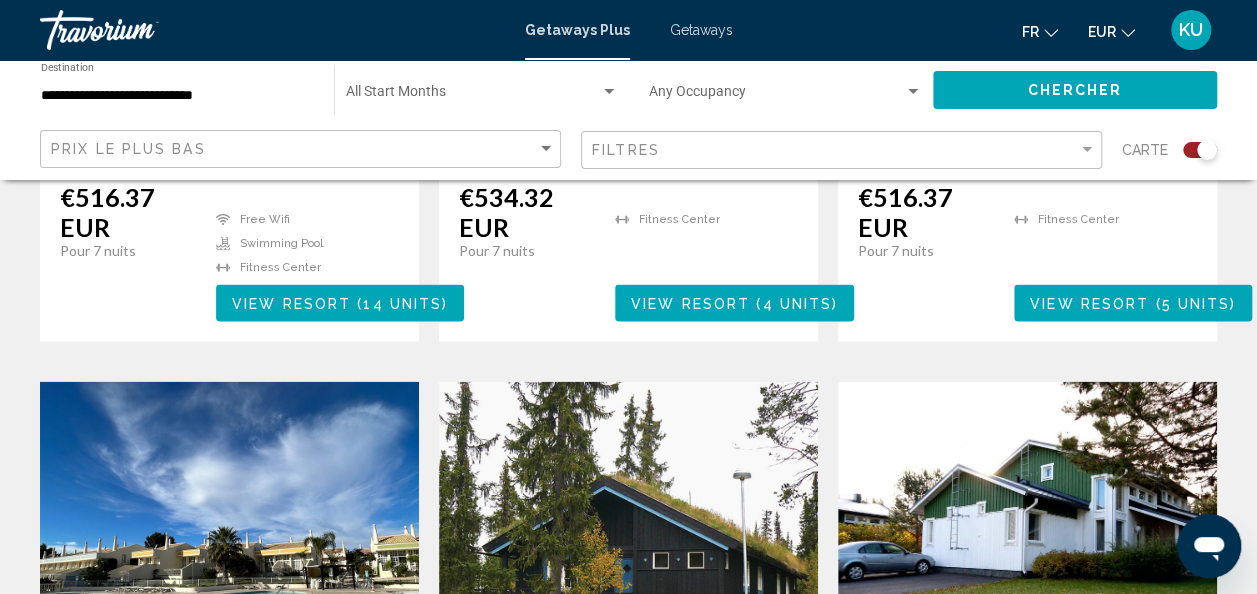 scroll, scrollTop: 1998, scrollLeft: 0, axis: vertical 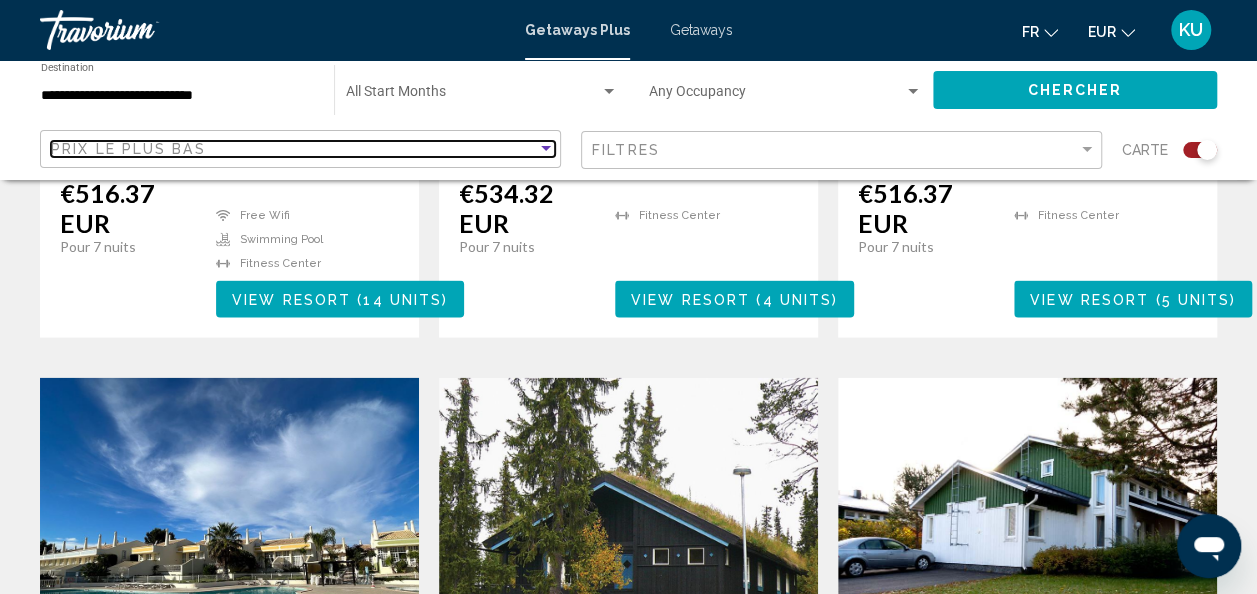 click at bounding box center [546, 148] 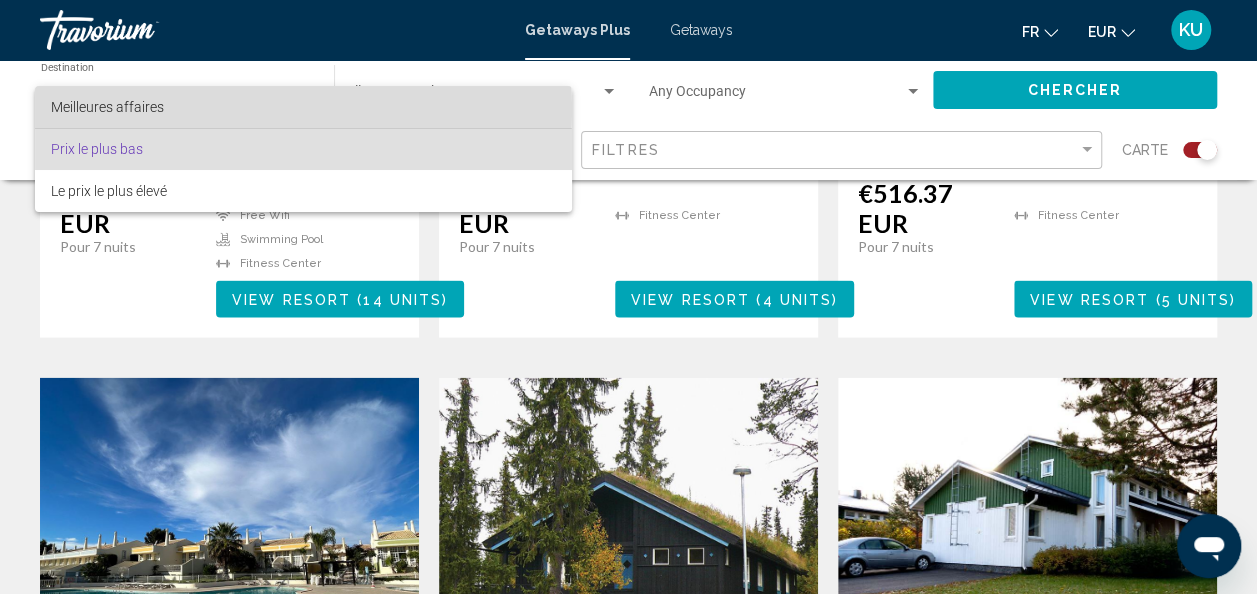 click on "Meilleures affaires" at bounding box center (303, 107) 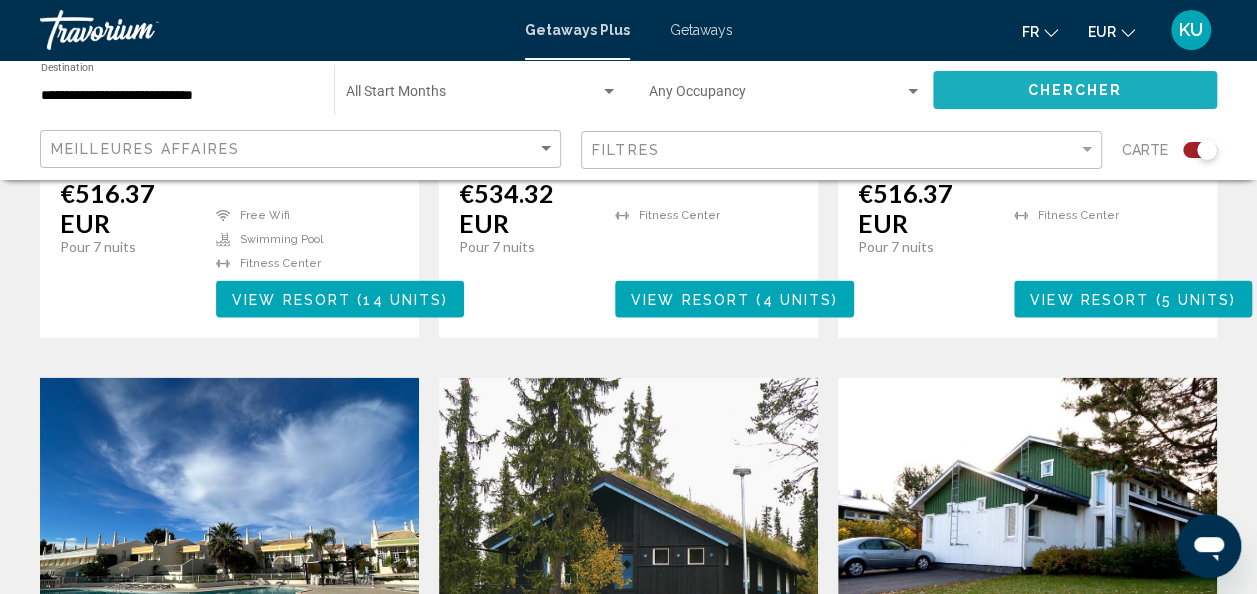 click on "Chercher" 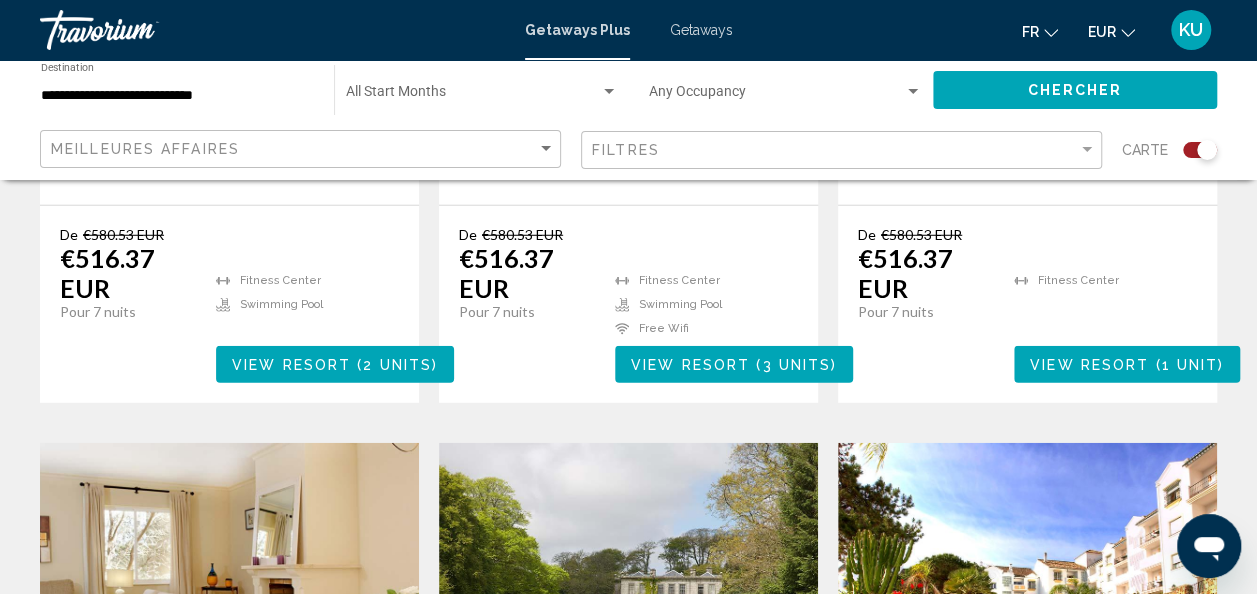 scroll, scrollTop: 2595, scrollLeft: 0, axis: vertical 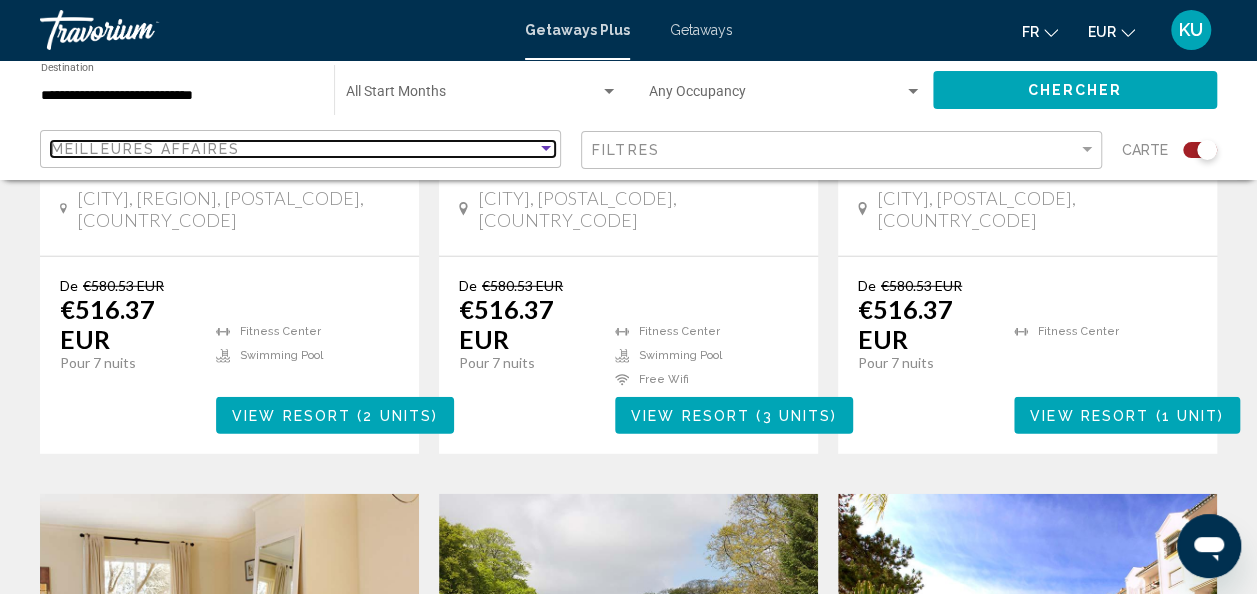 click at bounding box center [546, 148] 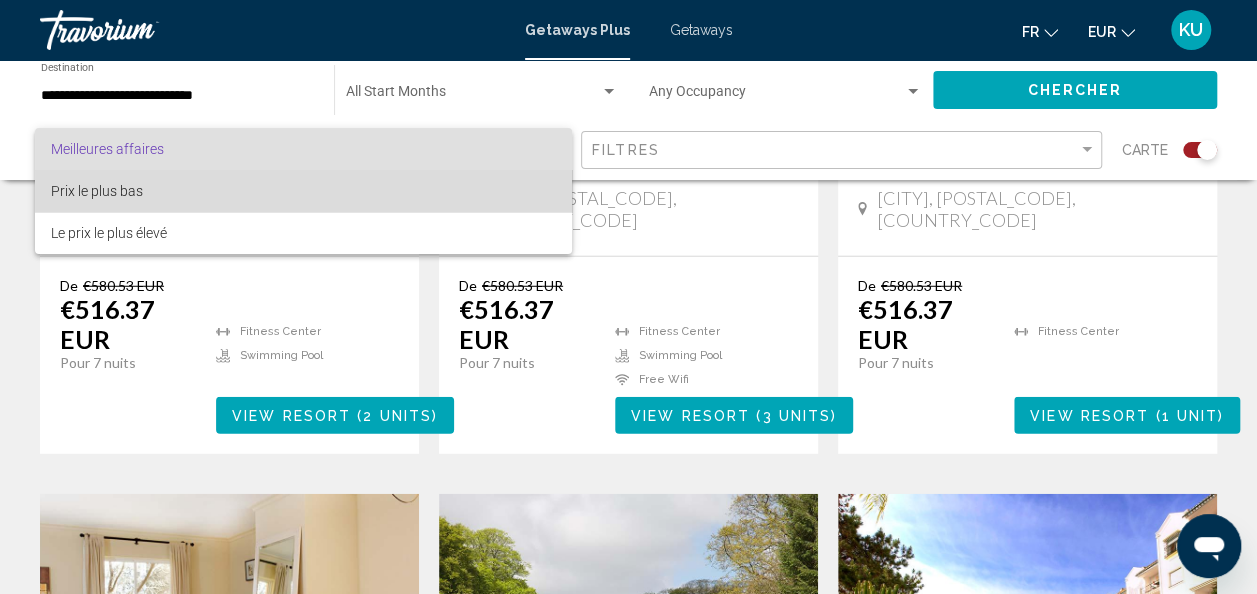 click on "Prix ​​le plus bas" at bounding box center [303, 191] 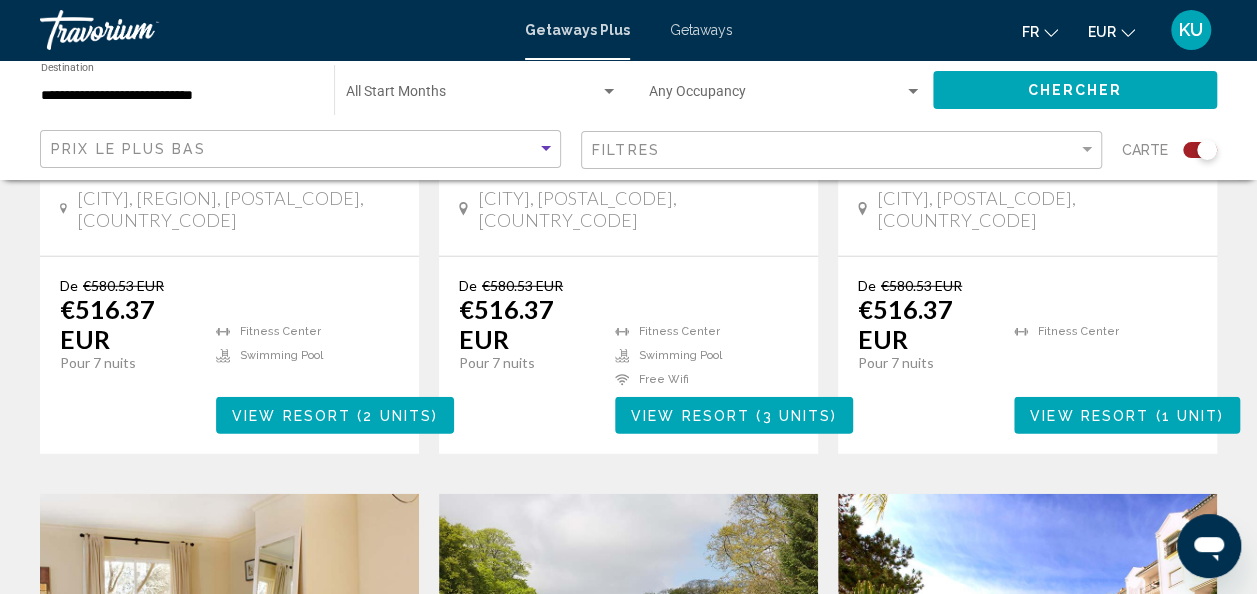 click on "Chercher" 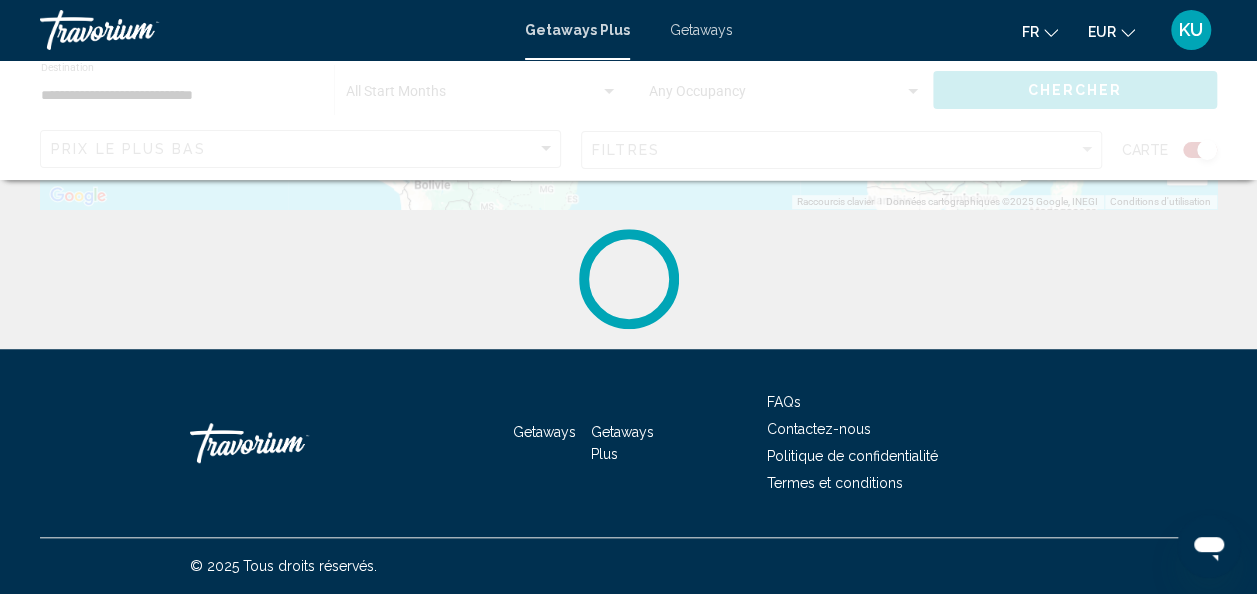 scroll, scrollTop: 0, scrollLeft: 0, axis: both 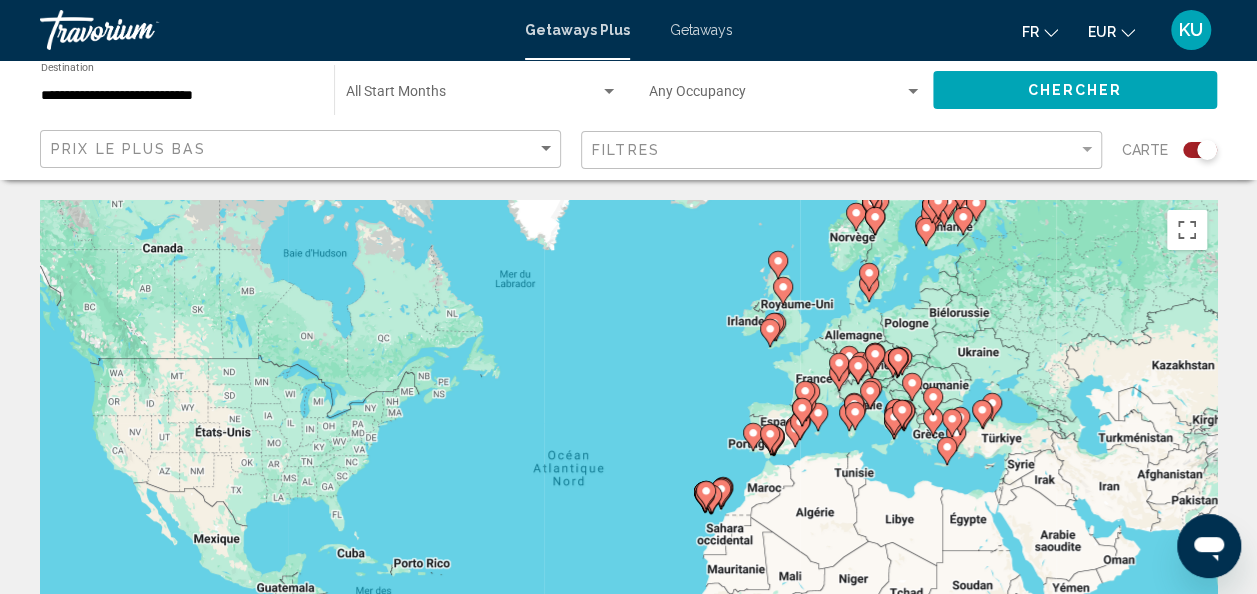 click on "Pour activer le glissement avec le clavier, appuyez sur Alt+Entrée. Une fois ce mode activé, utilisez les touches fléchées pour déplacer le repère. Pour valider le déplacement, appuyez sur Entrée. Pour annuler, appuyez sur Échap." at bounding box center [628, 500] 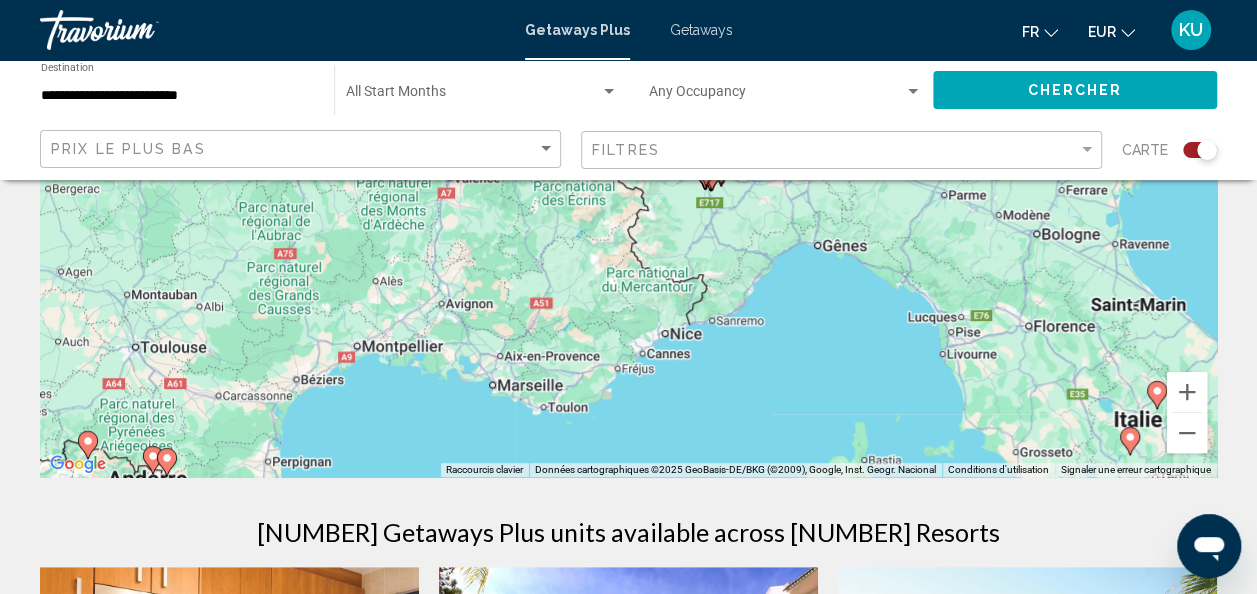 scroll, scrollTop: 324, scrollLeft: 0, axis: vertical 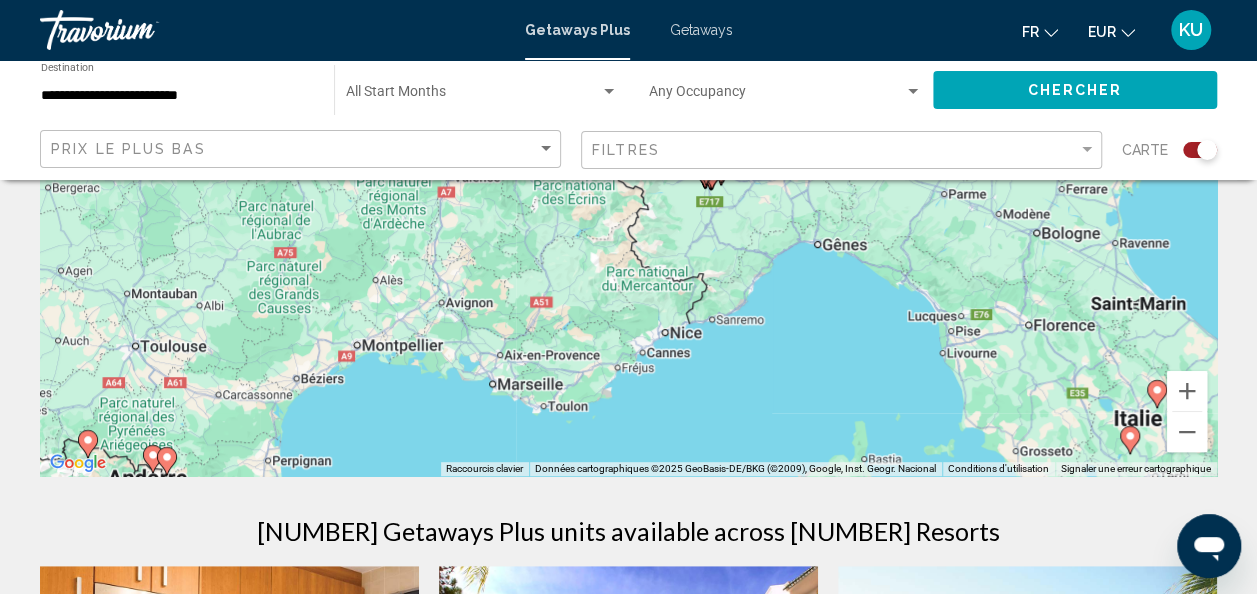click on "Pour naviguer, appuyez sur les touches fléchées.  Pour activer le glissement avec le clavier, appuyez sur Alt+Entrée. Une fois ce mode activé, utilisez les touches fléchées pour déplacer le repère. Pour valider le déplacement, appuyez sur Entrée. Pour annuler, appuyez sur Échap." at bounding box center (628, 176) 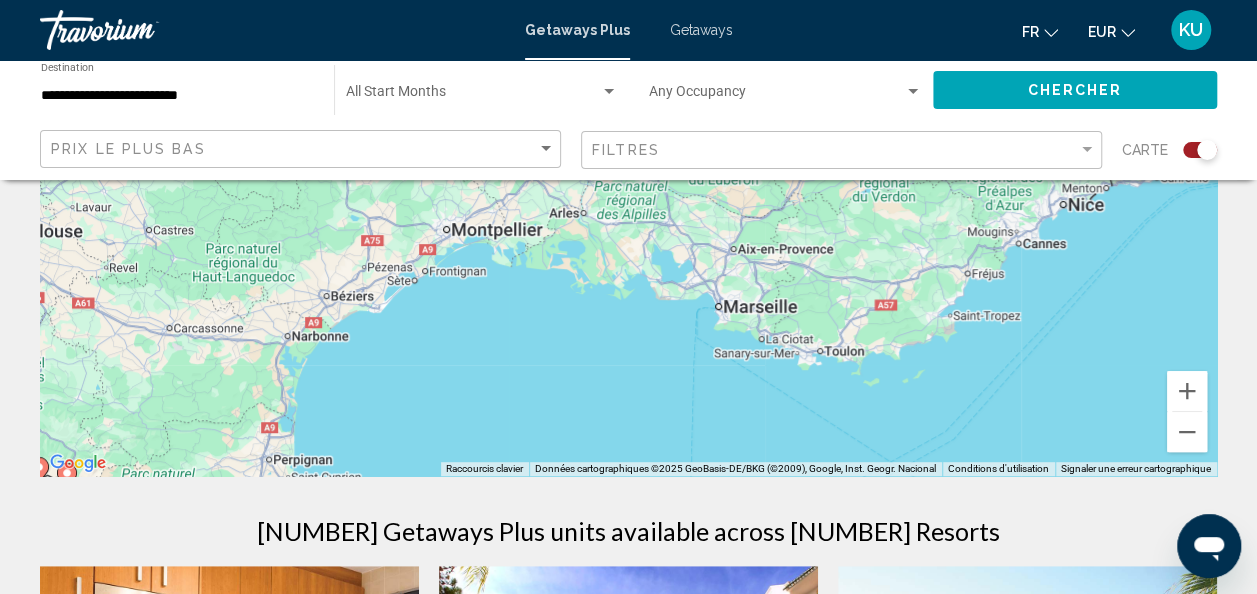 click on "Pour activer le glissement avec le clavier, appuyez sur Alt+Entrée. Une fois ce mode activé, utilisez les touches fléchées pour déplacer le repère. Pour valider le déplacement, appuyez sur Entrée. Pour annuler, appuyez sur Échap." at bounding box center [628, 176] 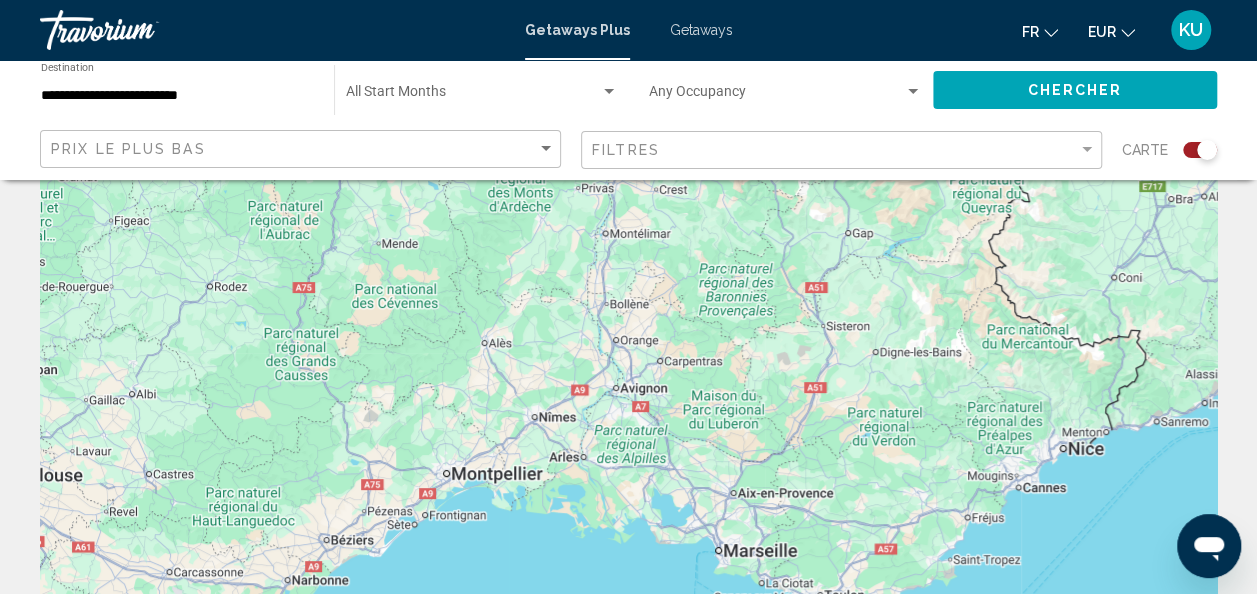 scroll, scrollTop: 0, scrollLeft: 0, axis: both 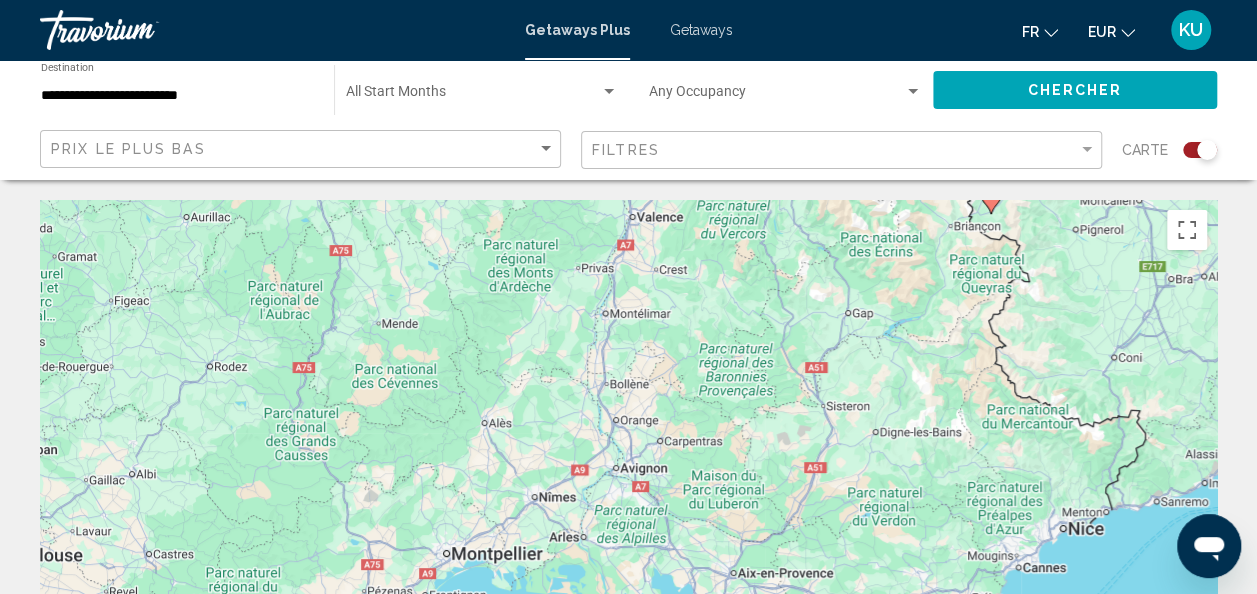 click at bounding box center (609, 91) 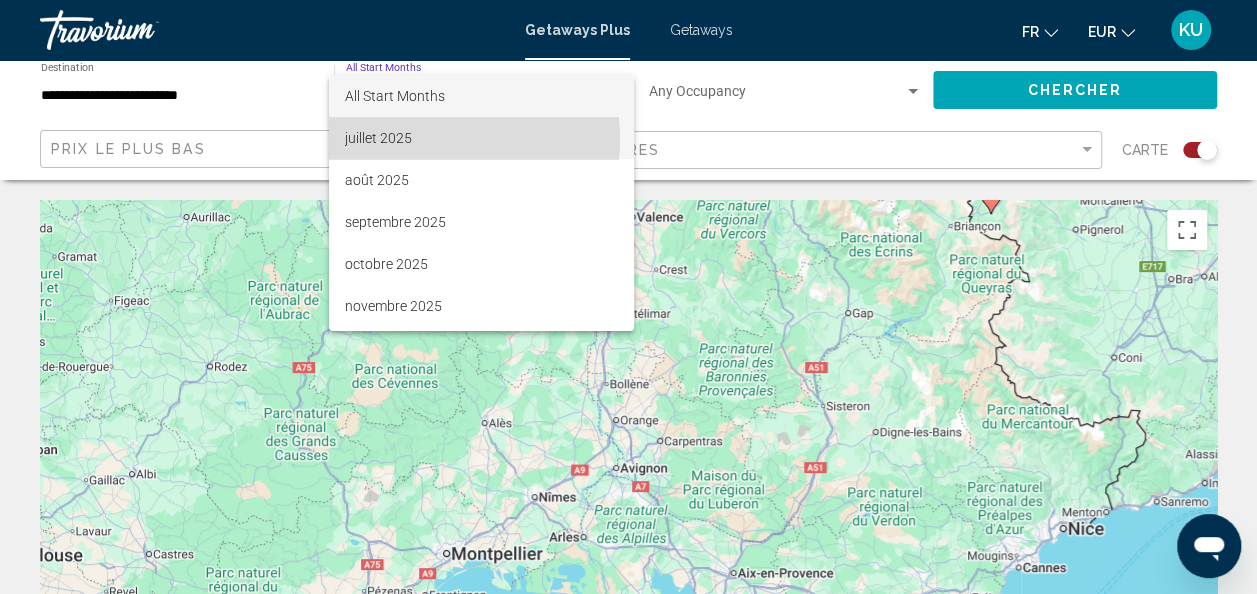 click on "juillet 2025" at bounding box center (481, 138) 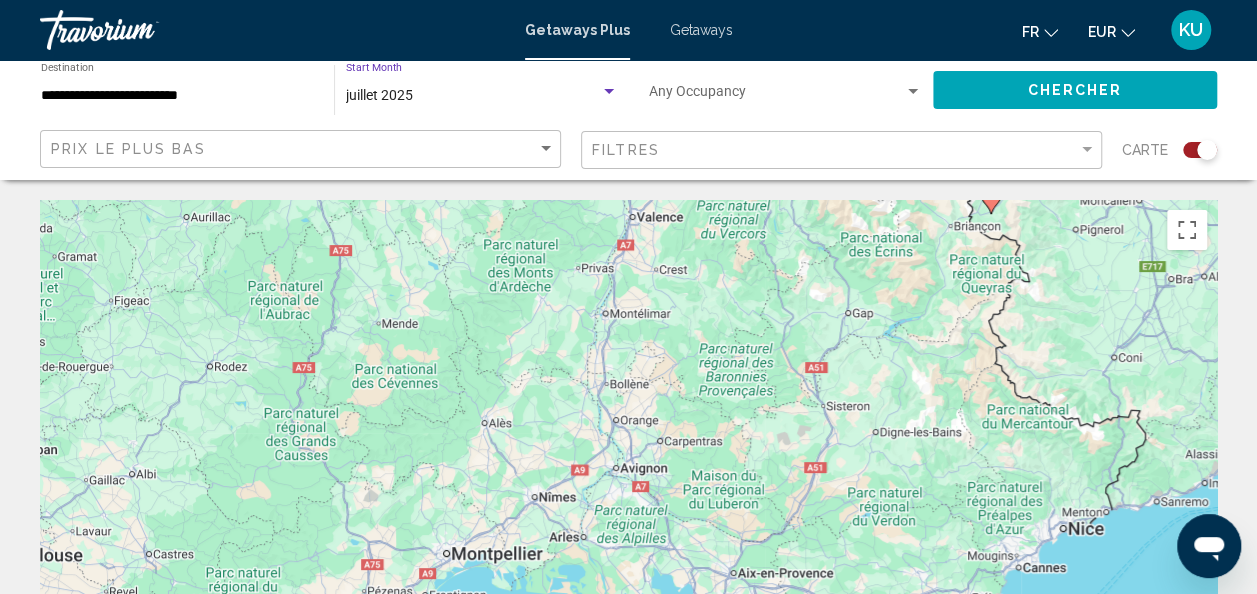 click at bounding box center (913, 92) 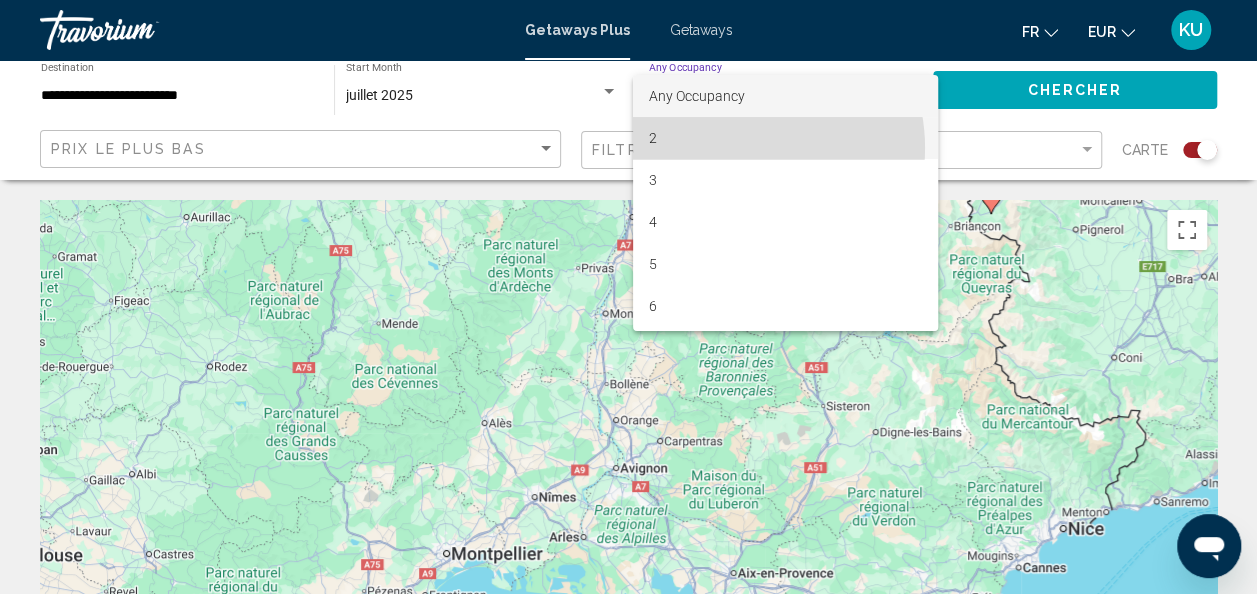 click on "2" at bounding box center (785, 138) 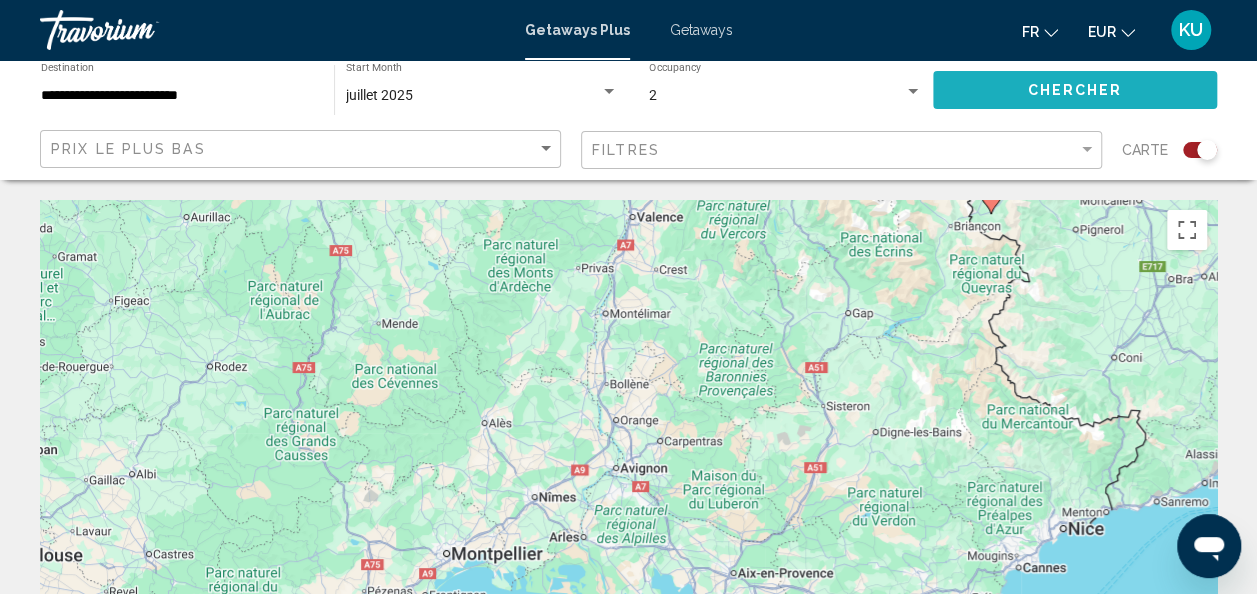 click on "Chercher" 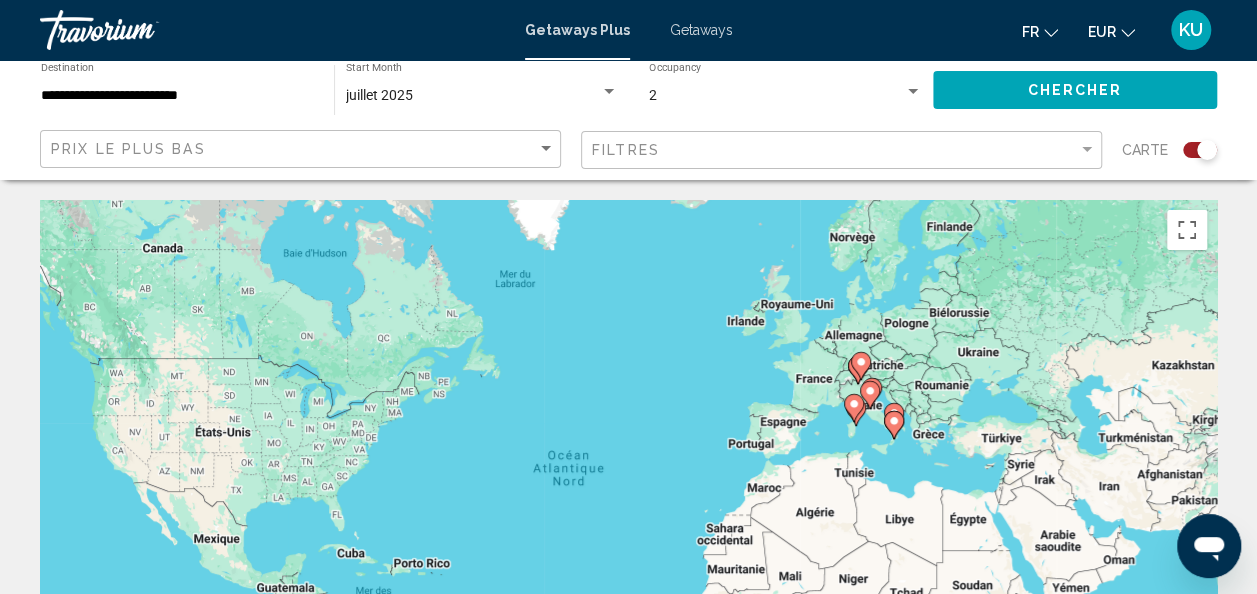 click on "Pour activer le glissement avec le clavier, appuyez sur Alt+Entrée. Une fois ce mode activé, utilisez les touches fléchées pour déplacer le repère. Pour valider le déplacement, appuyez sur Entrée. Pour annuler, appuyez sur Échap." at bounding box center (628, 500) 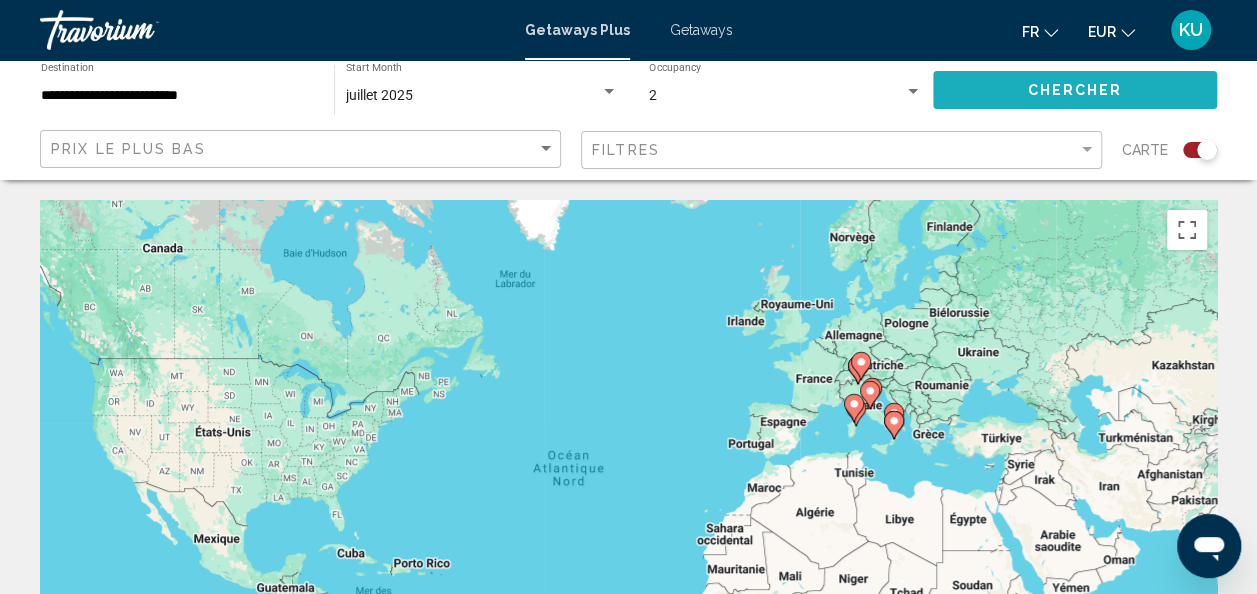 click on "Chercher" 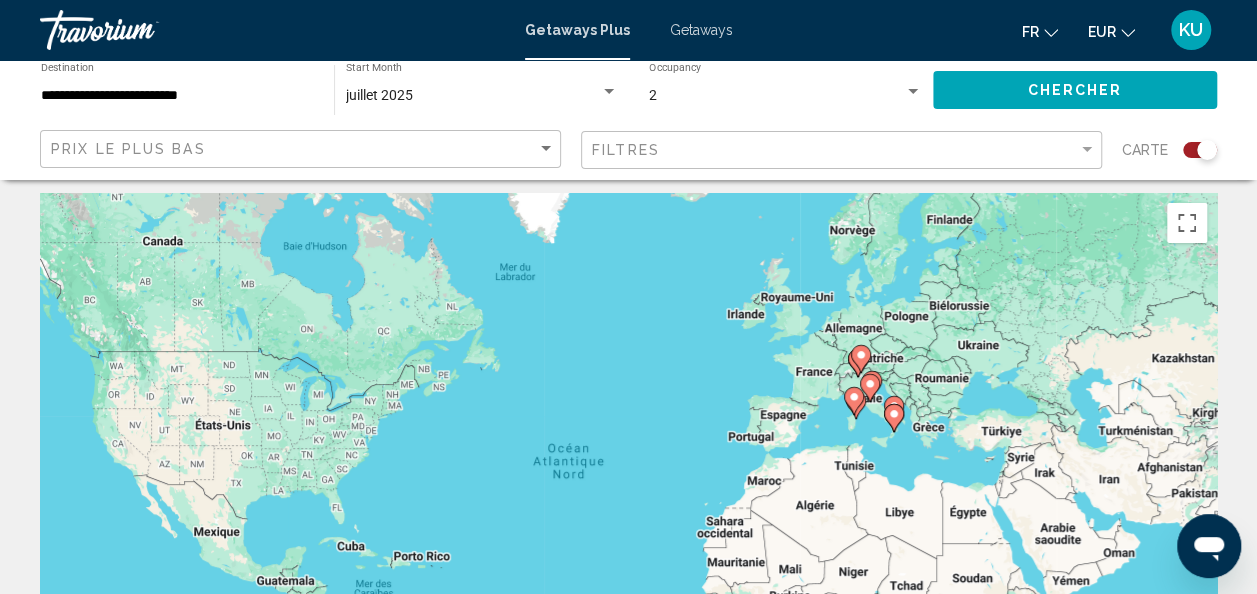 scroll, scrollTop: 0, scrollLeft: 0, axis: both 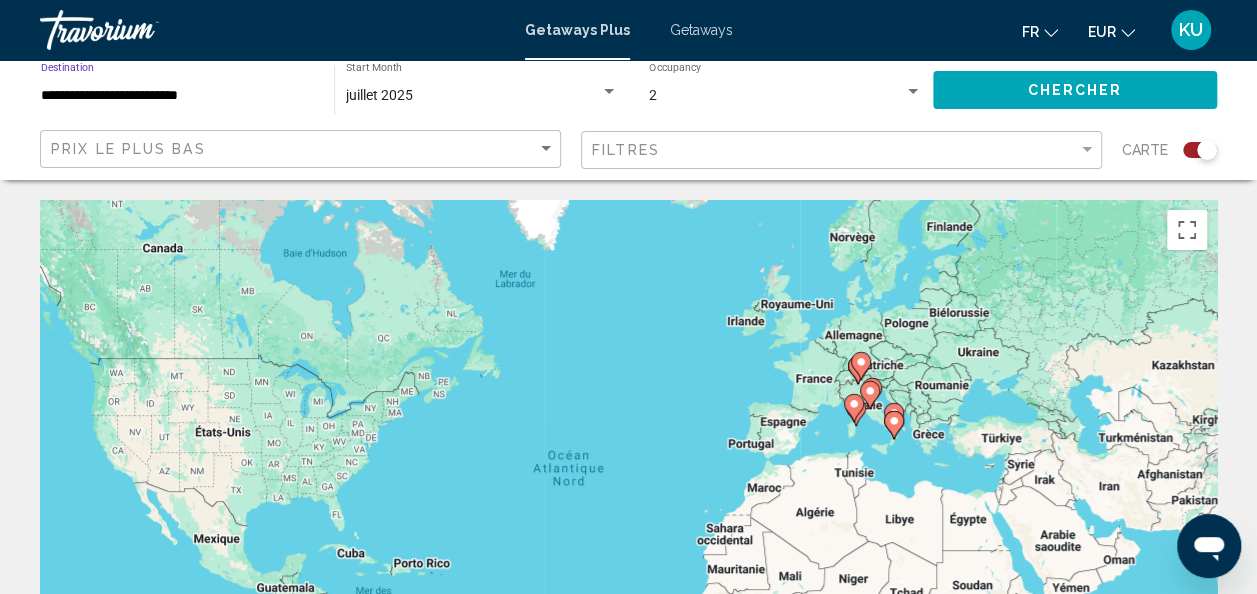 click on "**********" at bounding box center [177, 96] 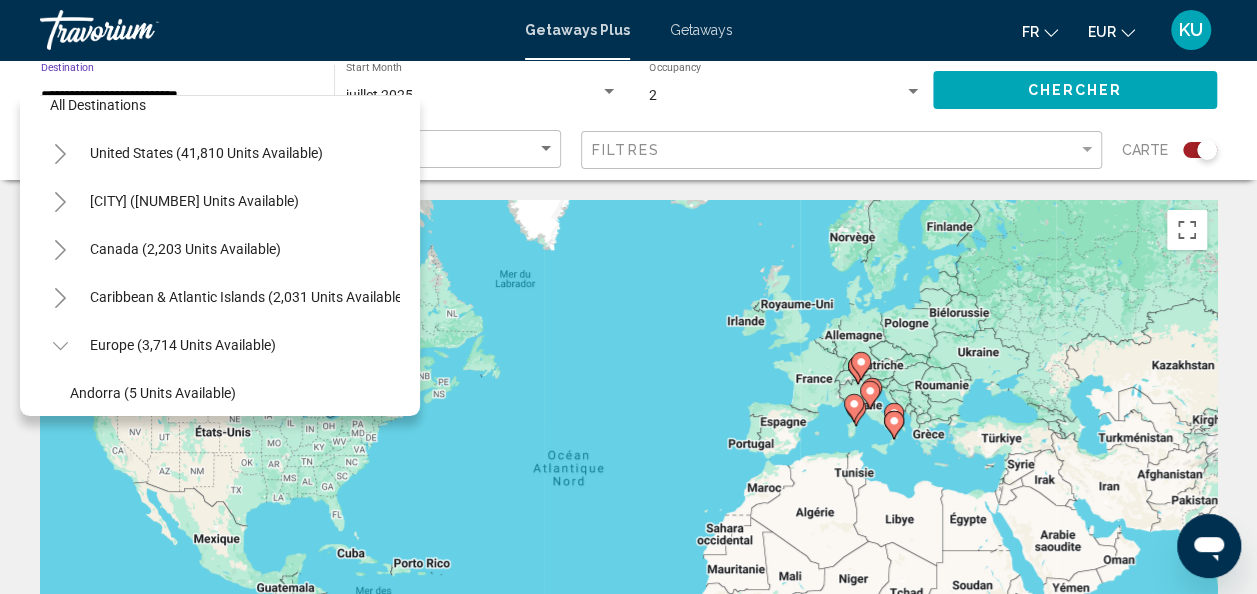 scroll, scrollTop: 28, scrollLeft: 0, axis: vertical 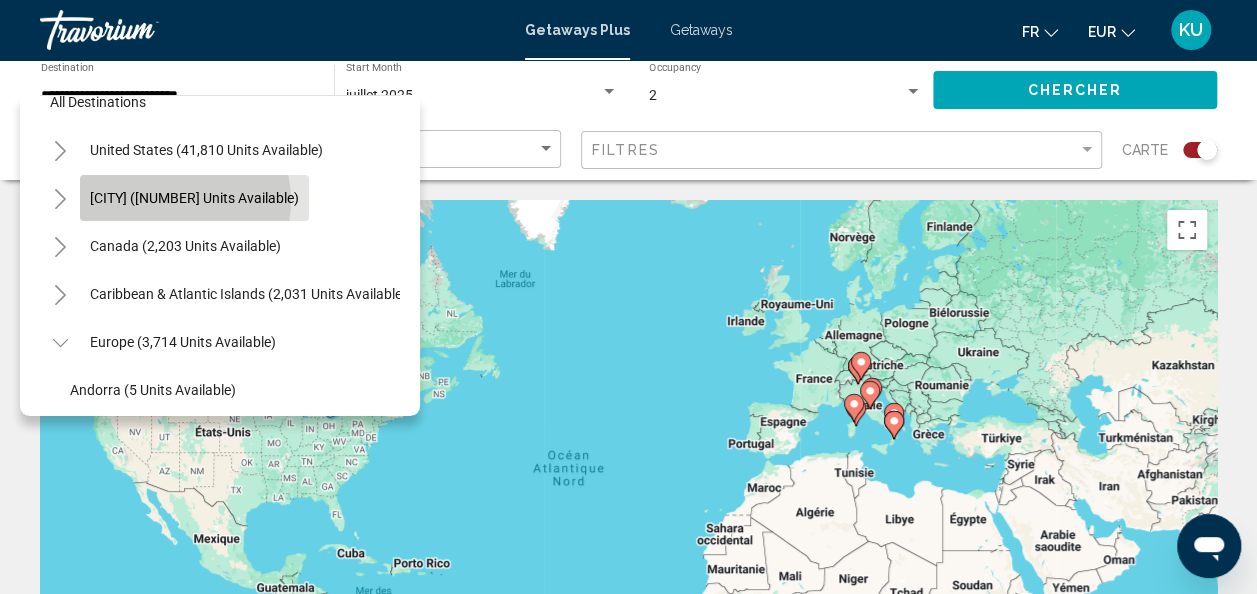 click on "Mexico (2,856 units available)" 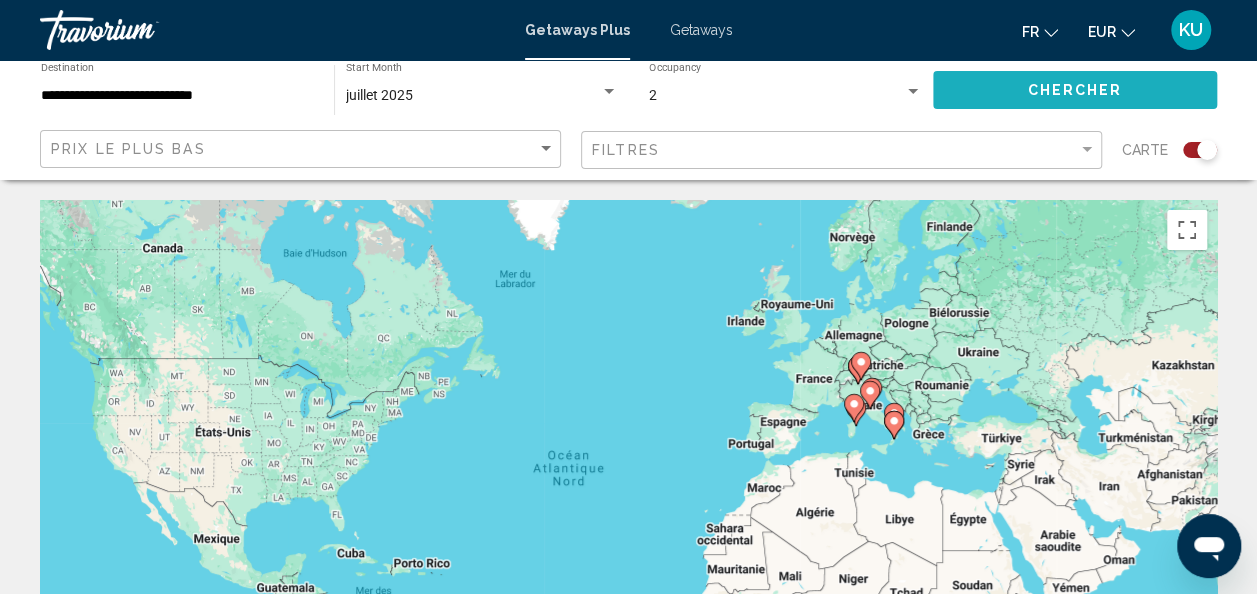 click on "Chercher" 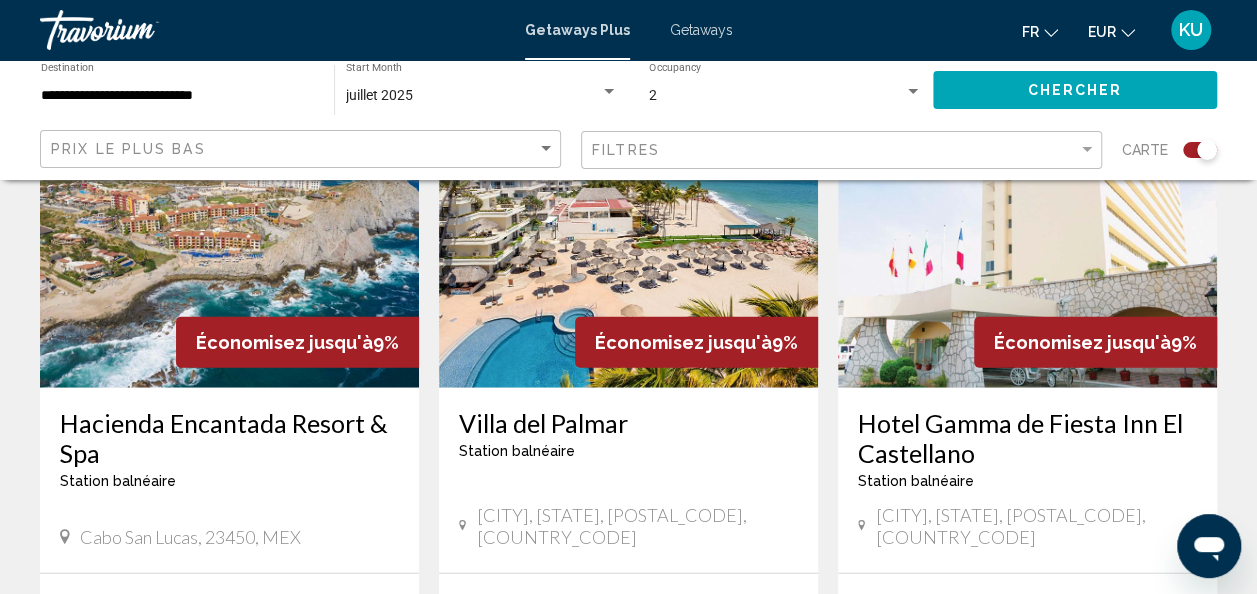 scroll, scrollTop: 2284, scrollLeft: 0, axis: vertical 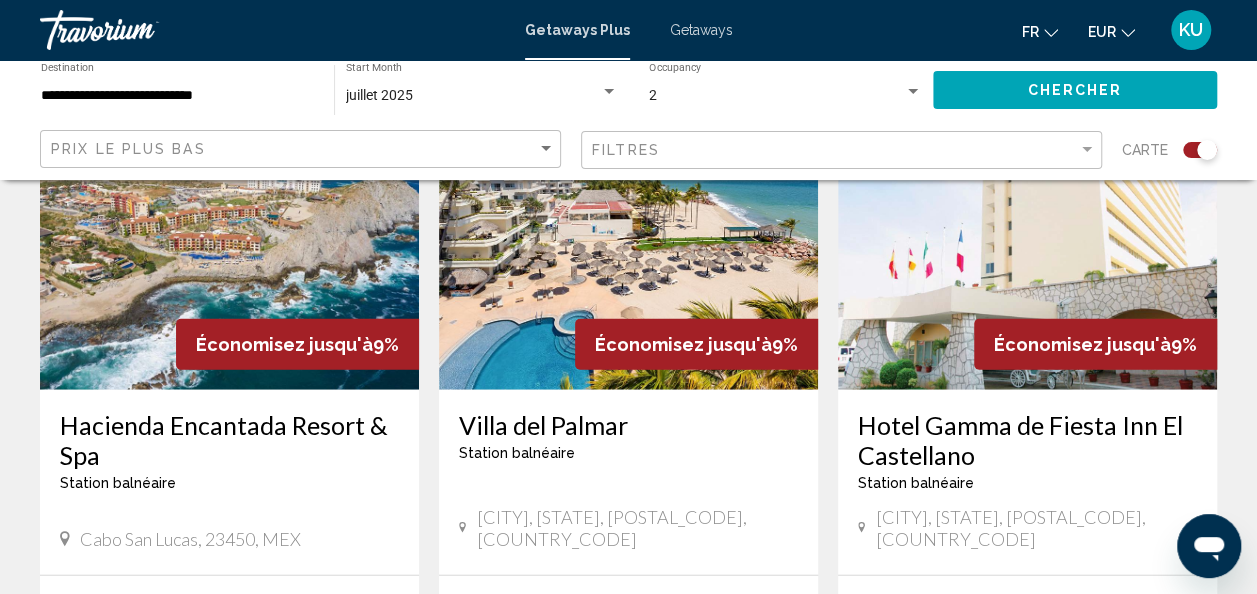 click on "Économisez jusqu'à" at bounding box center [683, 344] 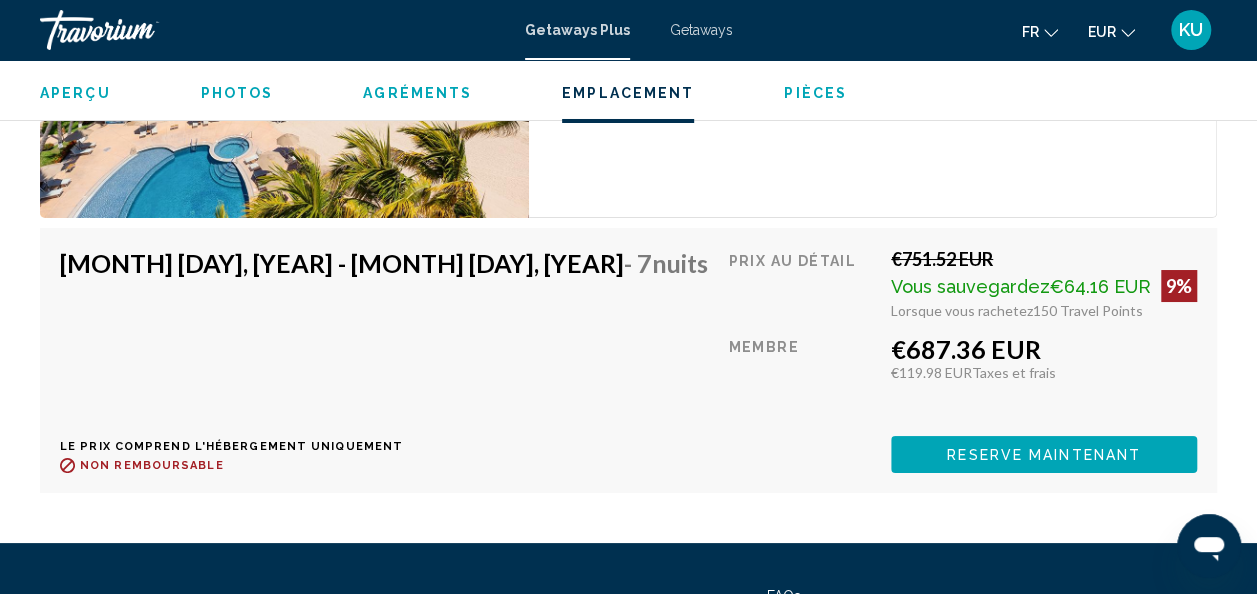 scroll, scrollTop: 3628, scrollLeft: 0, axis: vertical 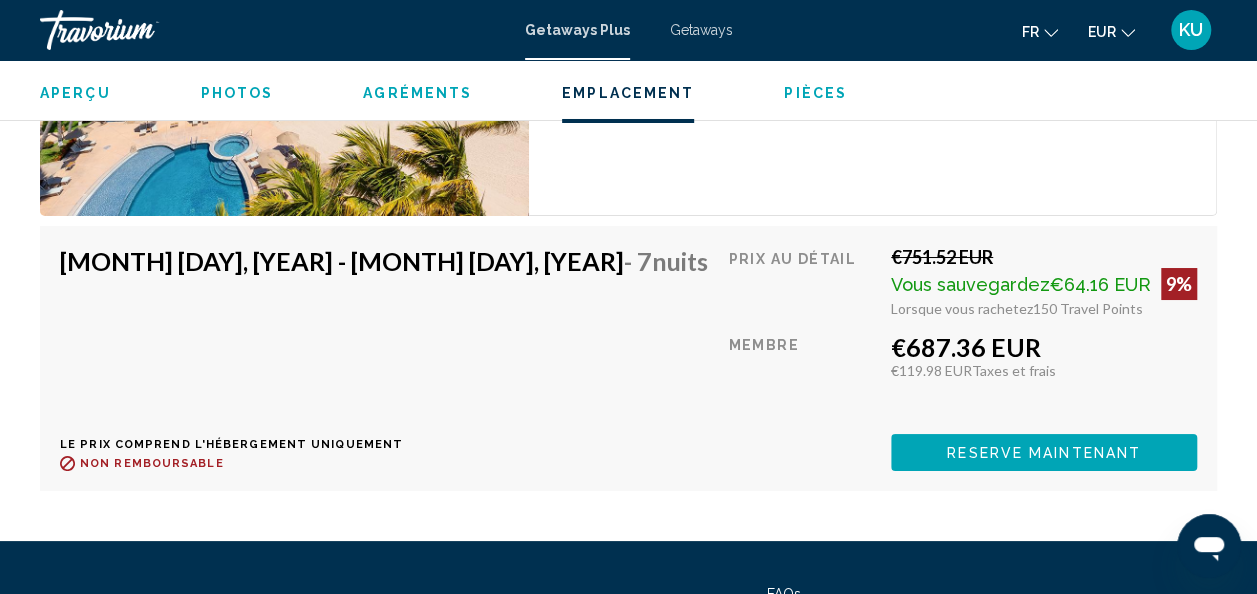 click on "Reserve maintenant" at bounding box center (1044, 453) 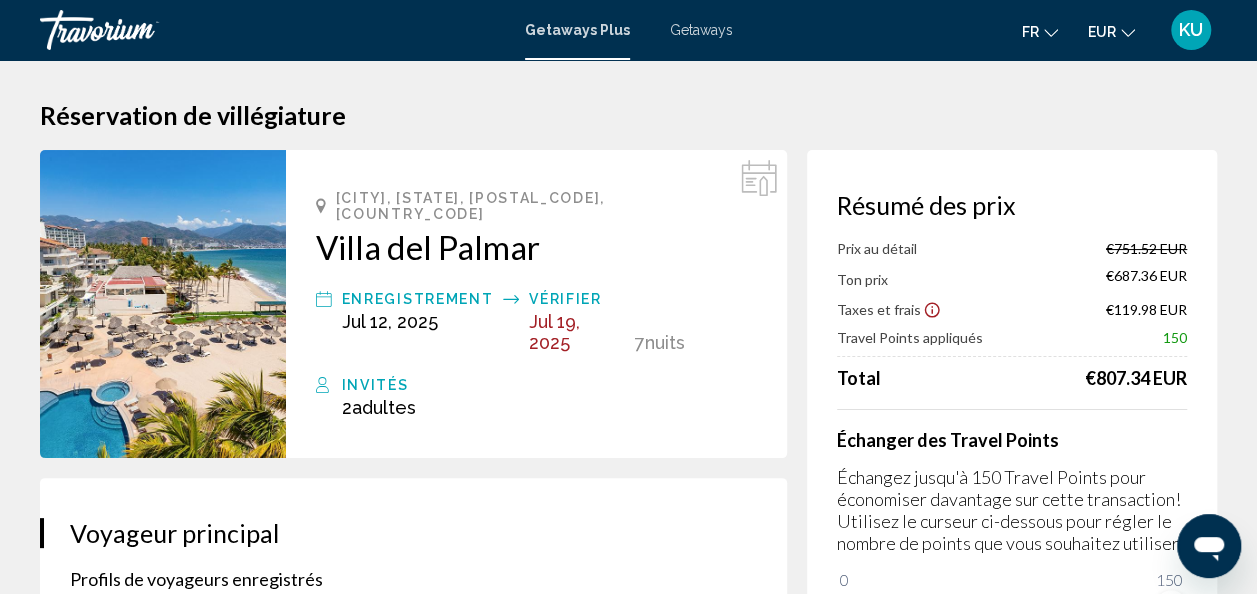 scroll, scrollTop: 186, scrollLeft: 0, axis: vertical 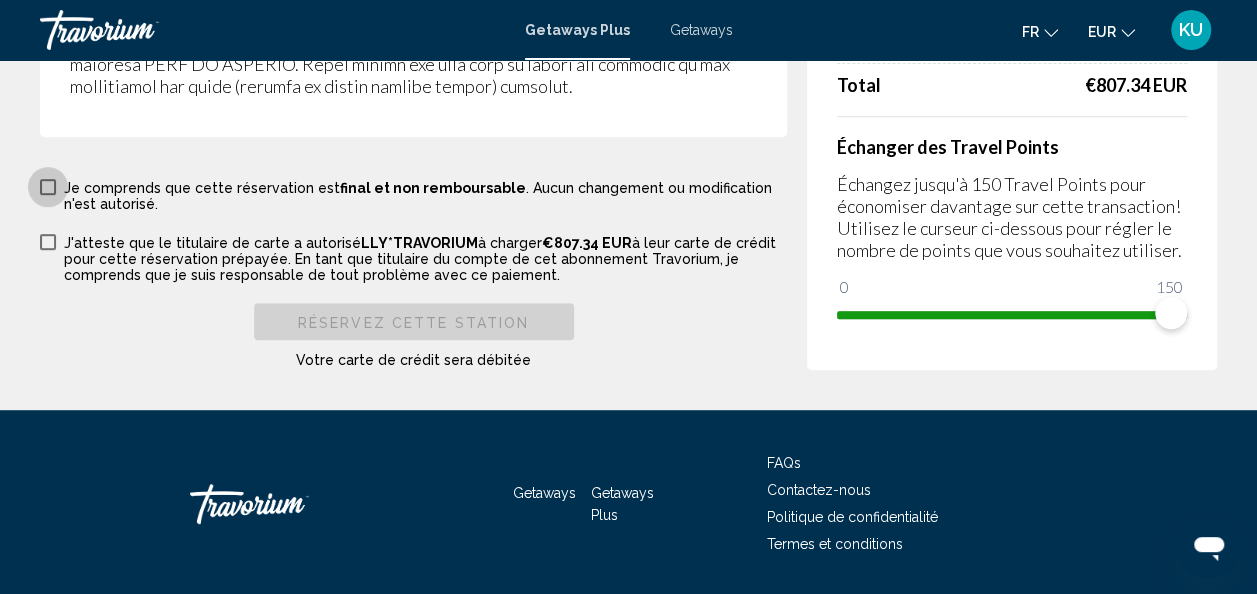 click at bounding box center [48, 187] 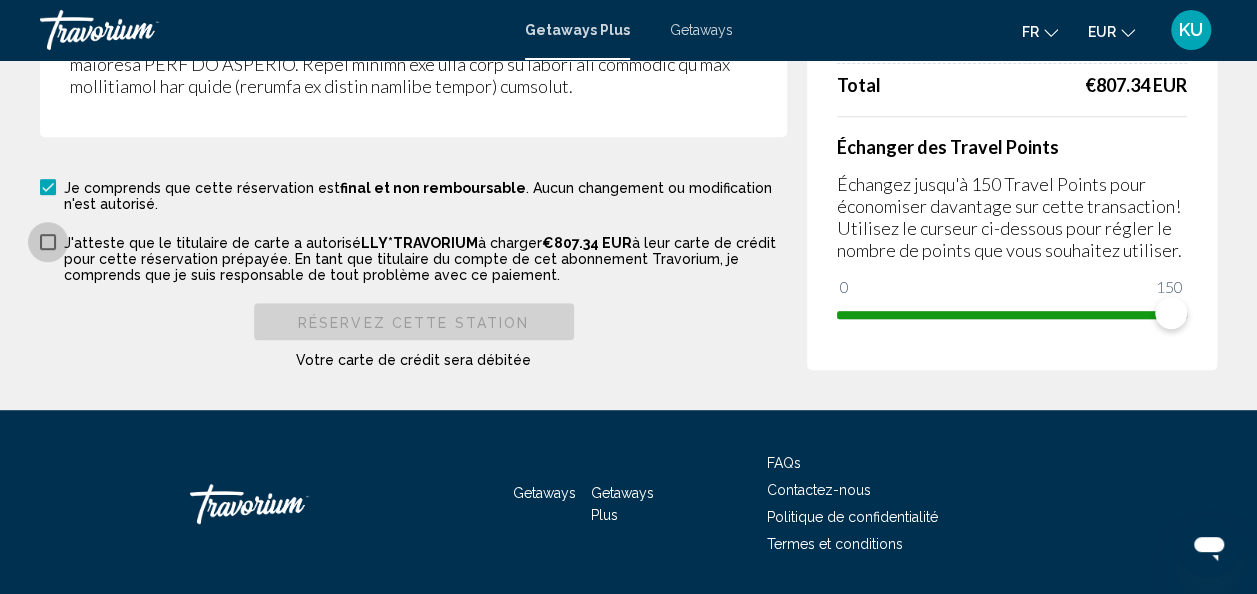 click on "J'atteste que le titulaire de carte a autorisé  LLY*TRAVORIUM  à charger   €807.34 EUR   à leur carte de crédit pour cette réservation prépayée. En tant que titulaire du compte de cet abonnement Travorium, je comprends que je suis responsable de tout problème avec ce paiement." at bounding box center [413, 257] 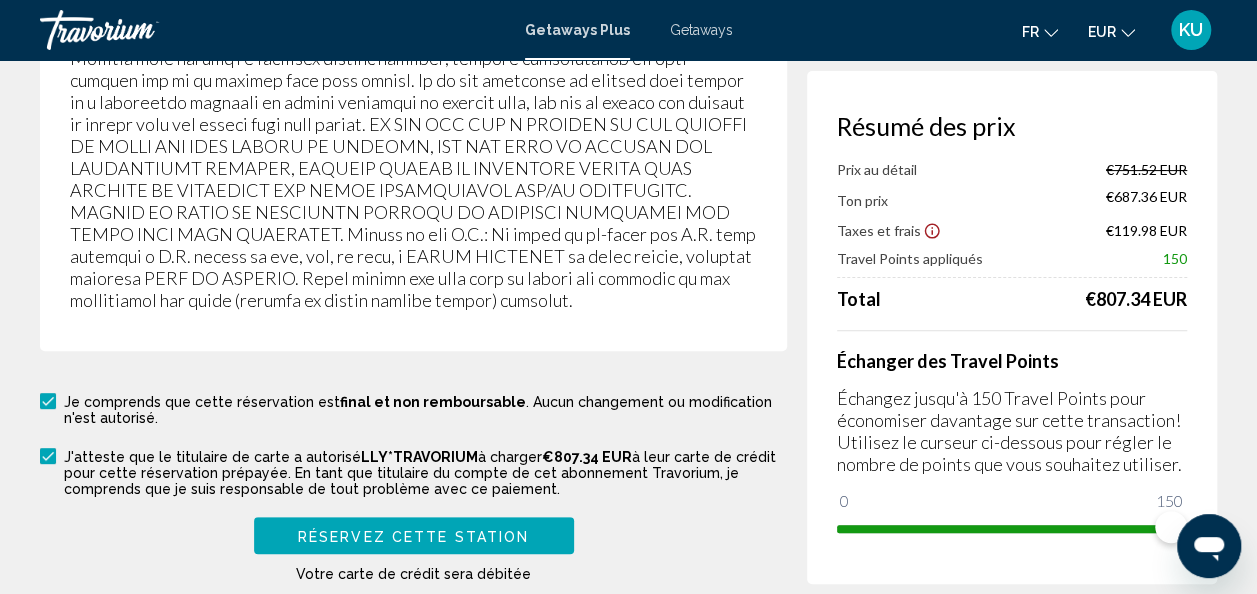 scroll, scrollTop: 3924, scrollLeft: 0, axis: vertical 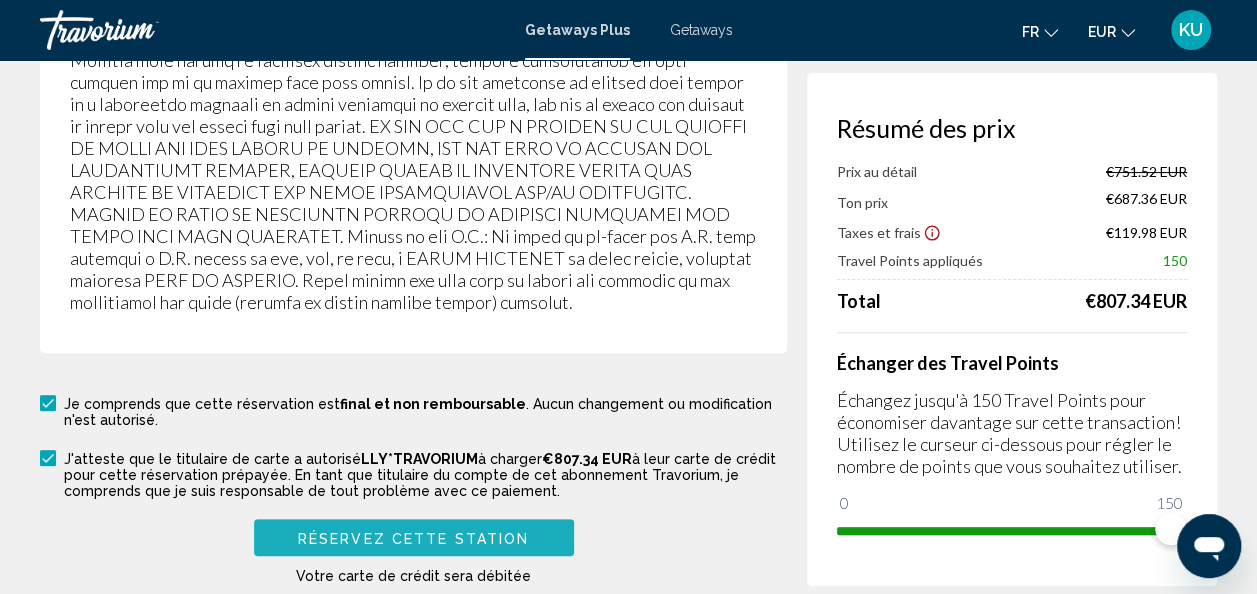 click on "Réservez cette station" at bounding box center [413, 538] 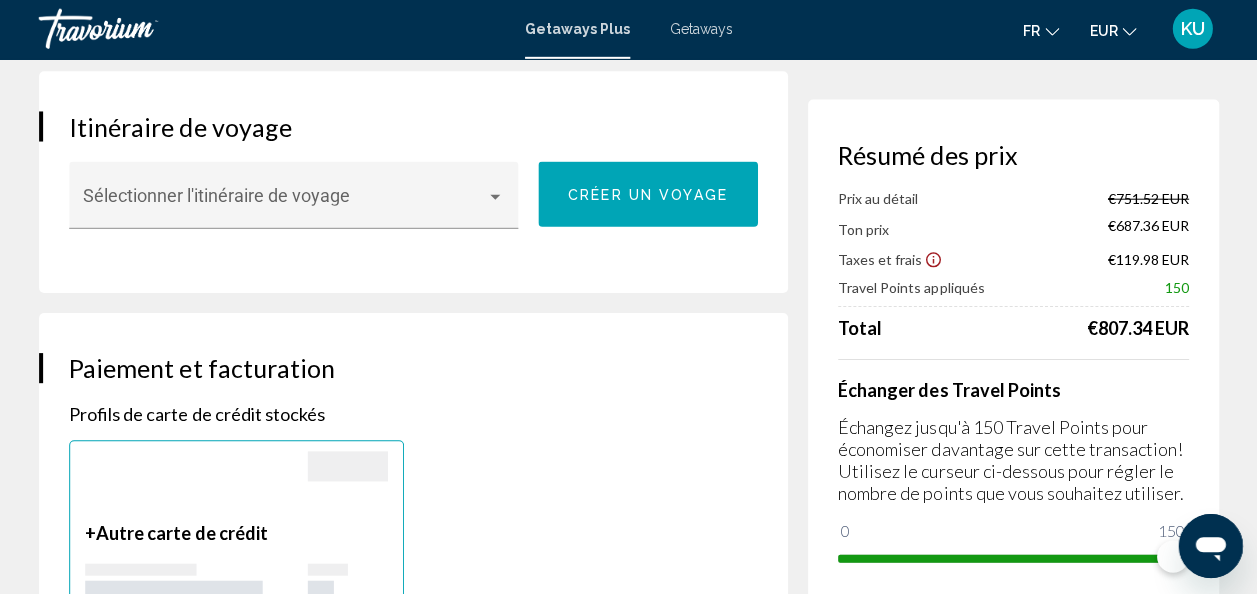 scroll, scrollTop: 1176, scrollLeft: 0, axis: vertical 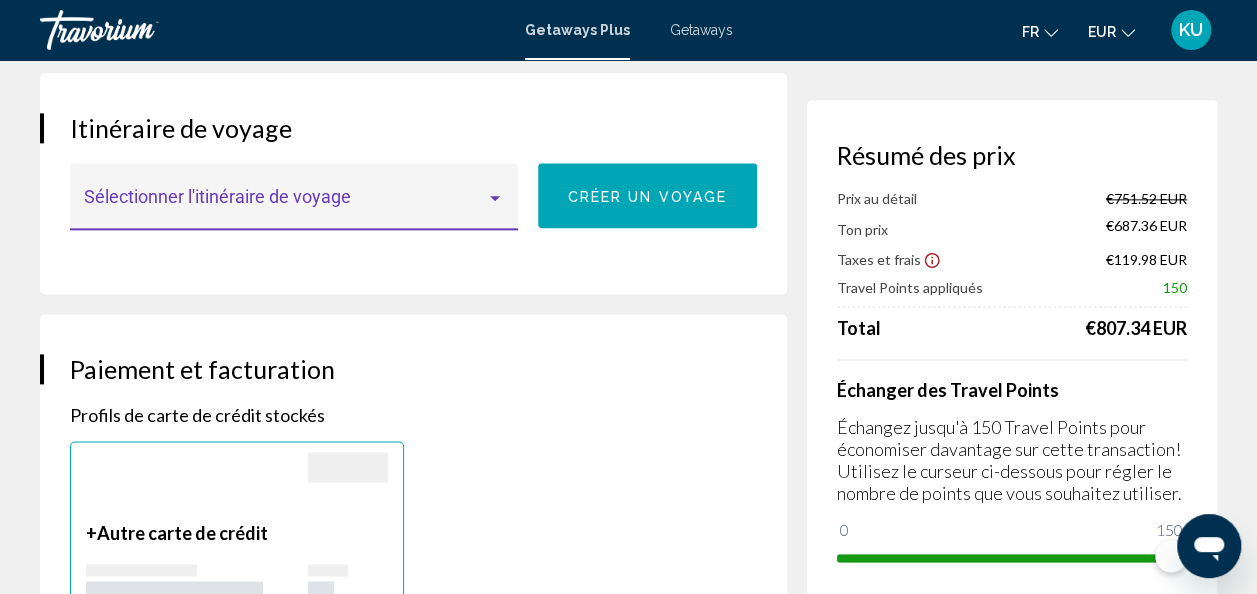 click at bounding box center (495, 198) 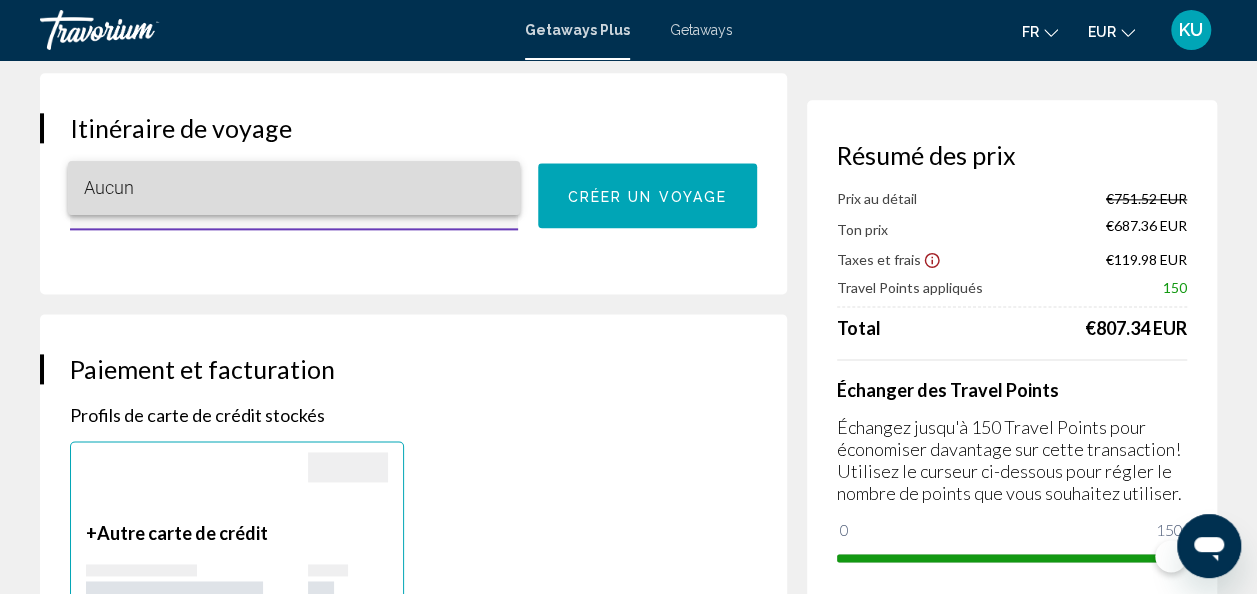click on "Aucun" at bounding box center (294, 188) 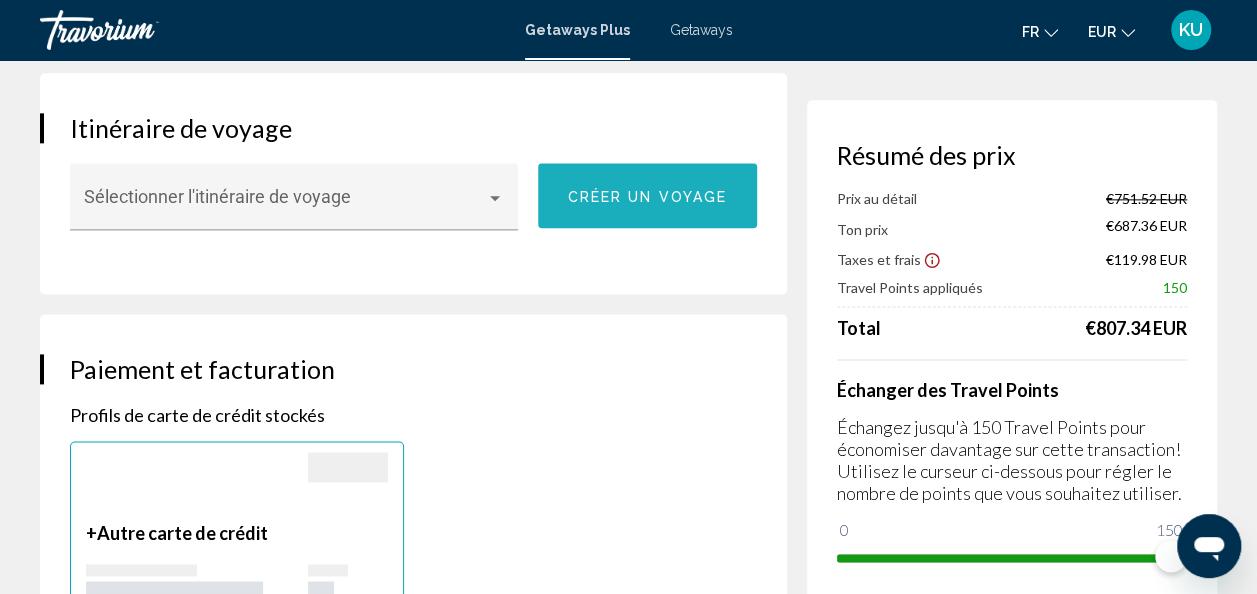 click on "Créer un voyage" at bounding box center (648, 196) 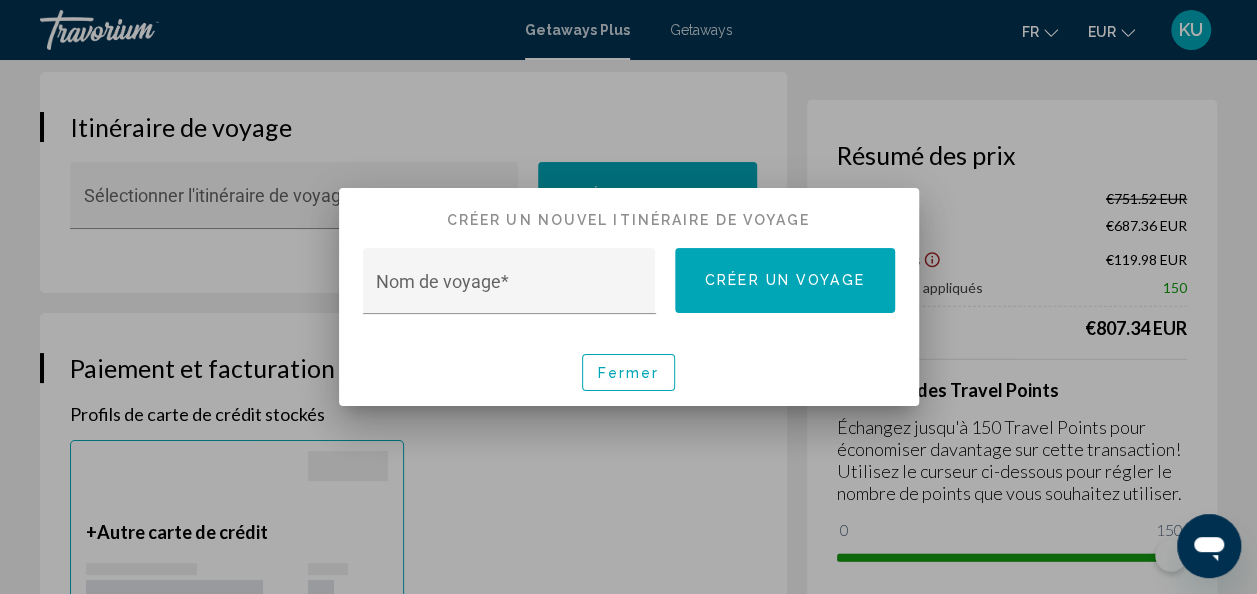 click on "Créer un voyage" at bounding box center (785, 280) 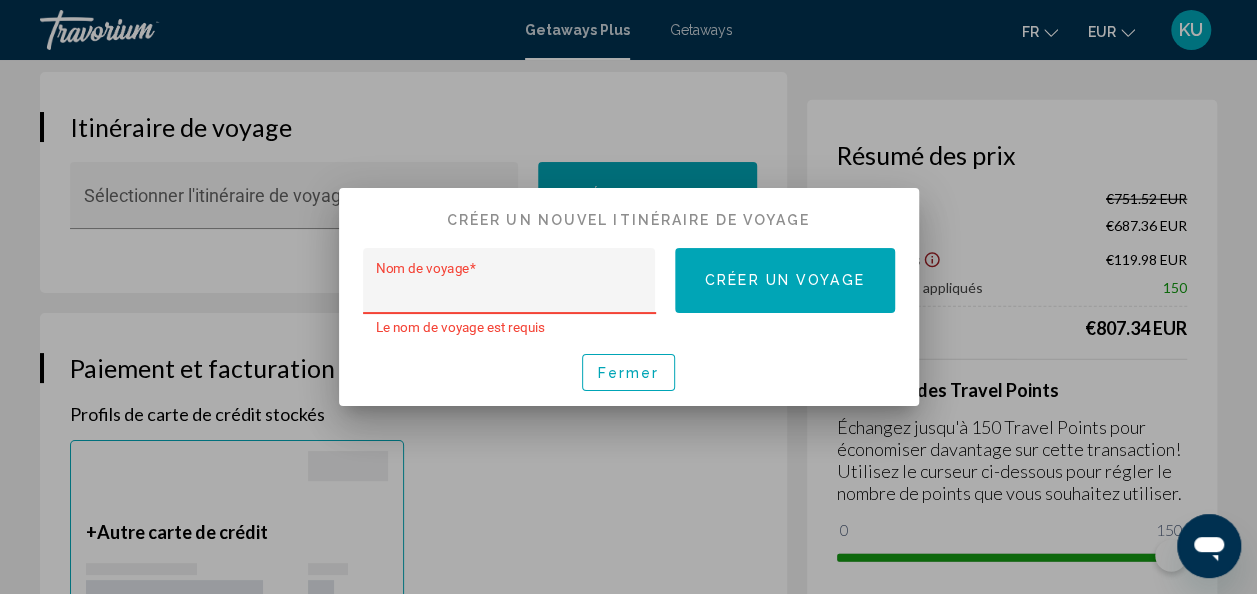 click on "Nom de voyage  *" at bounding box center (509, 291) 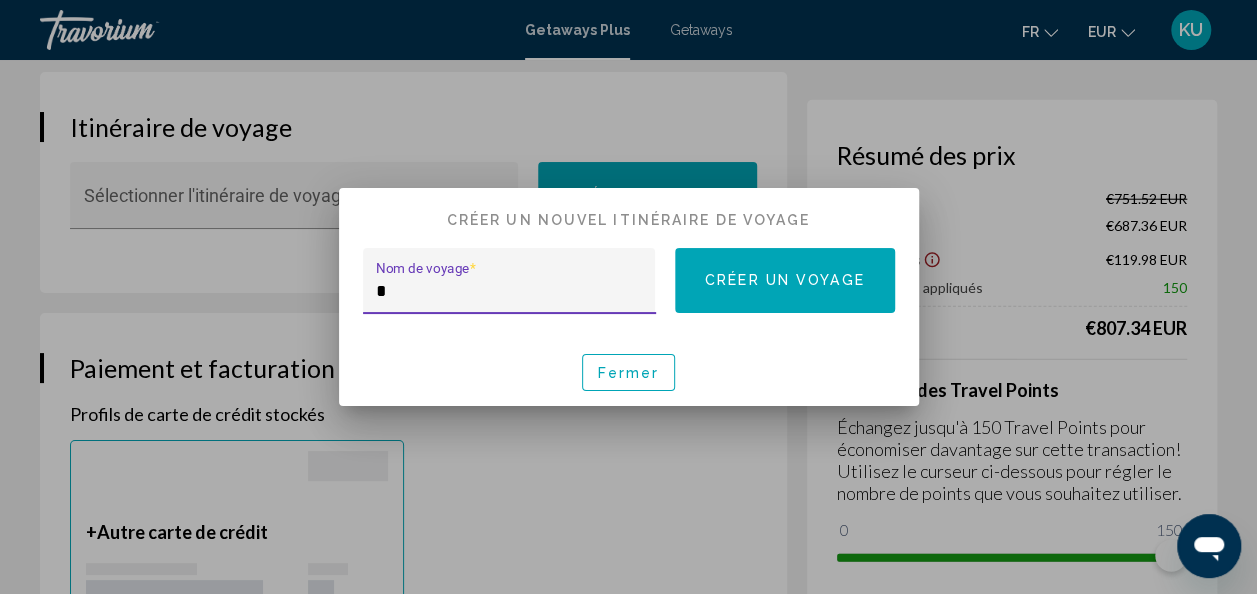 type on "*" 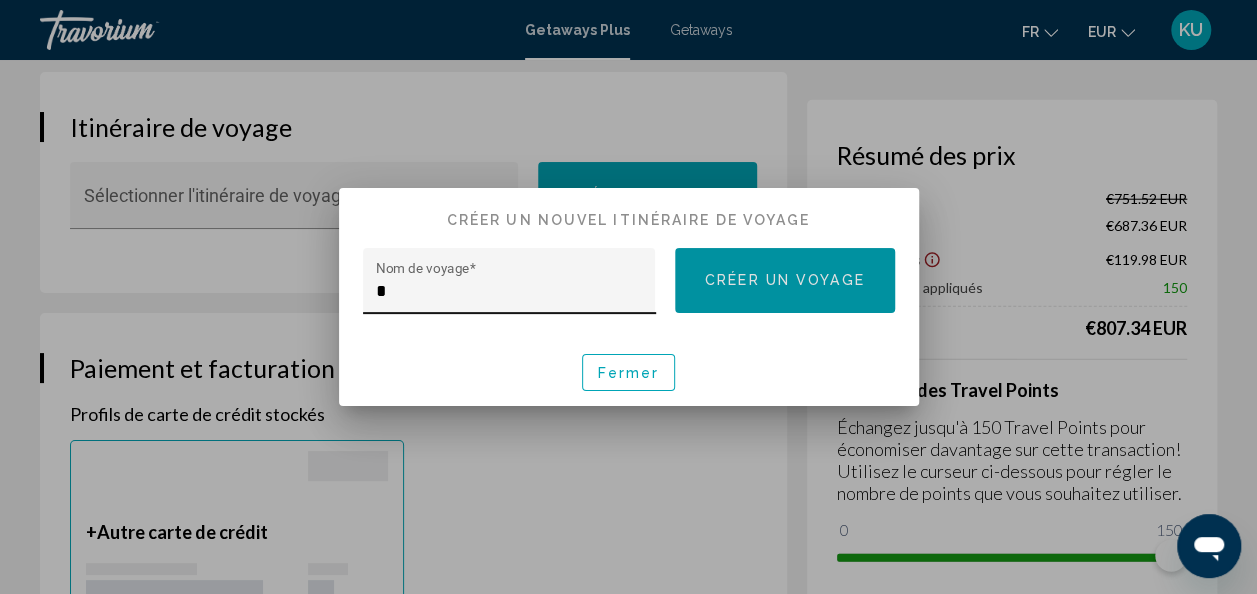 type 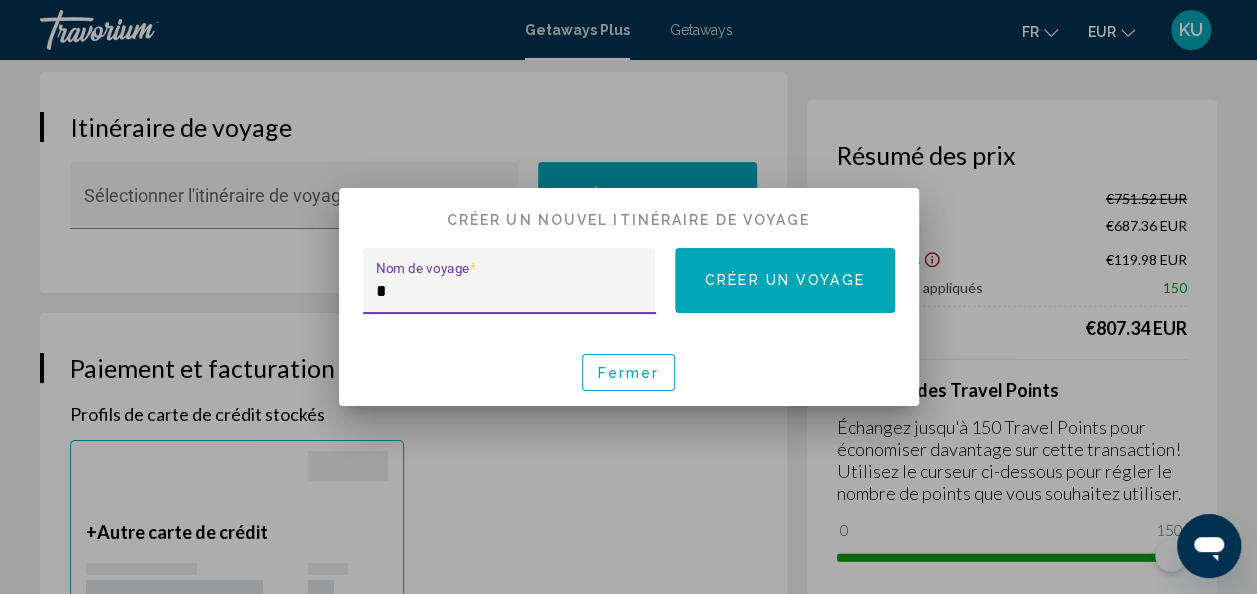 click on "*" at bounding box center [509, 291] 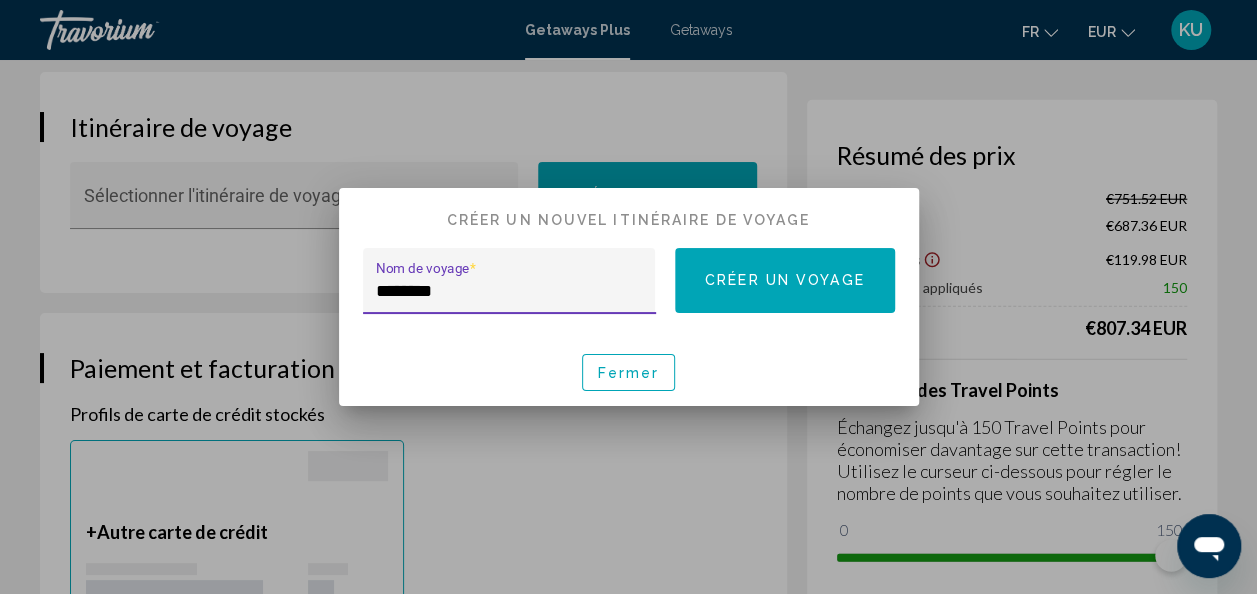 type on "********" 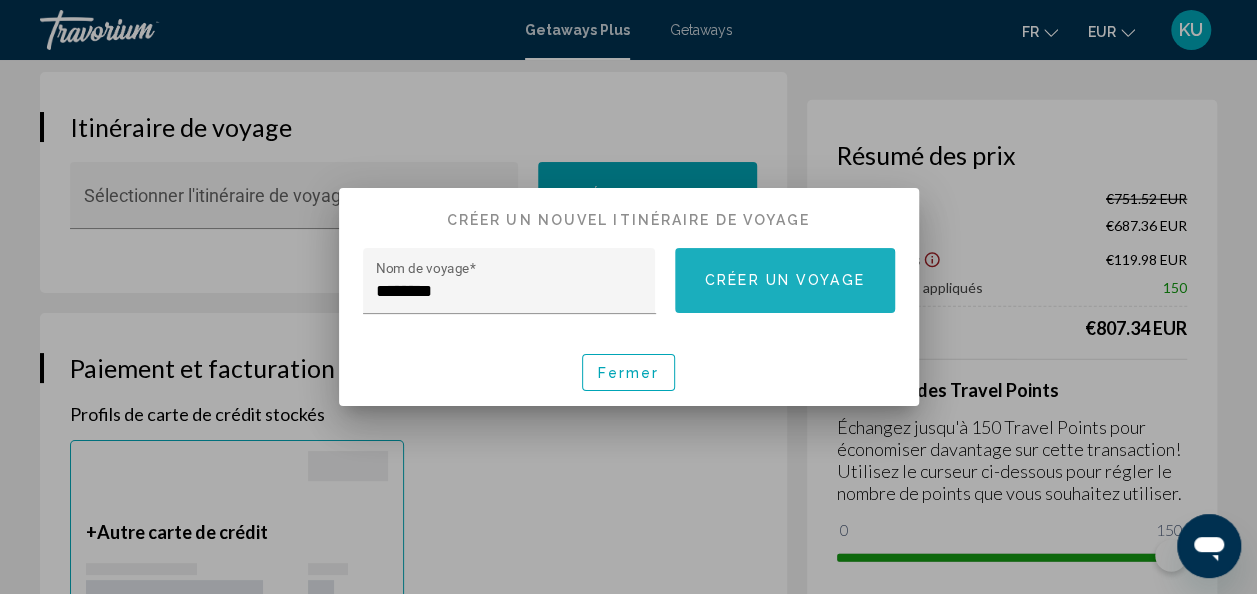 click on "Créer un voyage" at bounding box center (785, 281) 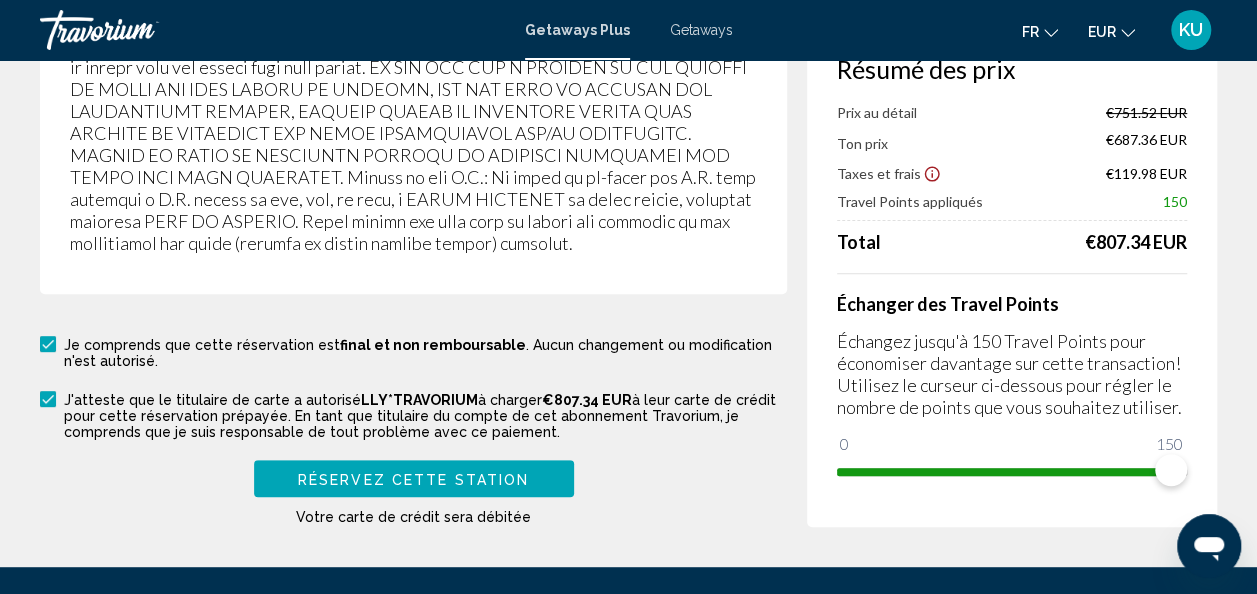 scroll, scrollTop: 4140, scrollLeft: 0, axis: vertical 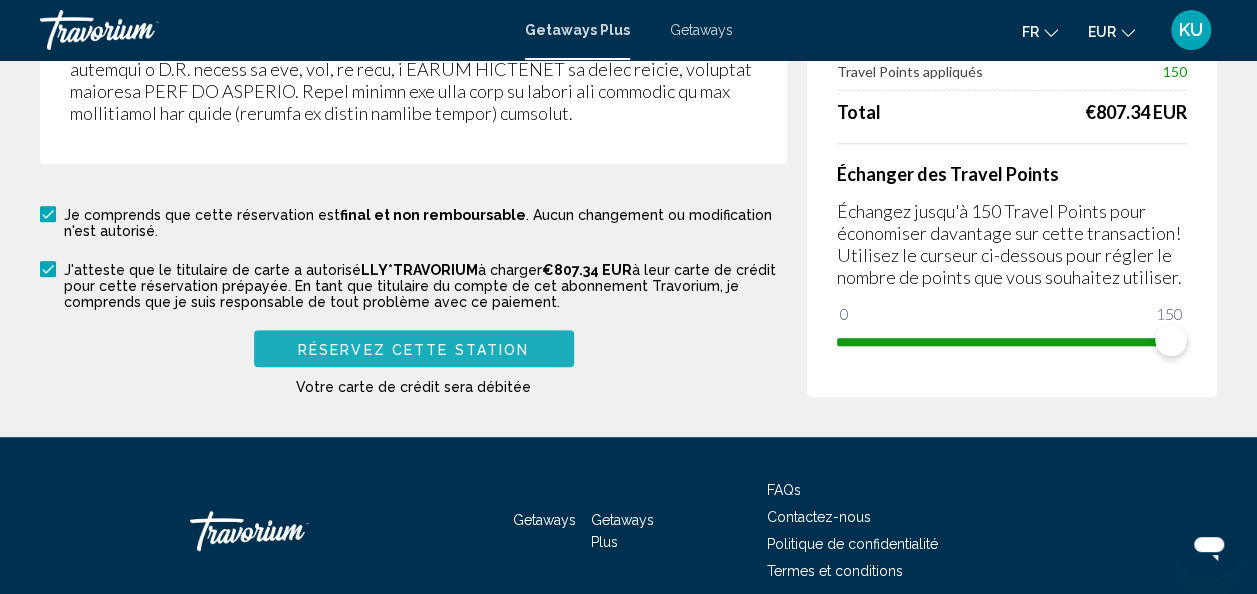 click on "Réservez cette station" at bounding box center (413, 349) 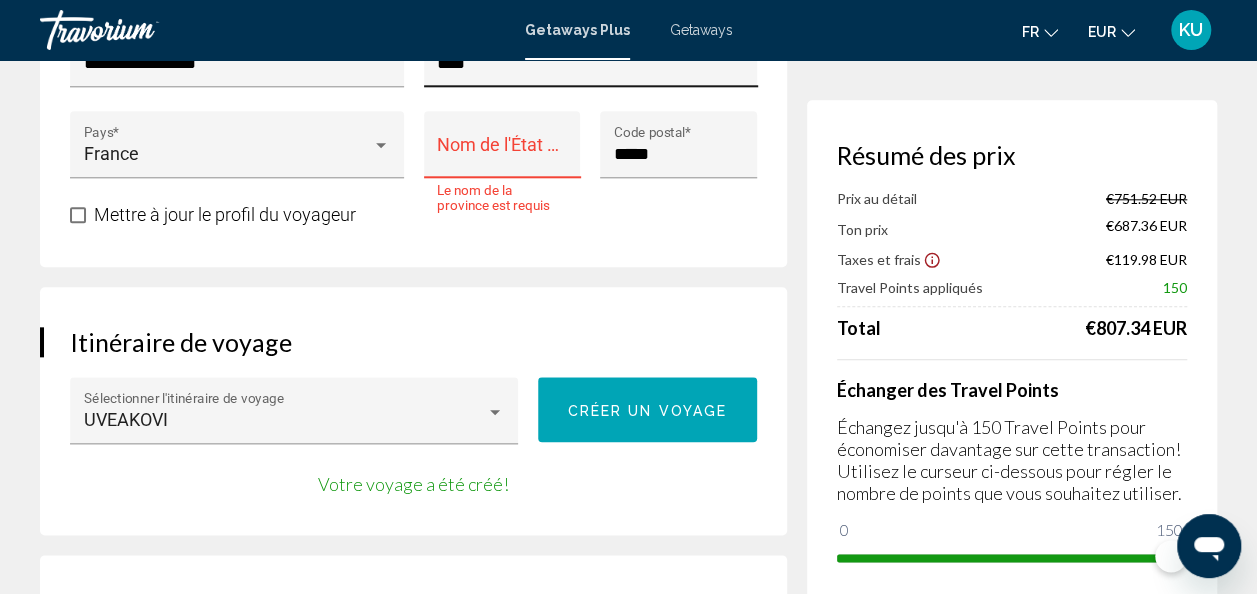 scroll, scrollTop: 962, scrollLeft: 0, axis: vertical 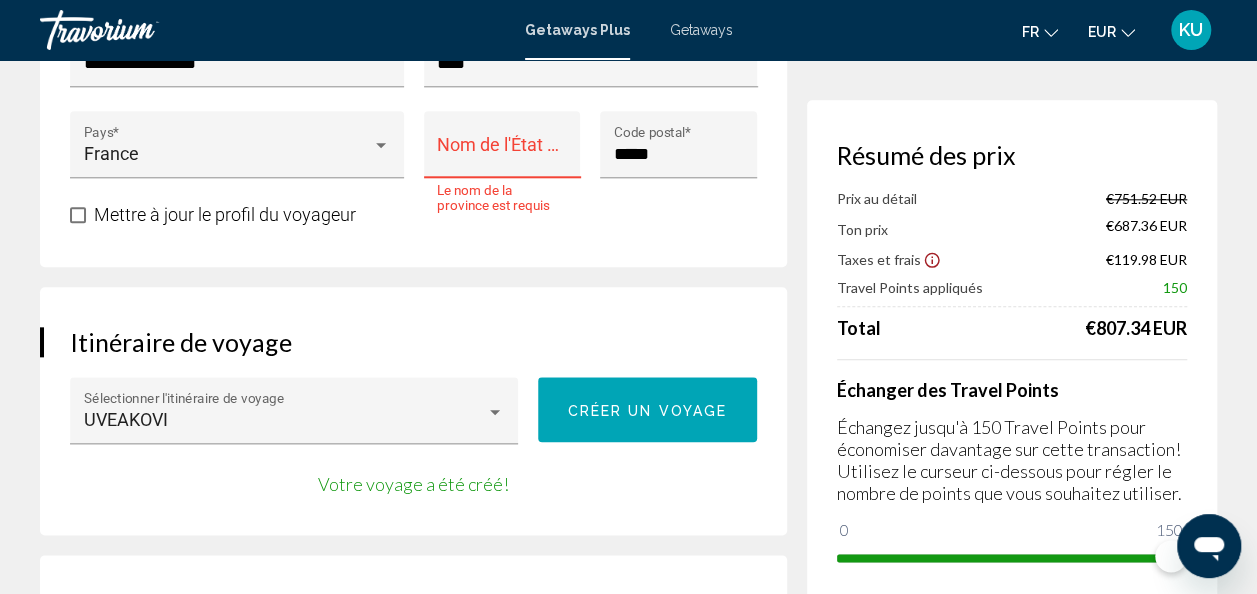 type on "**********" 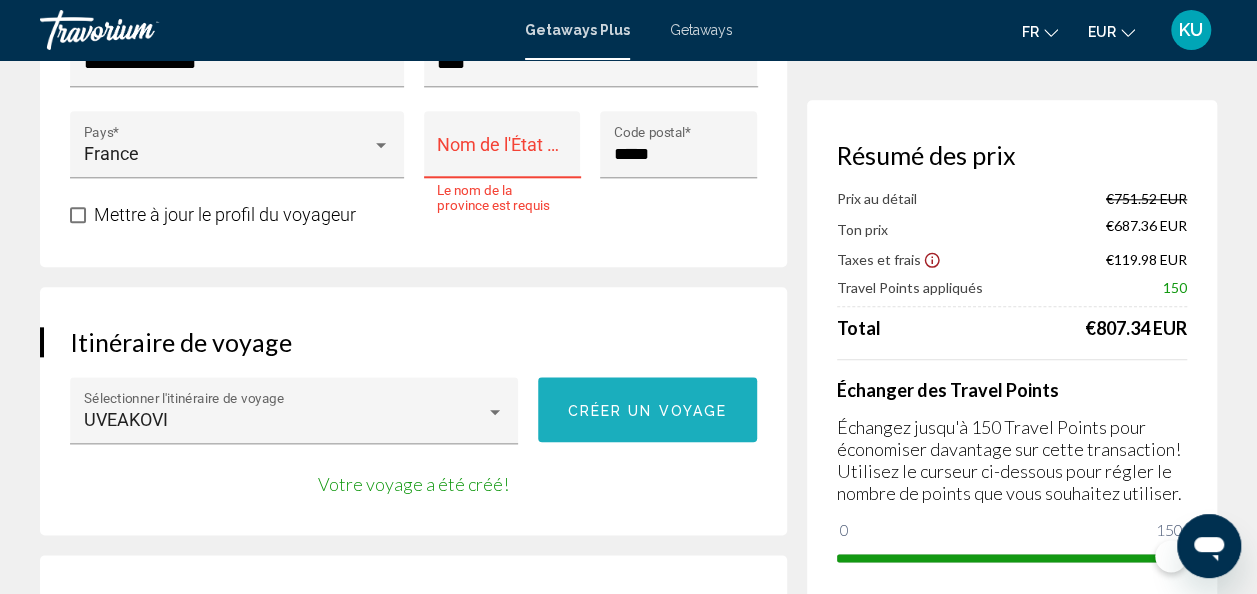 click on "Créer un voyage" at bounding box center [648, 410] 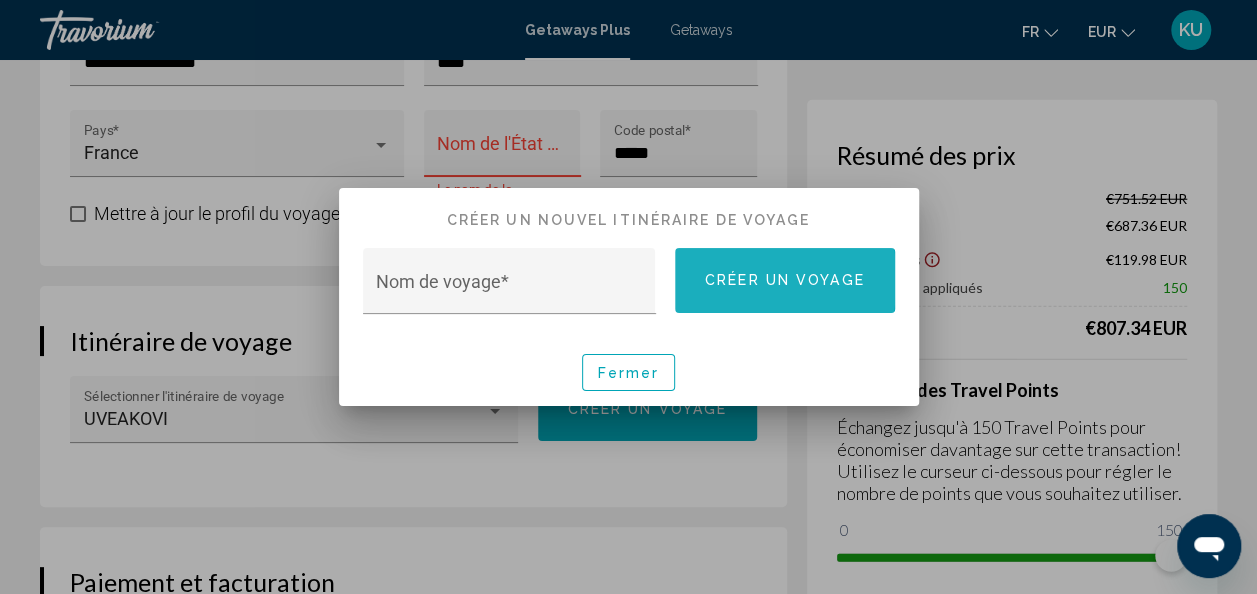 click on "Créer un voyage" at bounding box center [785, 281] 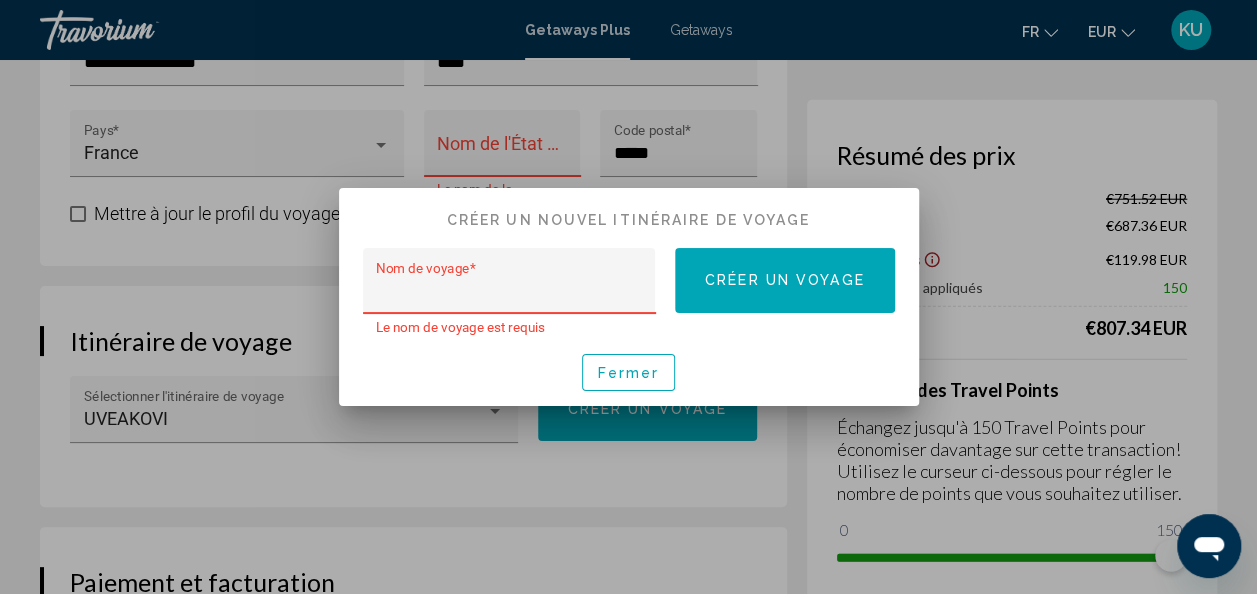 click on "Nom de voyage  *" at bounding box center [509, 291] 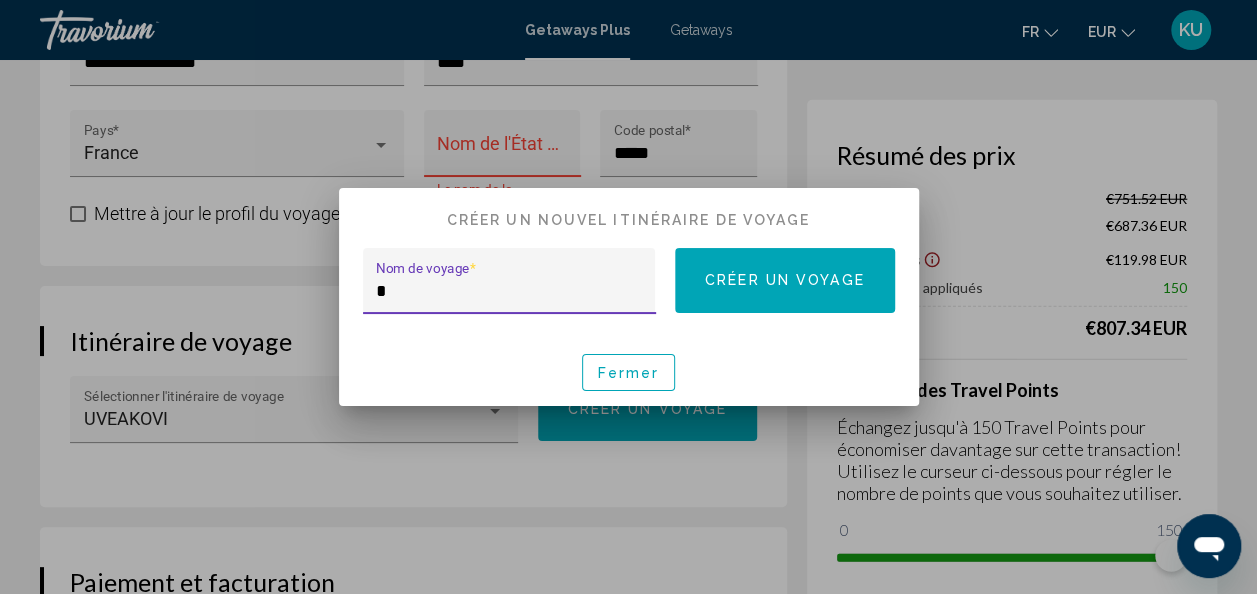 type on "*" 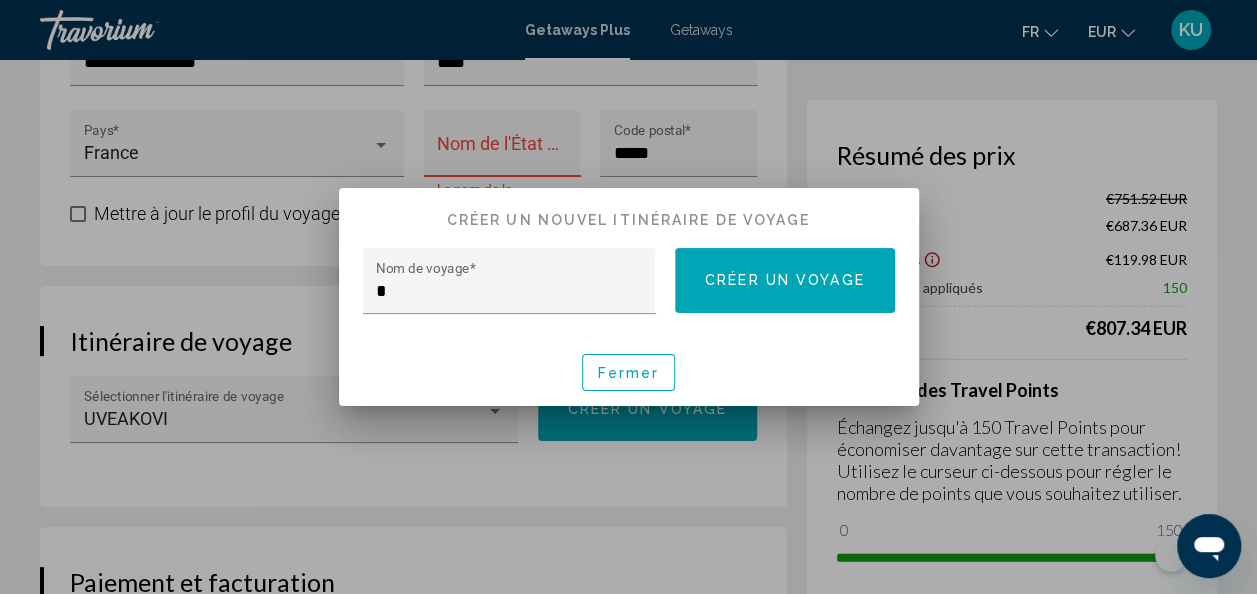 click at bounding box center (628, 297) 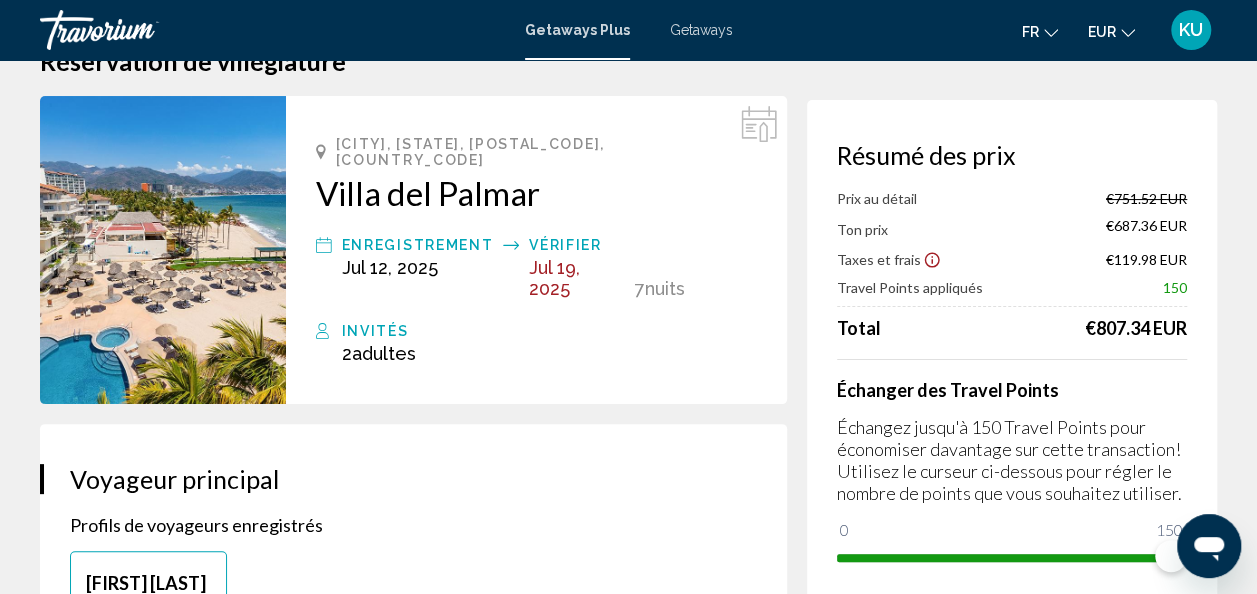 scroll, scrollTop: 73, scrollLeft: 0, axis: vertical 